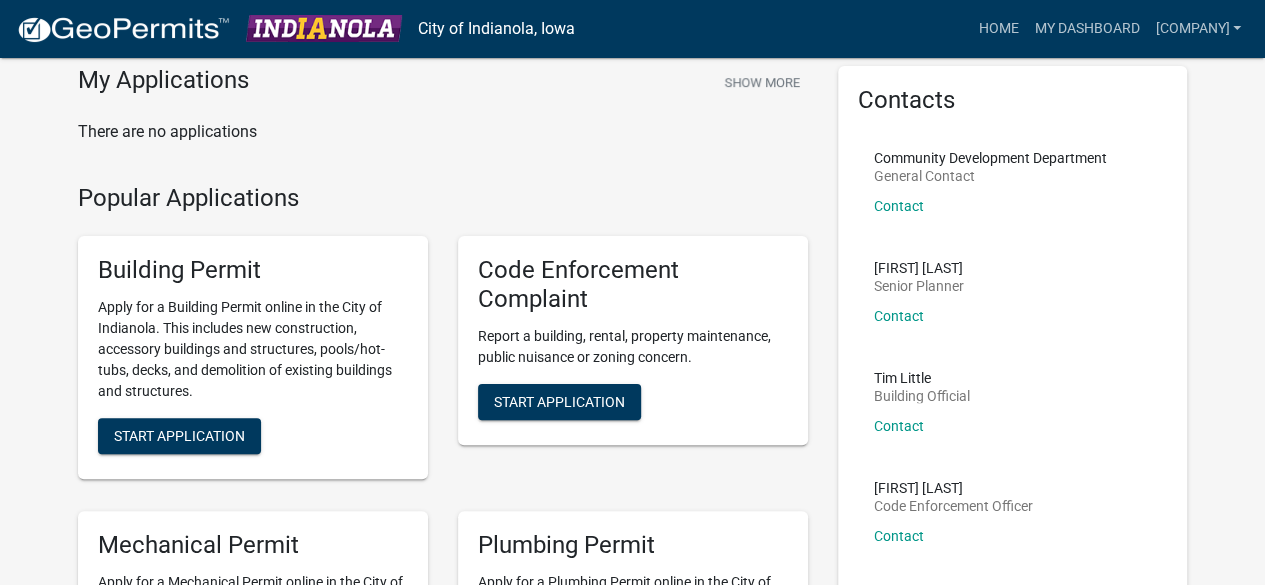 scroll, scrollTop: 0, scrollLeft: 0, axis: both 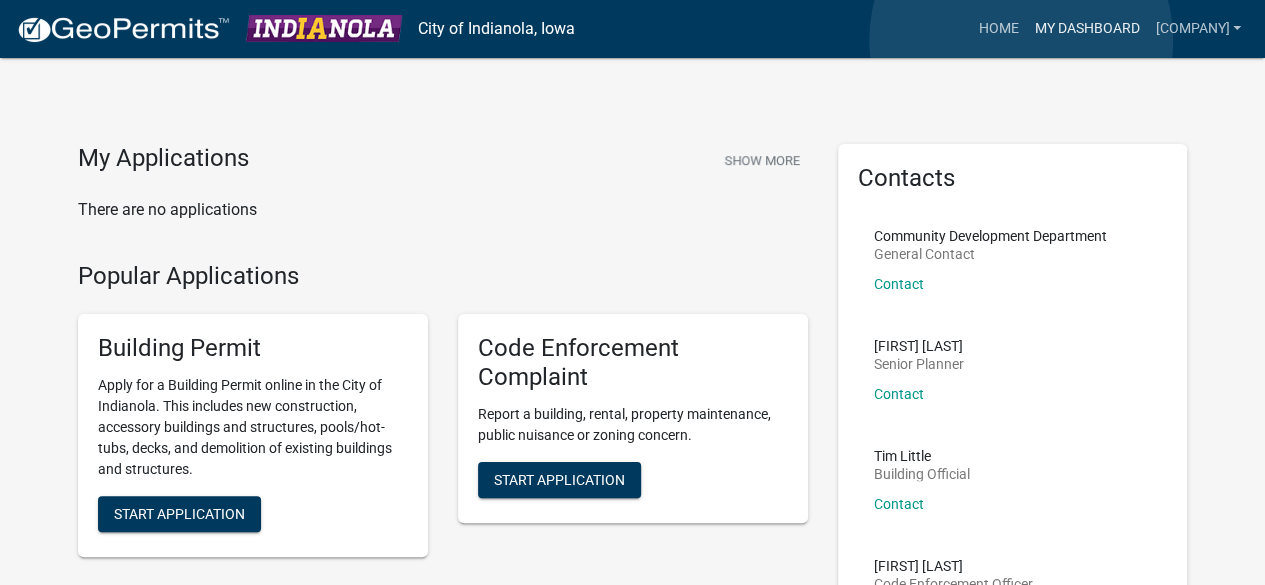 click on "My Dashboard" at bounding box center (1086, 29) 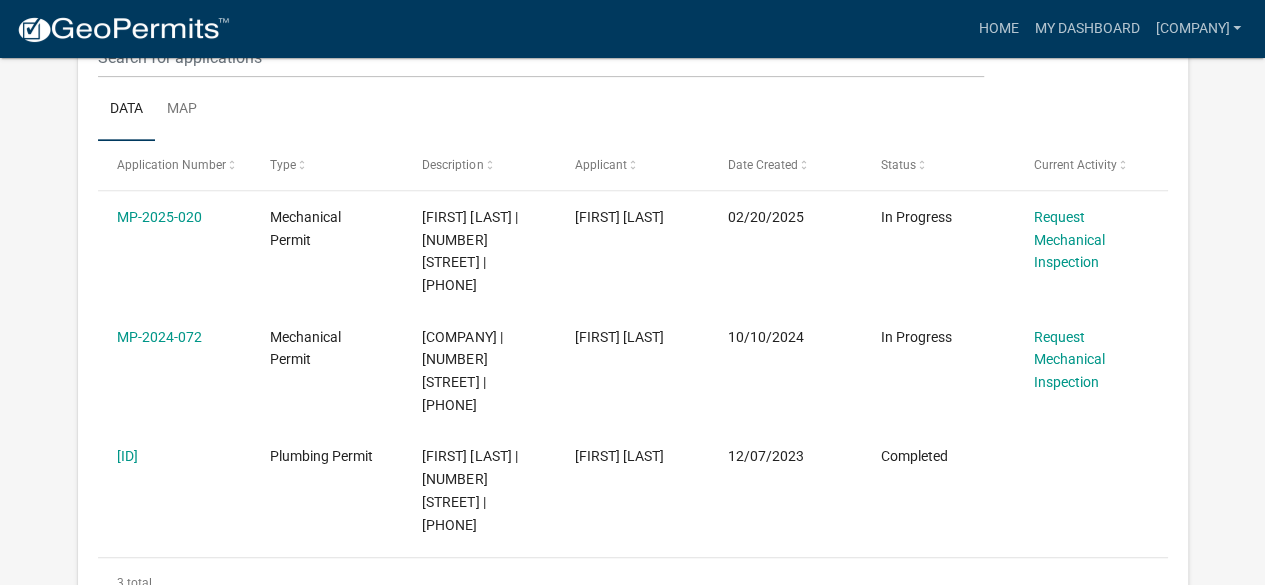 scroll, scrollTop: 305, scrollLeft: 0, axis: vertical 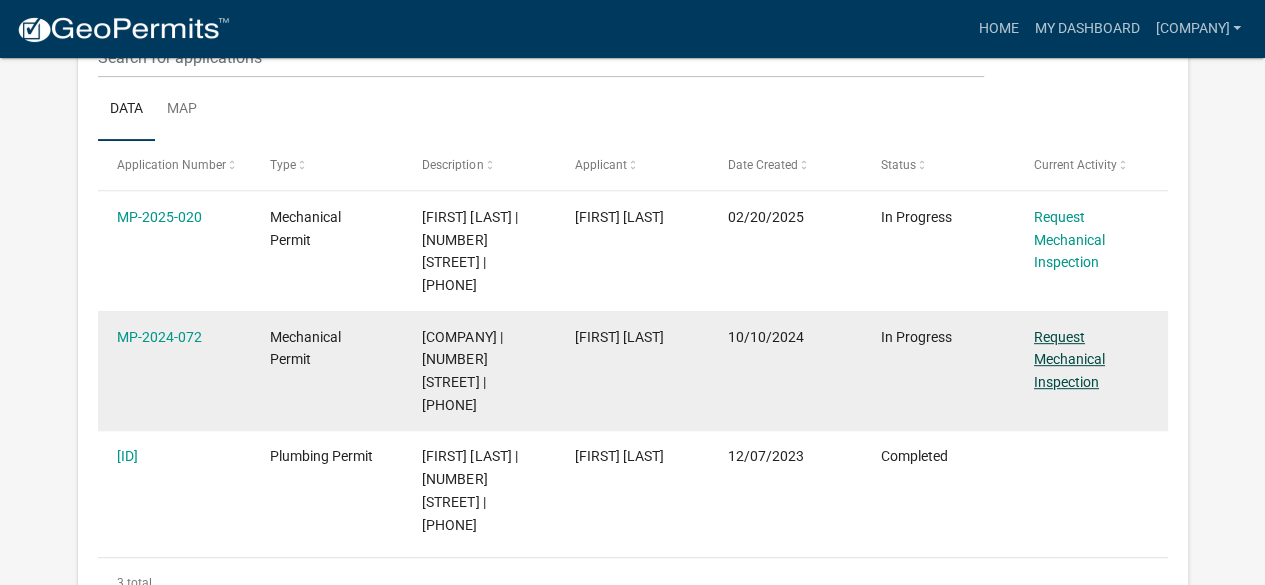 click on "Request Mechanical Inspection" 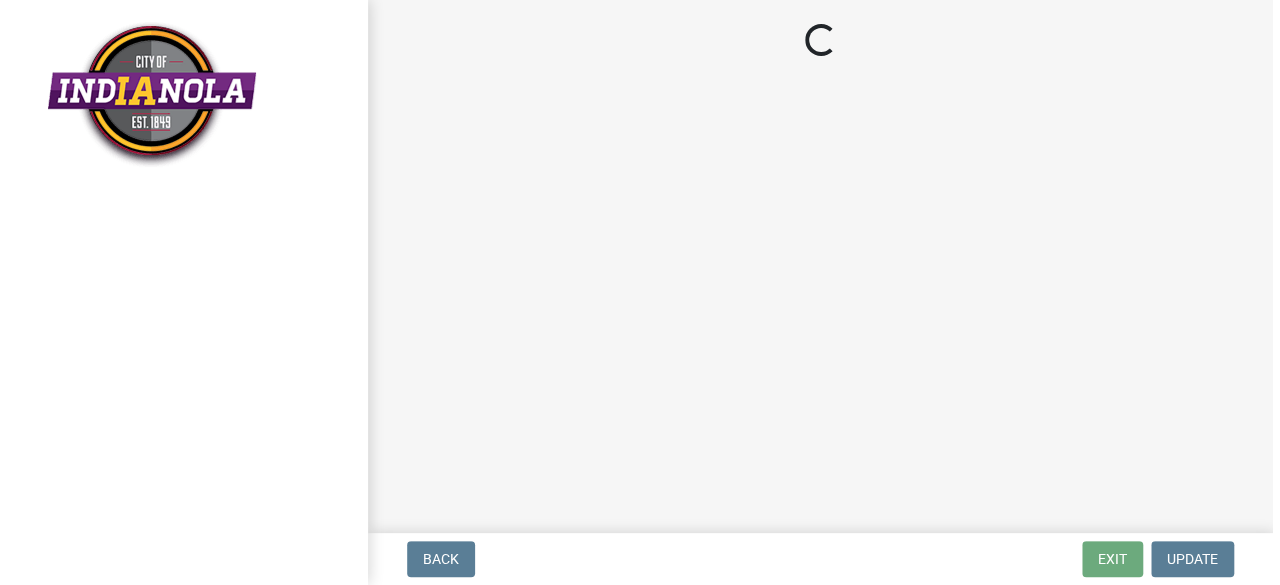 scroll, scrollTop: 0, scrollLeft: 0, axis: both 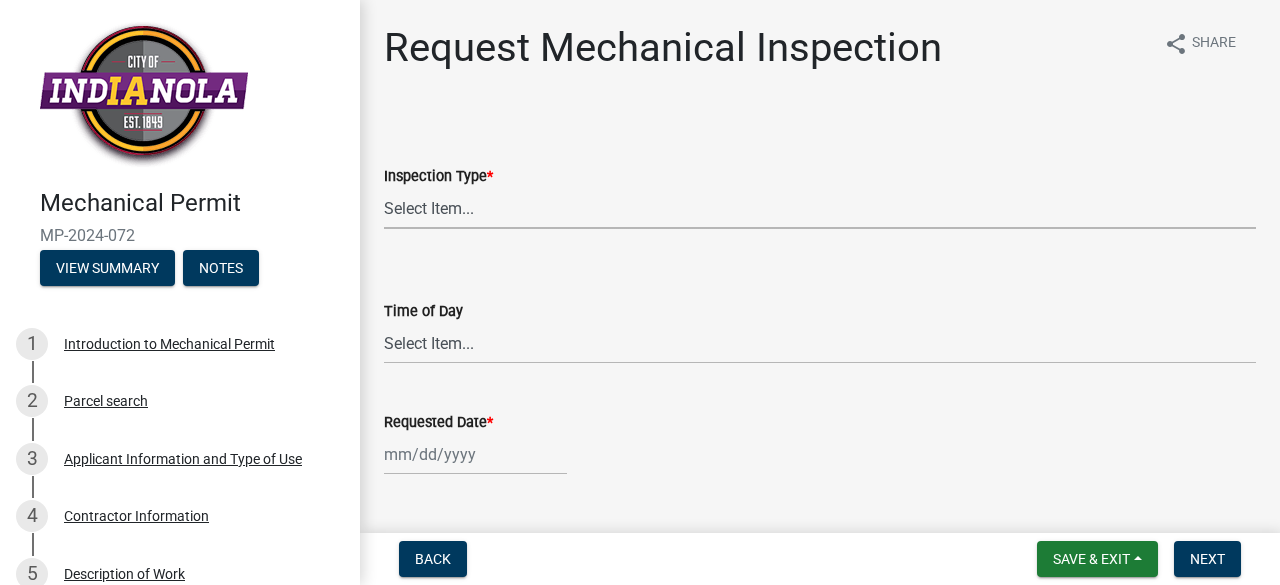 click on "Select Item...   Rough-in   Final" at bounding box center [820, 208] 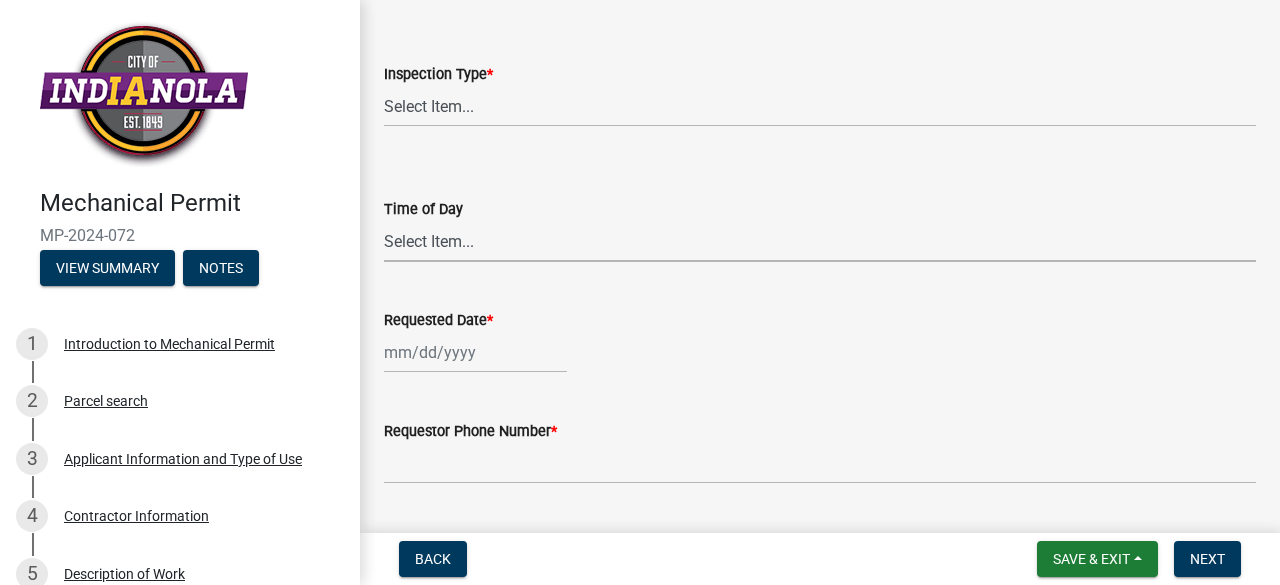 click on "Select Item...   AM   PM" at bounding box center [820, 241] 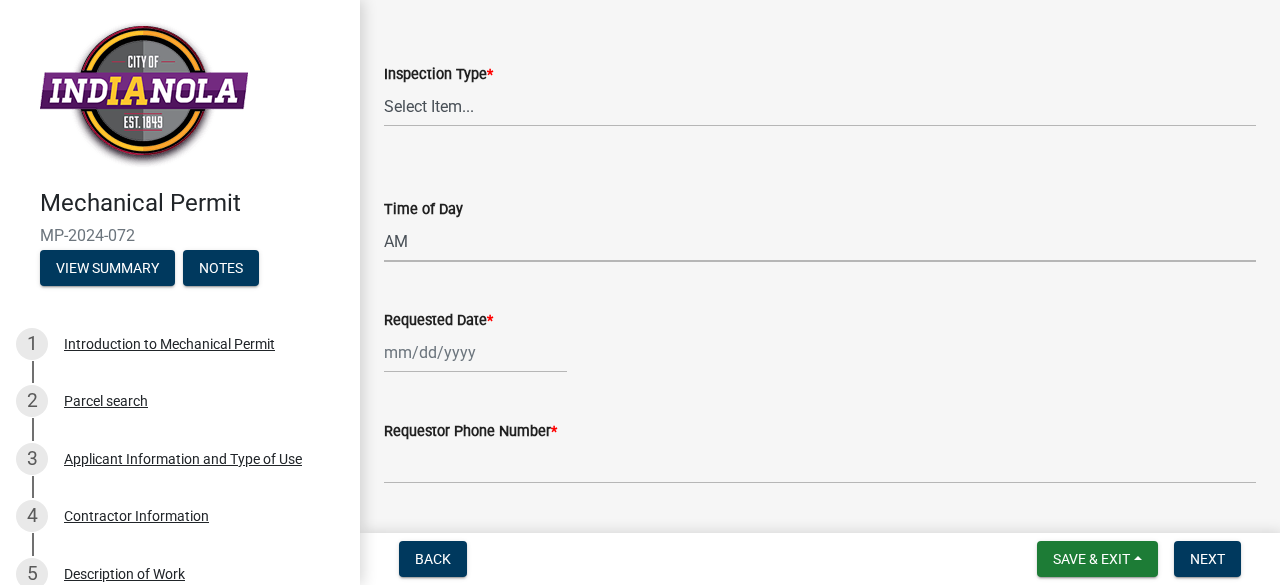 click on "Select Item...   AM   PM" at bounding box center (820, 241) 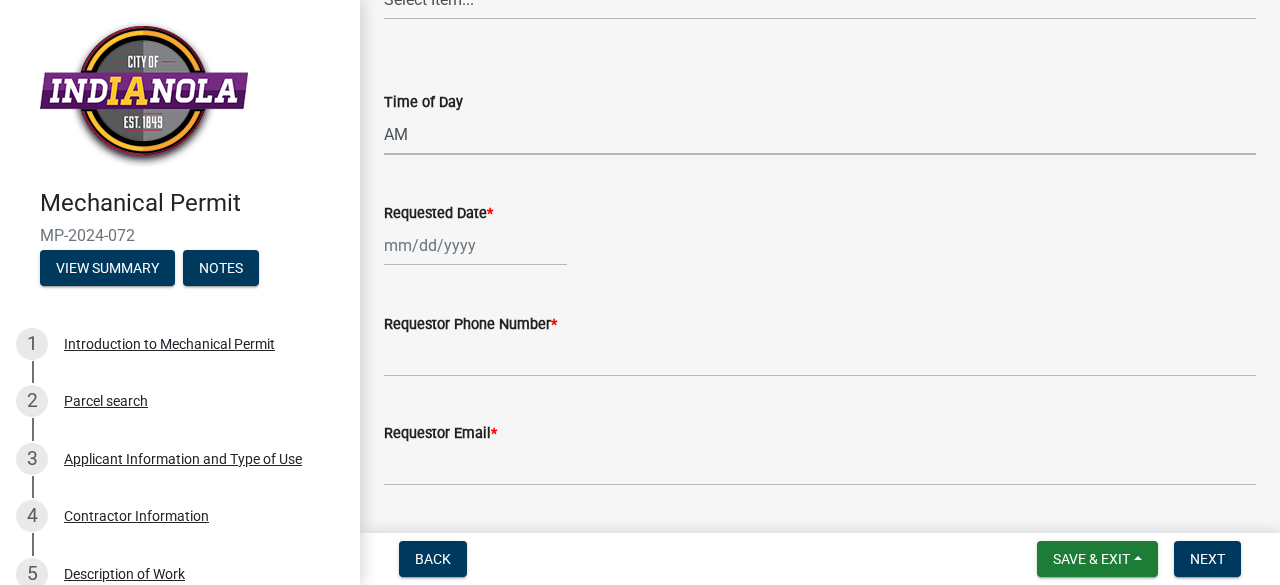 scroll, scrollTop: 182, scrollLeft: 0, axis: vertical 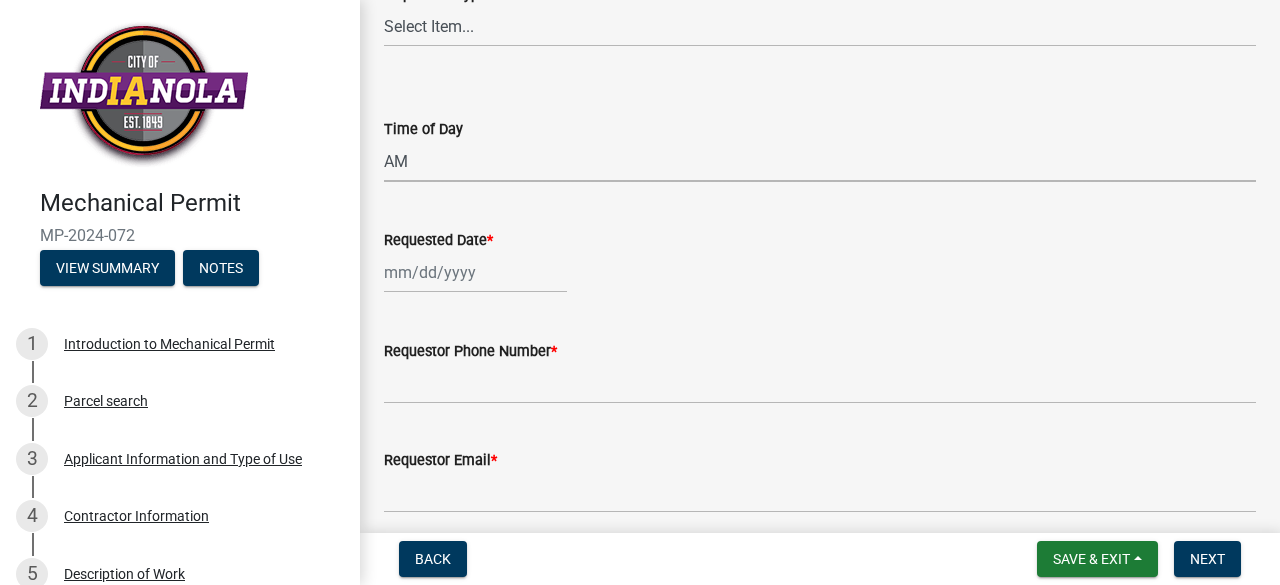 select on "8" 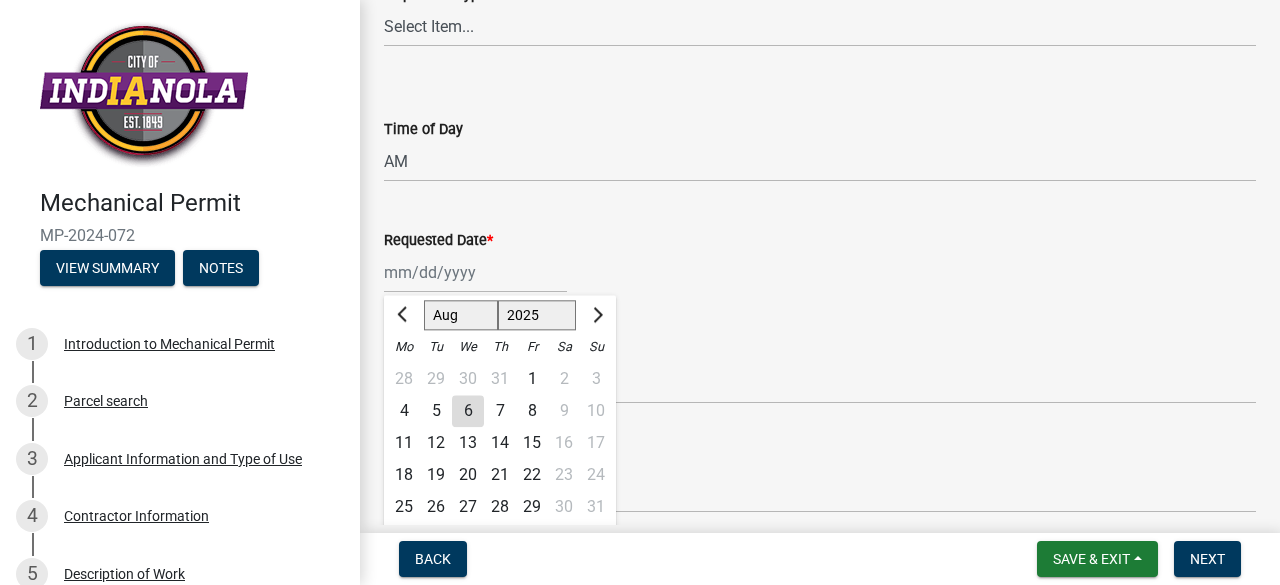 click on "Jan Feb Mar Apr May Jun Jul Aug Sep Oct Nov Dec 1525 1526 1527 1528 1529 1530 1531 1532 1533 1534 1535 1536 1537 1538 1539 1540 1541 1542 1543 1544 1545 1546 1547 1548 1549 1550 1551 1552 1553 1554 1555 1556 1557 1558 1559 1560 1561 1562 1563 1564 1565 1566 1567 1568 1569 1570 1571 1572 1573 1574 1575 1576 1577 1578 1579 1580 1581 1582 1583 1584 1585 1586 1587 1588 1589 1590 1591 1592 1593 1594 1595 1596 1597 1598 1599 1600 1601 1602 1603 1604 1605 1606 1607 1608 1609 1610 1611 1612 1613 1614 1615 1616 1617 1618 1619 1620 1621 1622 1623 1624 1625 1626 1627 1628 1629 1630 1631 1632 1633 1634 1635 1636 1637 1638 1639 1640 1641 1642 1643 1644 1645 1646 1647 1648 1649 1650 1651 1652 1653 1654 1655 1656 1657 1658 1659 1660 1661 1662 1663 1664 1665 1666 1667 1668 1669 1670 1671 1672 1673 1674 1675 1676 1677 1678 1679 1680 1681 1682 1683 1684 1685 1686 1687 1688 1689 1690 1691 1692 1693 1694 1695 1696 1697 1698 1699 1700 1701 1702 1703 1704 1705 1706 1707 1708 1709 1710 1711 1712 1713 1714 1715 1716 1717 1718 1719 1" 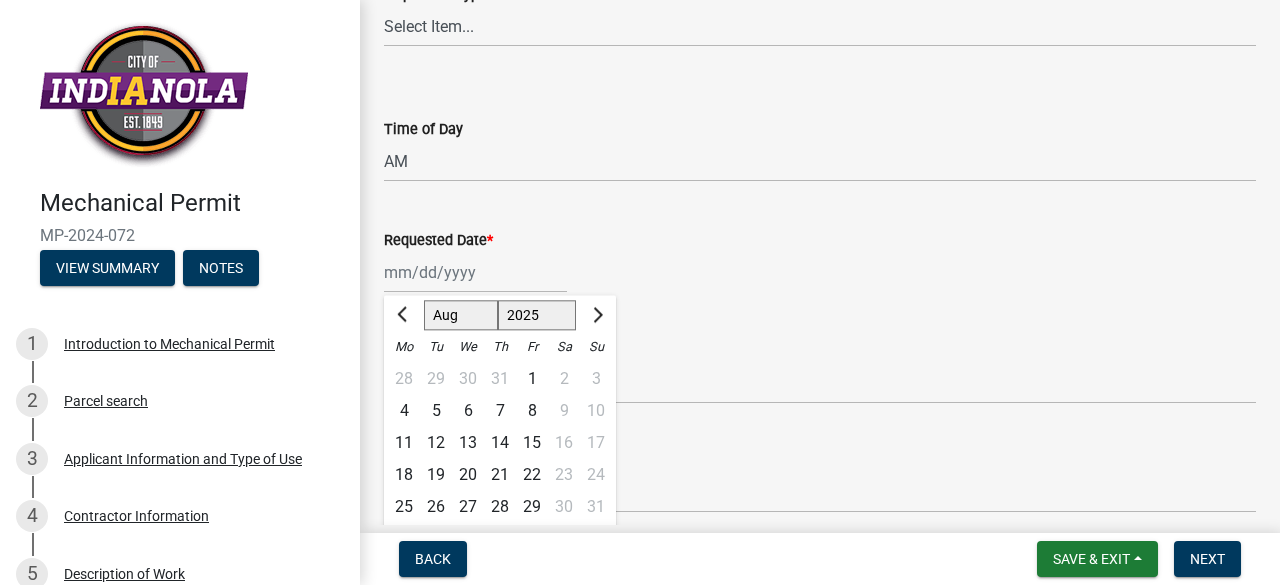 click on "Requestor Phone Number  *" 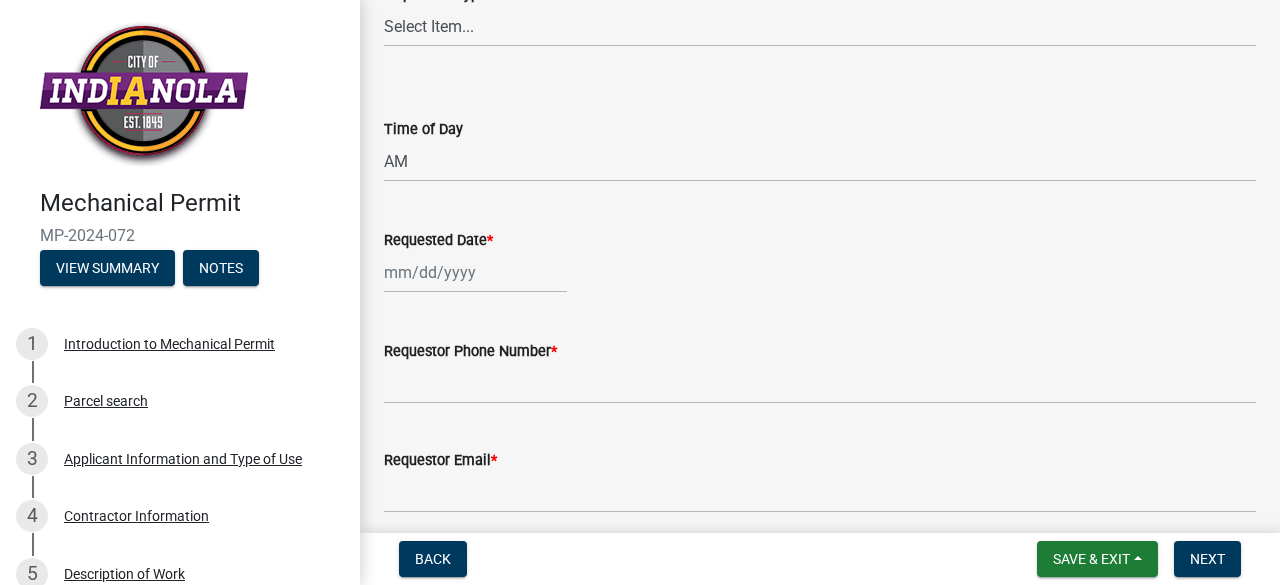 select on "8" 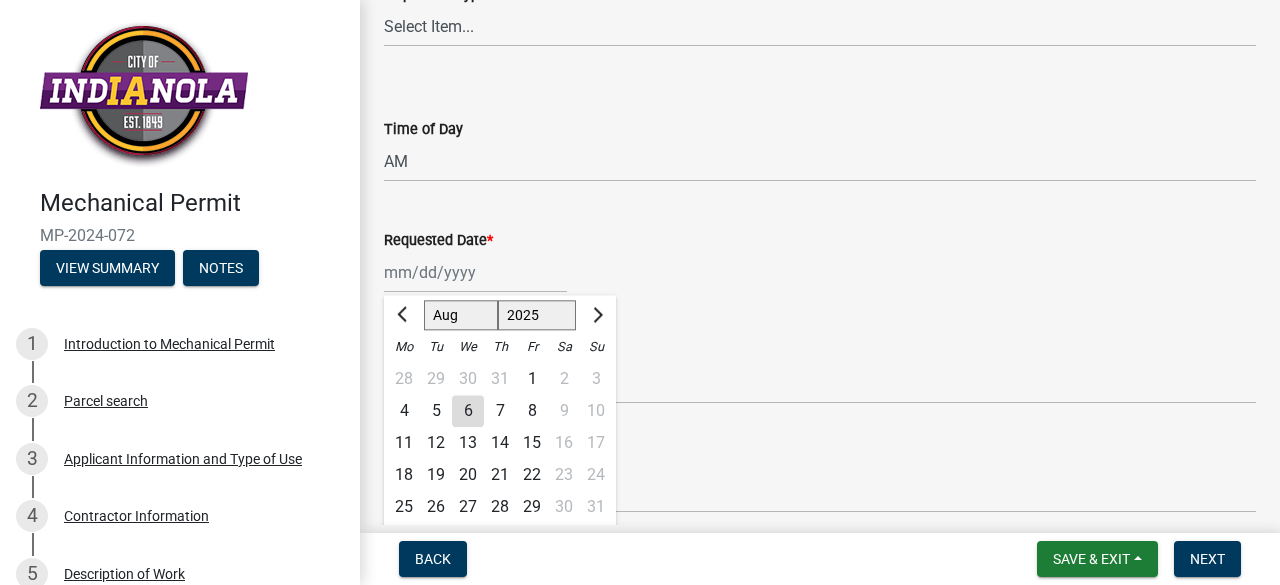 click on "Jan Feb Mar Apr May Jun Jul Aug Sep Oct Nov Dec 1525 1526 1527 1528 1529 1530 1531 1532 1533 1534 1535 1536 1537 1538 1539 1540 1541 1542 1543 1544 1545 1546 1547 1548 1549 1550 1551 1552 1553 1554 1555 1556 1557 1558 1559 1560 1561 1562 1563 1564 1565 1566 1567 1568 1569 1570 1571 1572 1573 1574 1575 1576 1577 1578 1579 1580 1581 1582 1583 1584 1585 1586 1587 1588 1589 1590 1591 1592 1593 1594 1595 1596 1597 1598 1599 1600 1601 1602 1603 1604 1605 1606 1607 1608 1609 1610 1611 1612 1613 1614 1615 1616 1617 1618 1619 1620 1621 1622 1623 1624 1625 1626 1627 1628 1629 1630 1631 1632 1633 1634 1635 1636 1637 1638 1639 1640 1641 1642 1643 1644 1645 1646 1647 1648 1649 1650 1651 1652 1653 1654 1655 1656 1657 1658 1659 1660 1661 1662 1663 1664 1665 1666 1667 1668 1669 1670 1671 1672 1673 1674 1675 1676 1677 1678 1679 1680 1681 1682 1683 1684 1685 1686 1687 1688 1689 1690 1691 1692 1693 1694 1695 1696 1697 1698 1699 1700 1701 1702 1703 1704 1705 1706 1707 1708 1709 1710 1711 1712 1713 1714 1715 1716 1717 1718 1719 1" 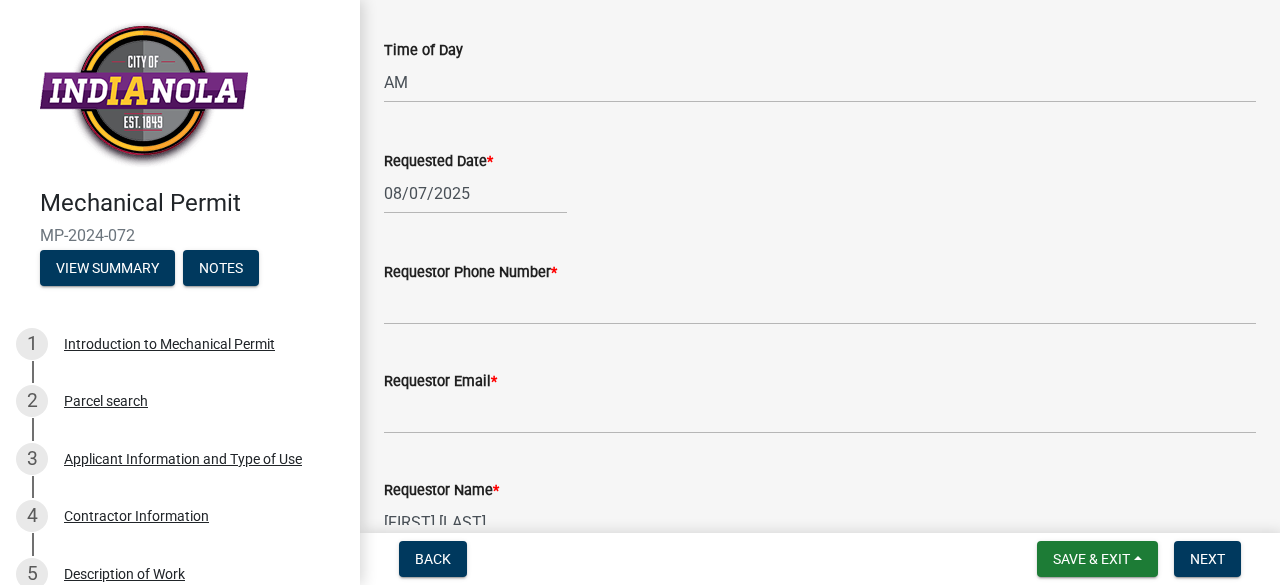 scroll, scrollTop: 262, scrollLeft: 0, axis: vertical 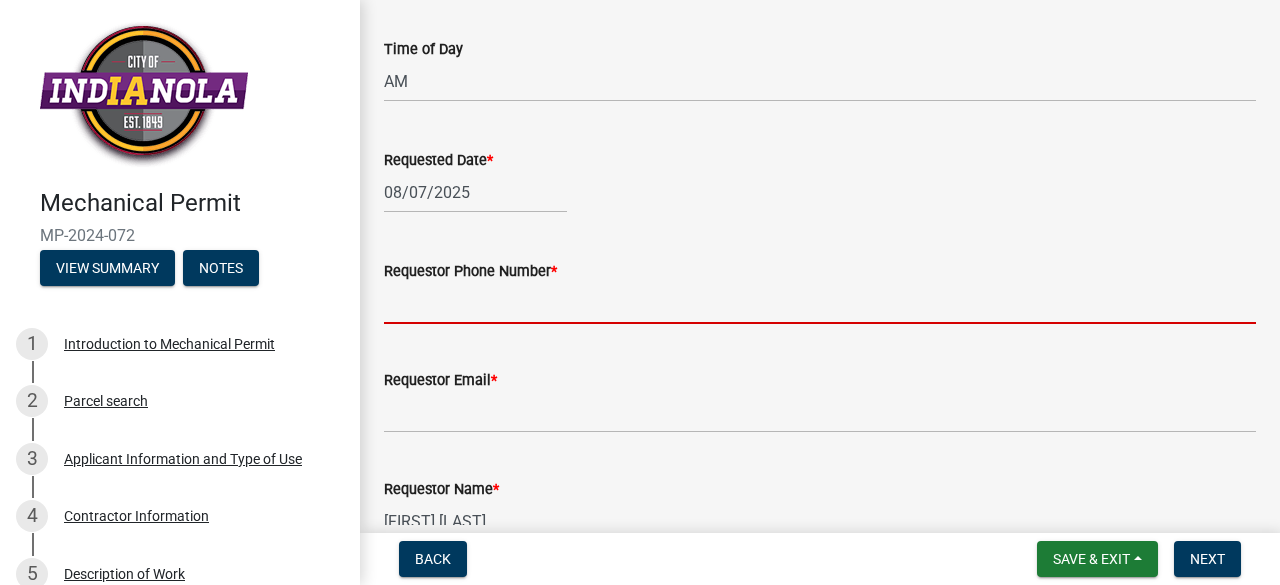 click on "Requestor Phone Number  *" at bounding box center [820, 303] 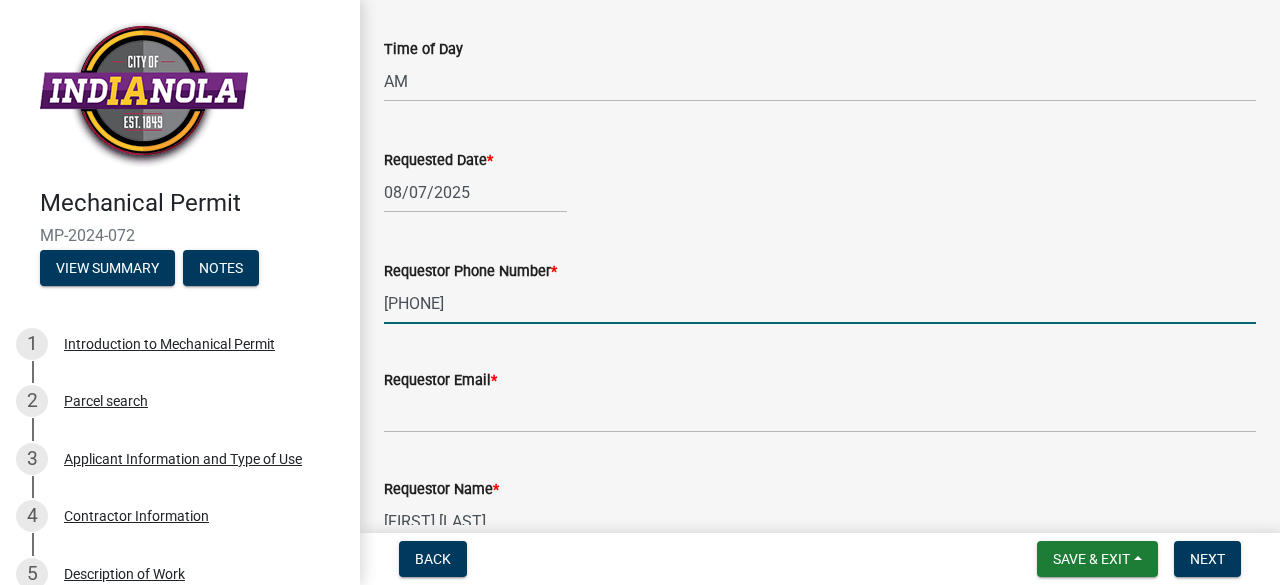 type on "[PHONE]" 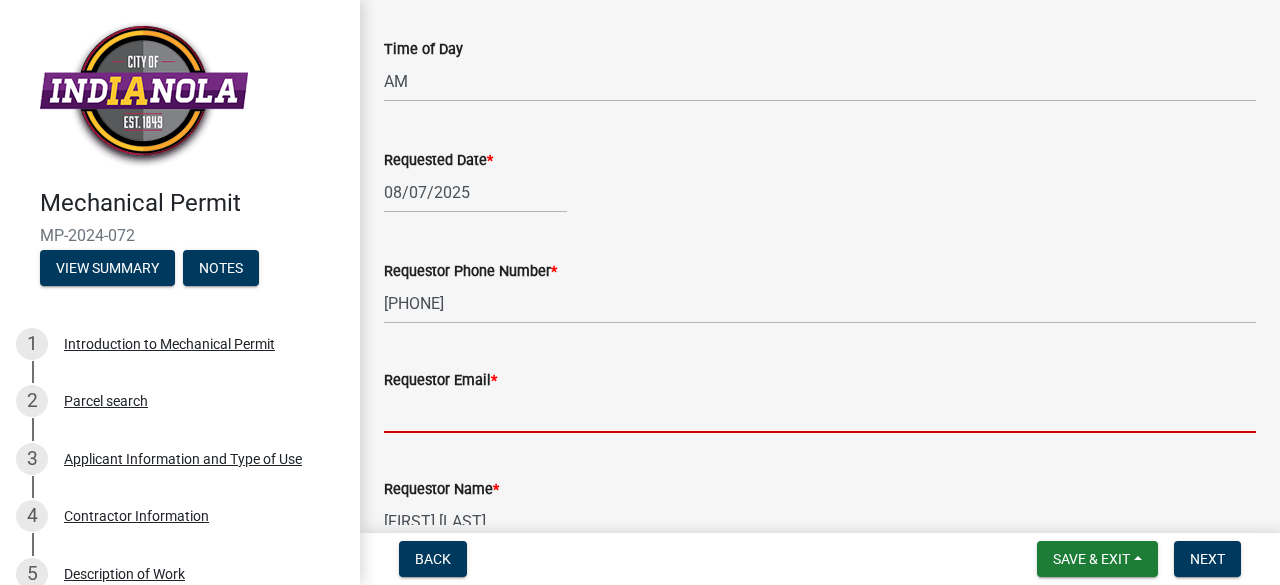 click on "Requestor Email  *" at bounding box center [820, 412] 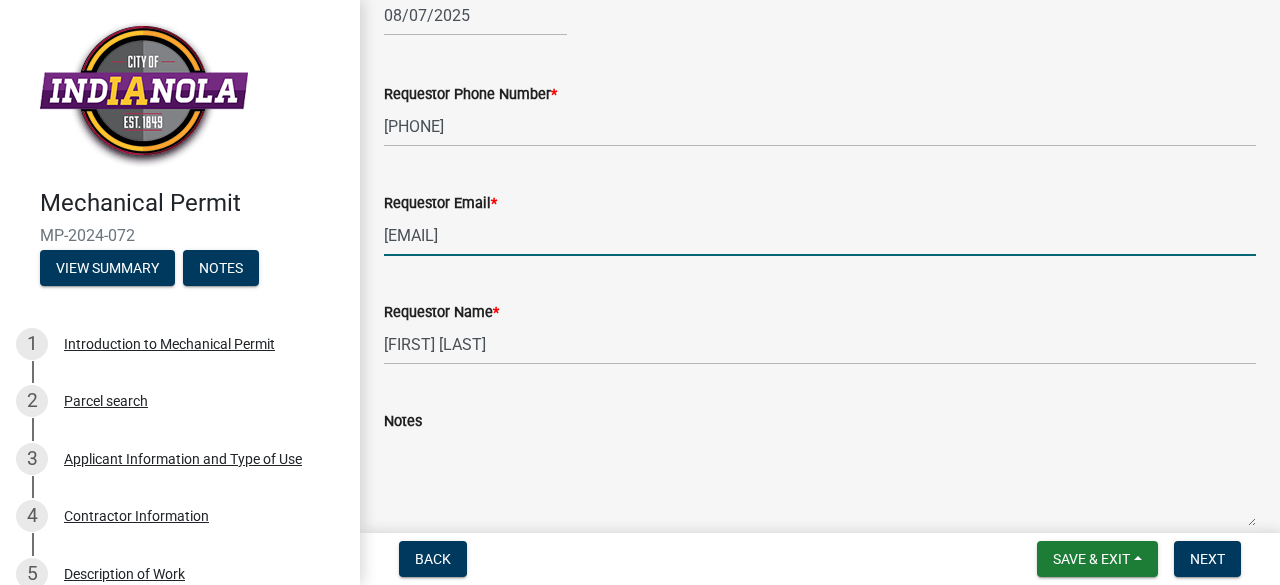 scroll, scrollTop: 439, scrollLeft: 0, axis: vertical 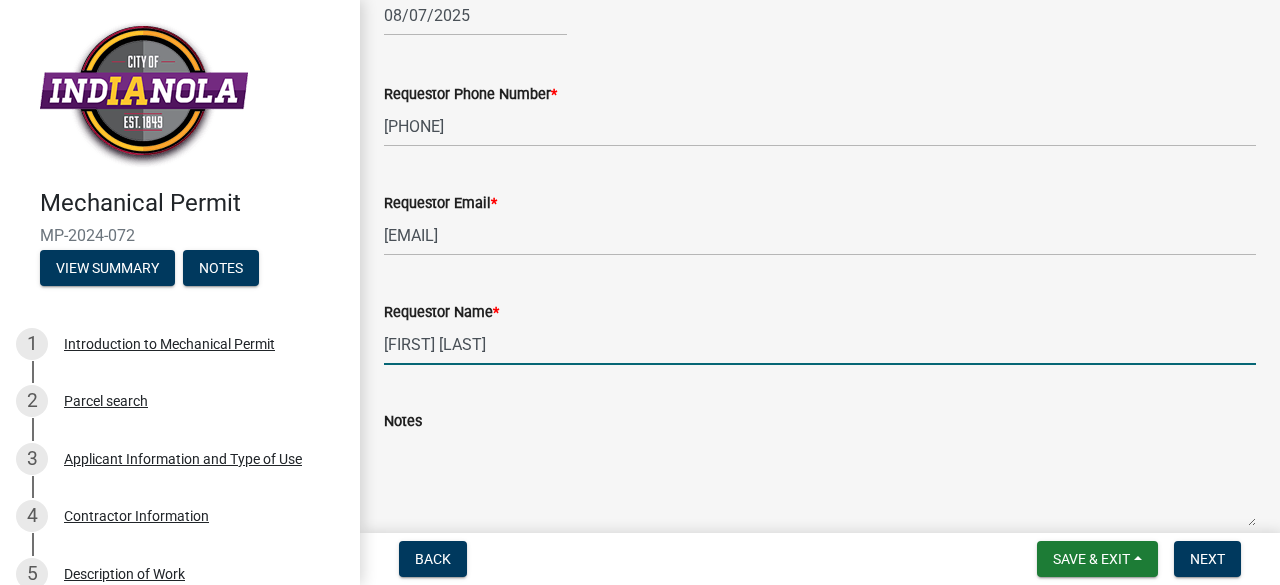 click on "[FIRST] [LAST]" at bounding box center (820, 344) 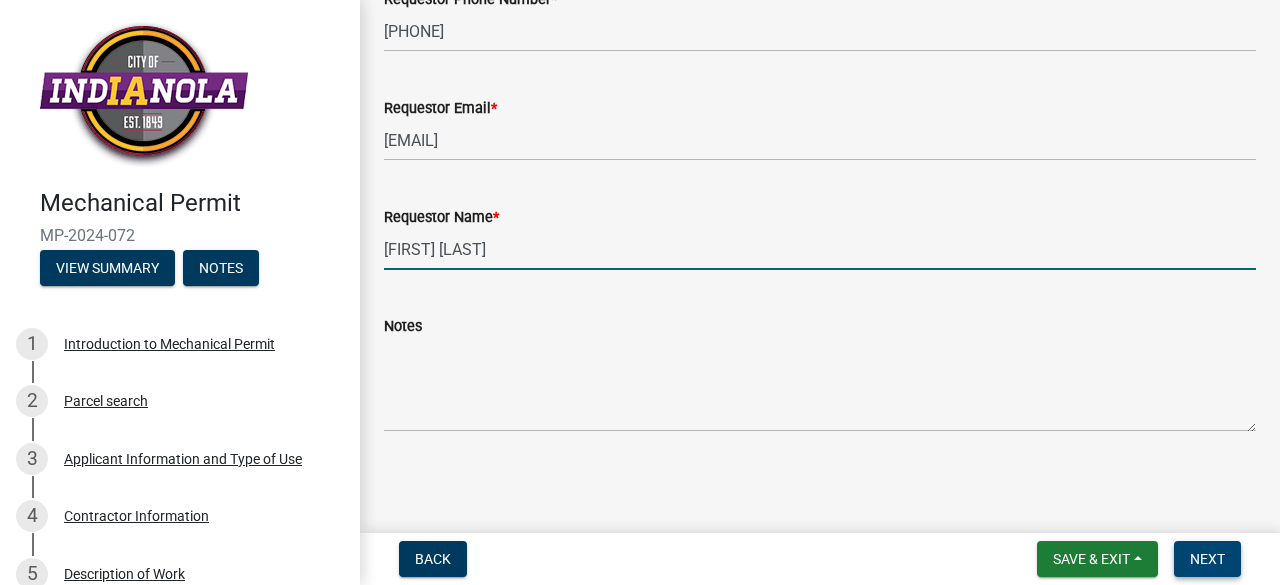 type on "[FIRST] [LAST]" 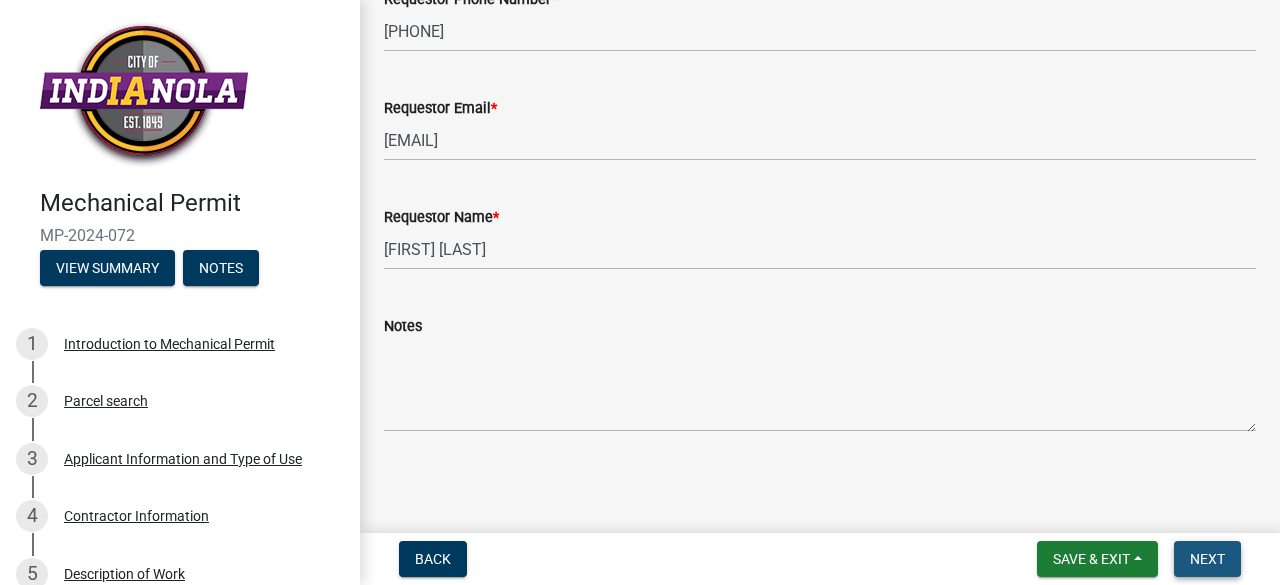 click on "Next" at bounding box center [1207, 559] 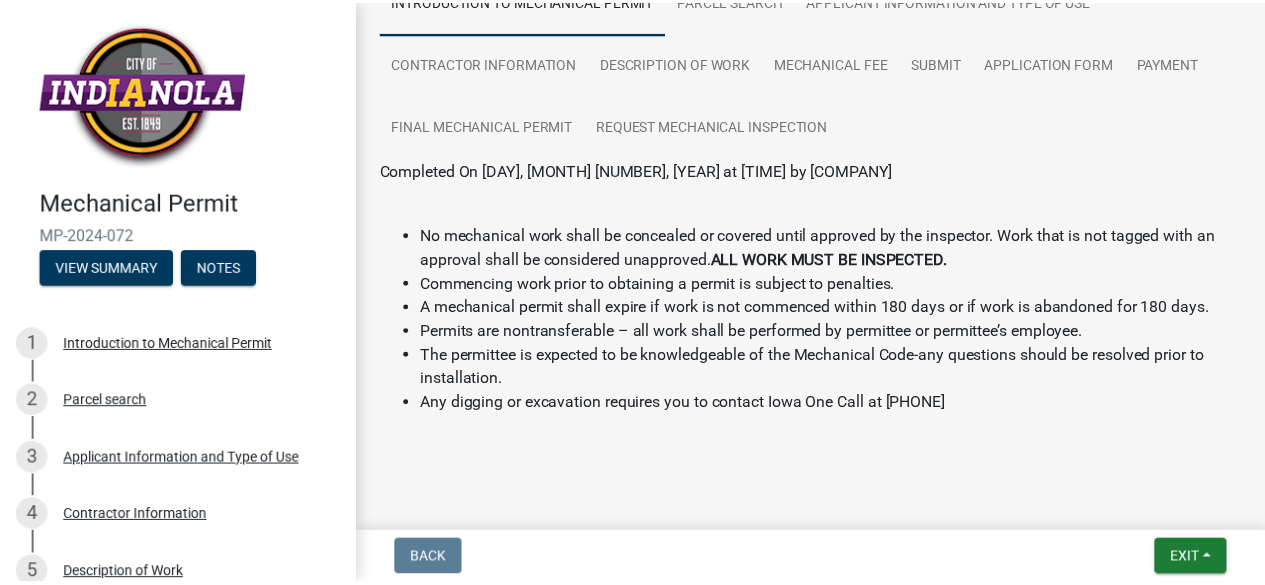 scroll, scrollTop: 208, scrollLeft: 0, axis: vertical 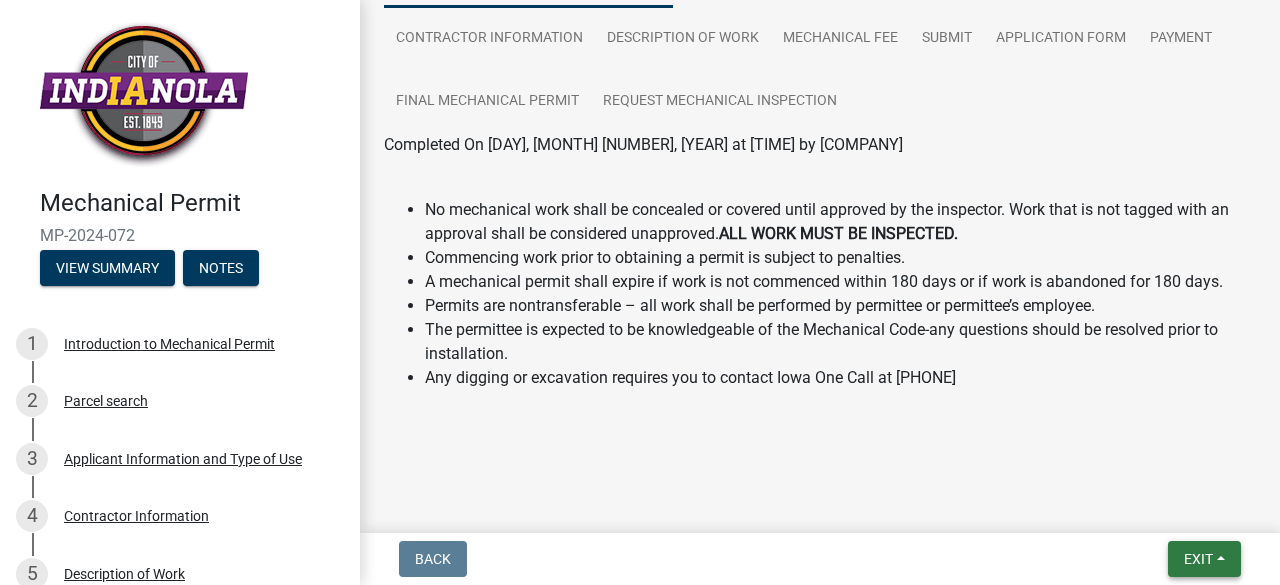 click on "Exit" at bounding box center [1198, 559] 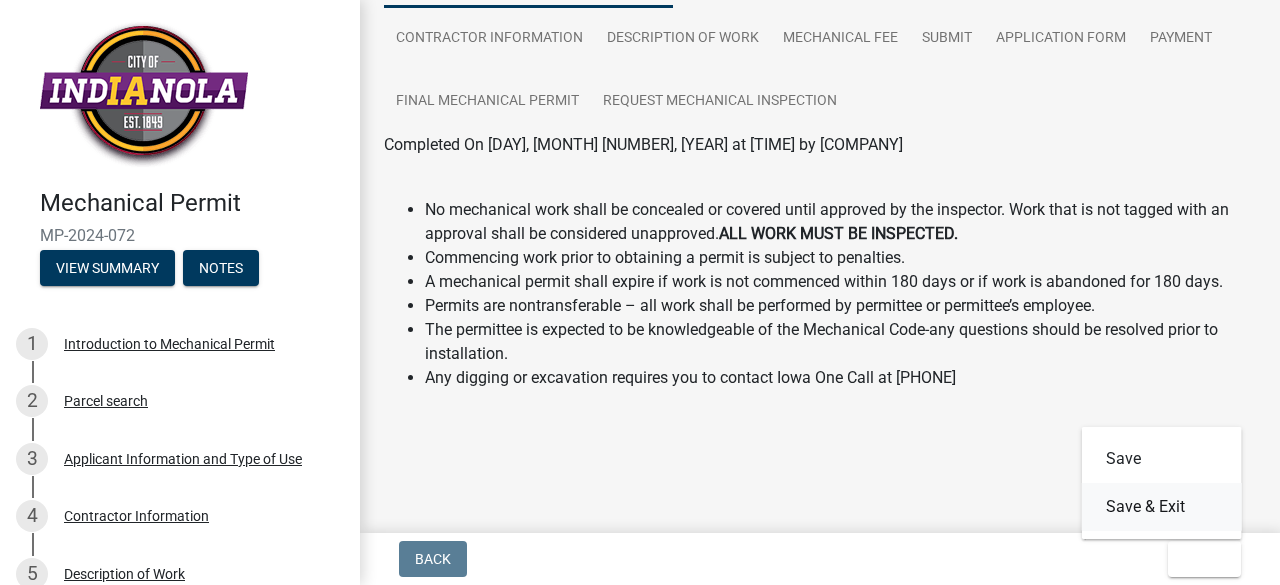 click on "Save & Exit" at bounding box center (1162, 507) 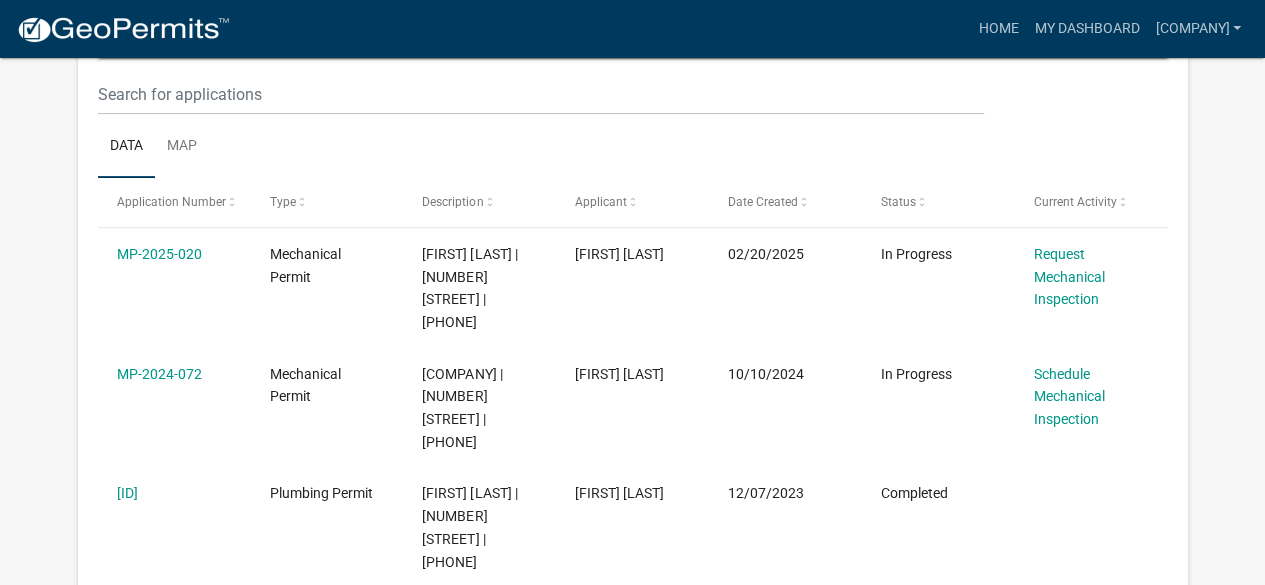 scroll, scrollTop: 0, scrollLeft: 0, axis: both 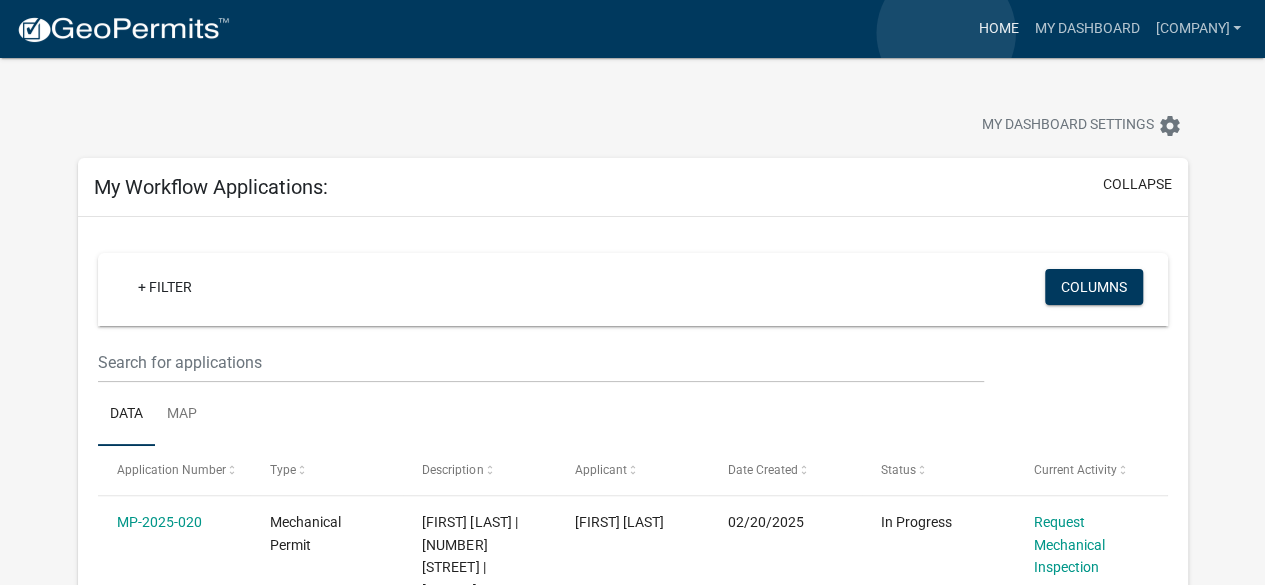 click on "Home" at bounding box center (998, 29) 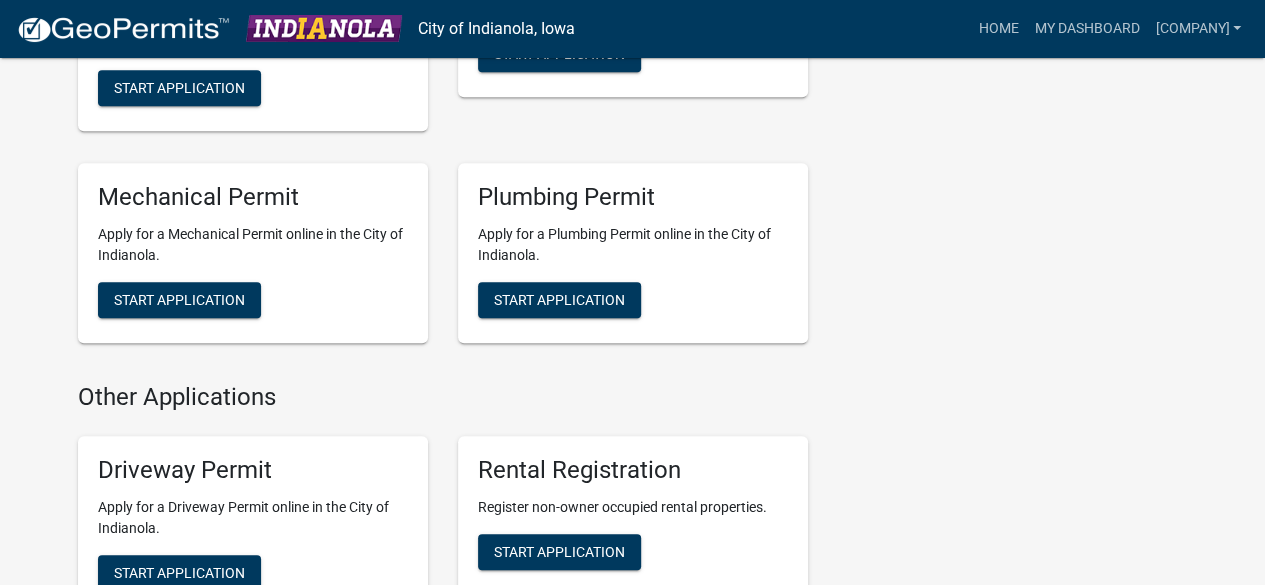 scroll, scrollTop: 672, scrollLeft: 0, axis: vertical 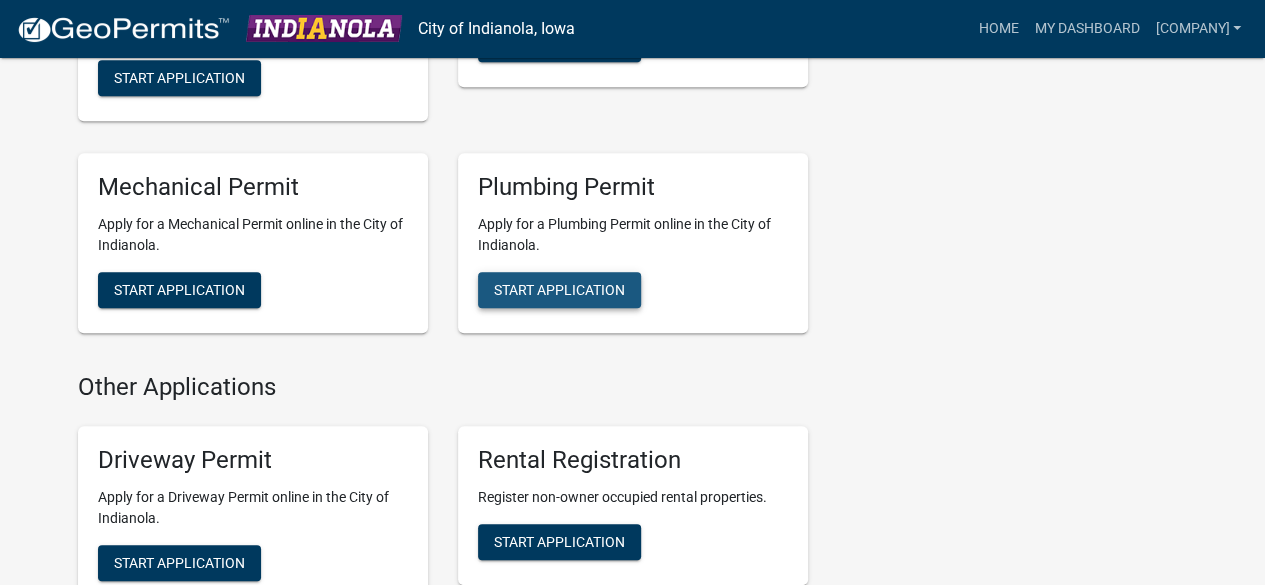click on "Start Application" at bounding box center [559, 290] 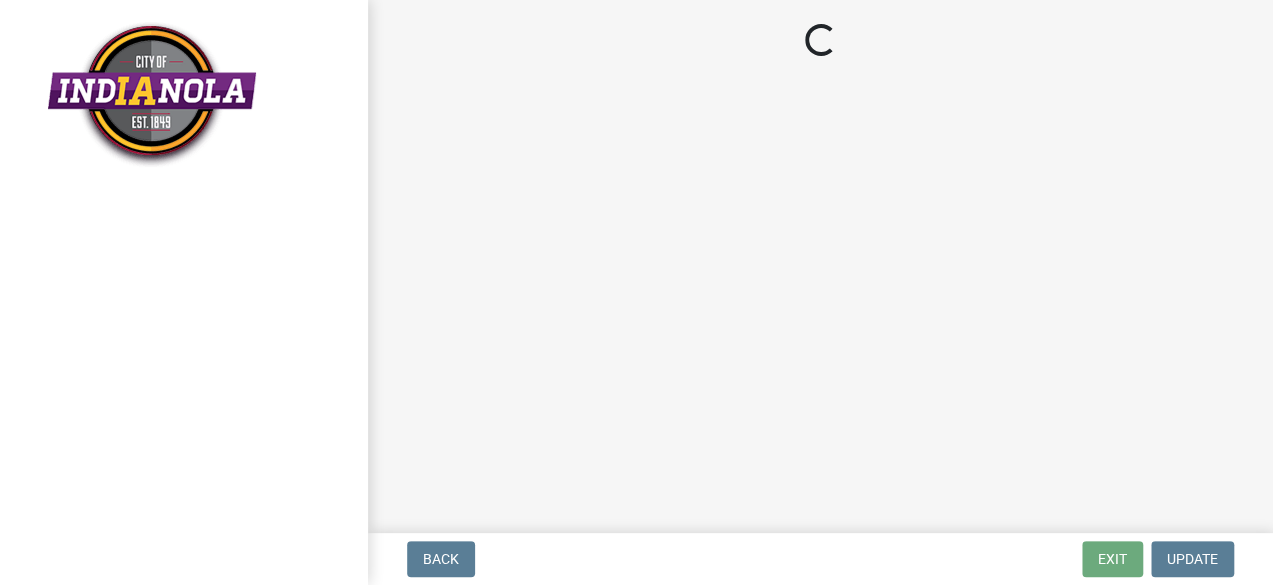scroll, scrollTop: 0, scrollLeft: 0, axis: both 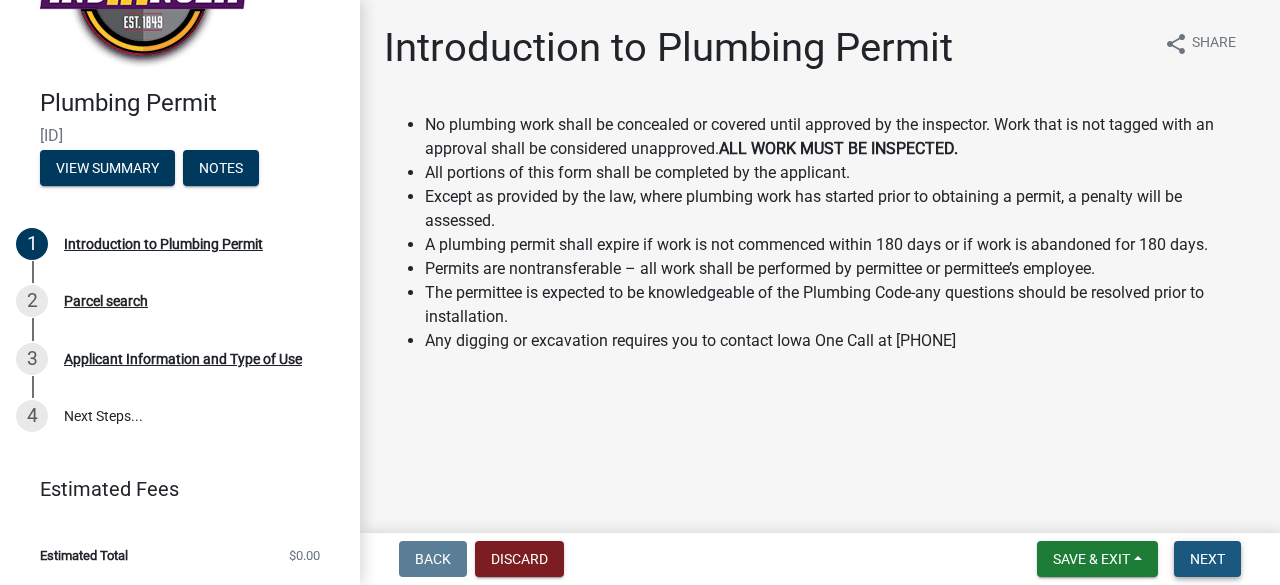 click on "Next" at bounding box center [1207, 559] 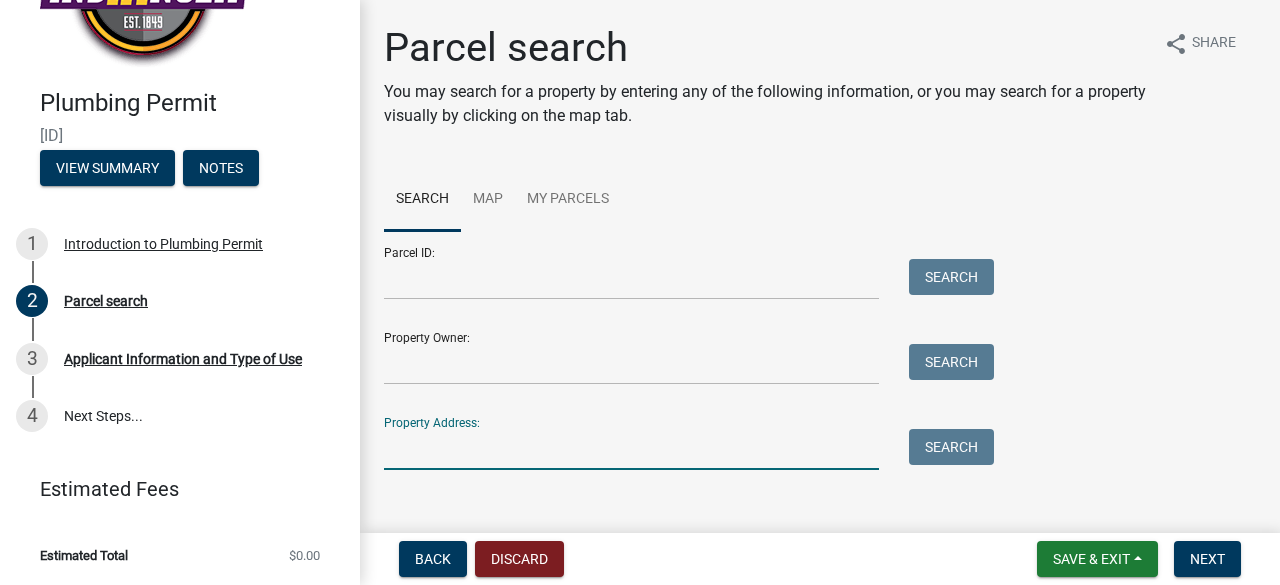 click on "Property Address:" at bounding box center (631, 449) 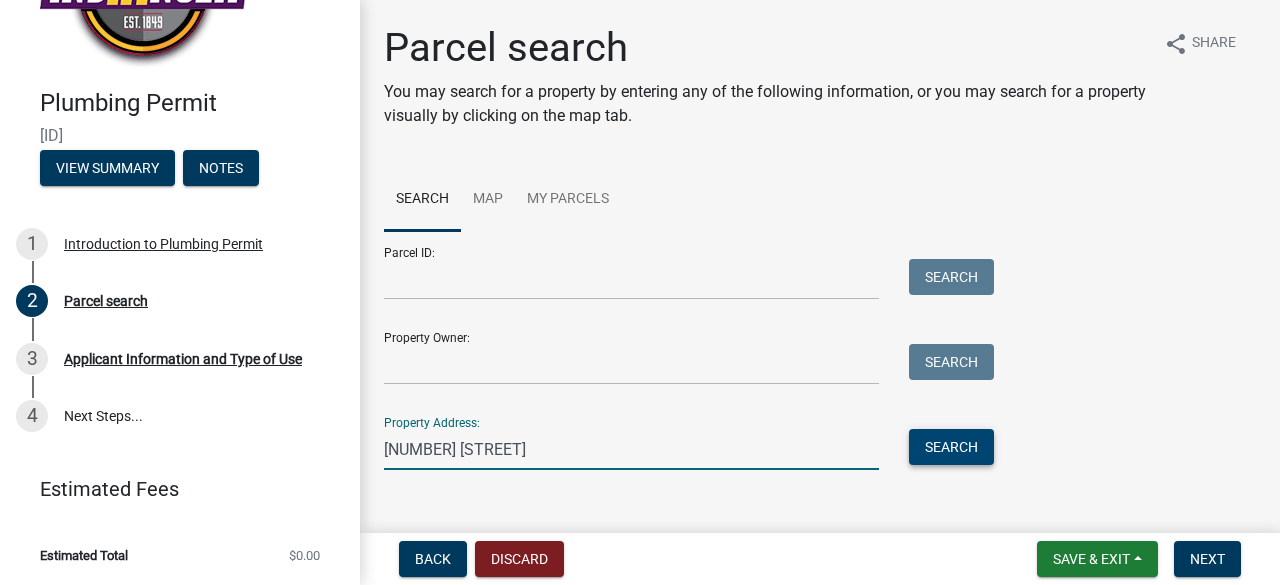 type on "[NUMBER] [STREET]" 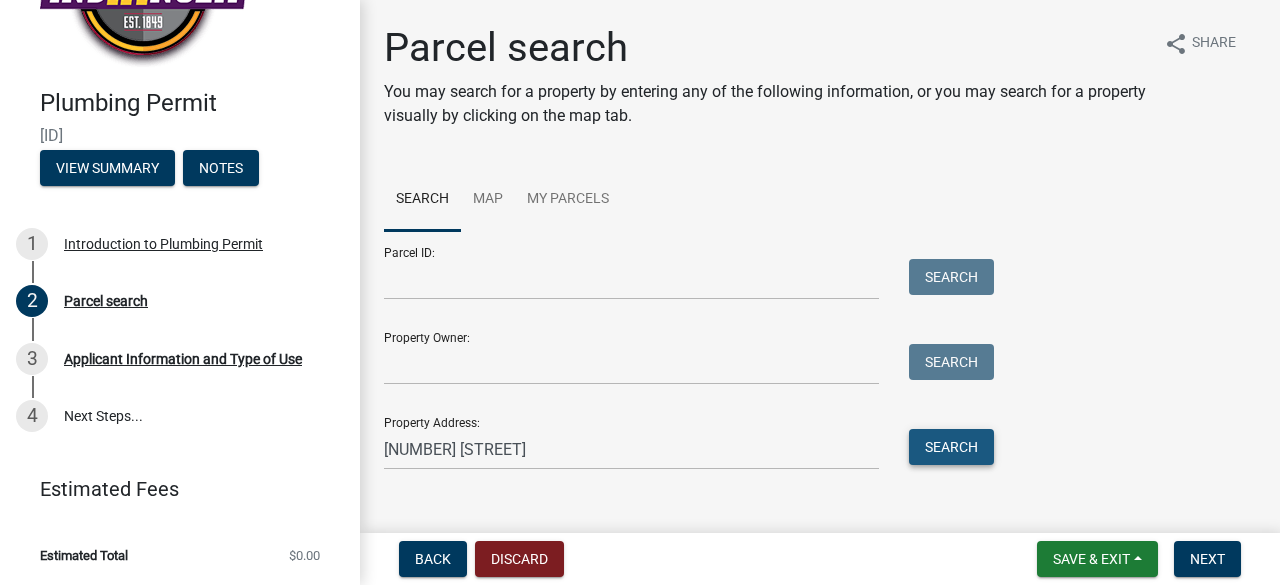 click on "Search" at bounding box center (951, 447) 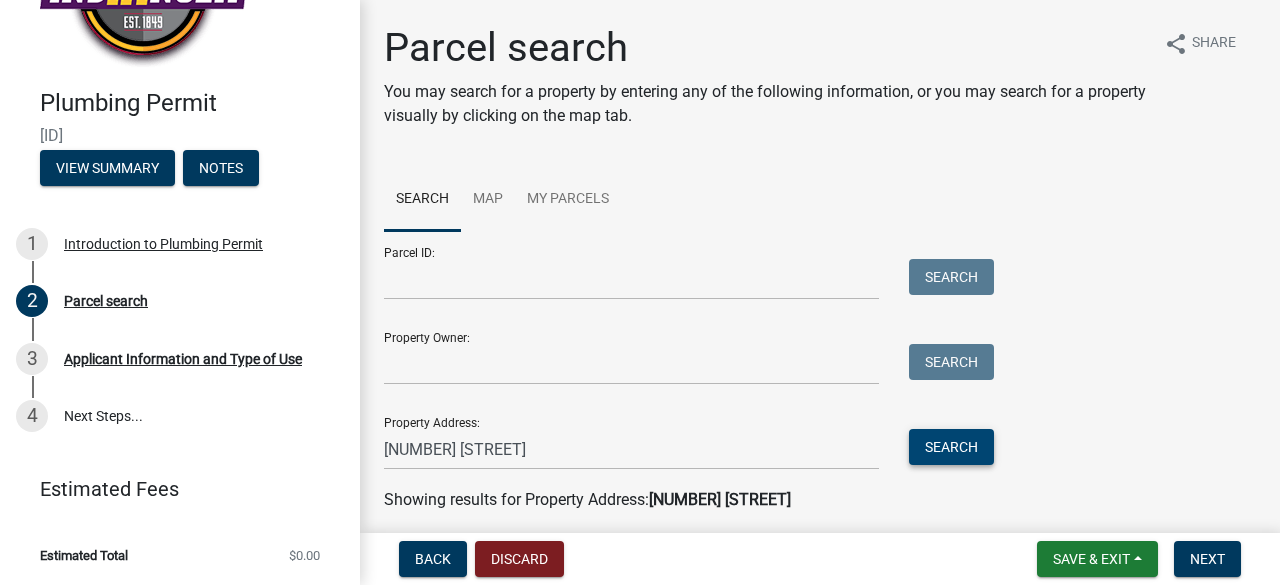 scroll, scrollTop: 160, scrollLeft: 0, axis: vertical 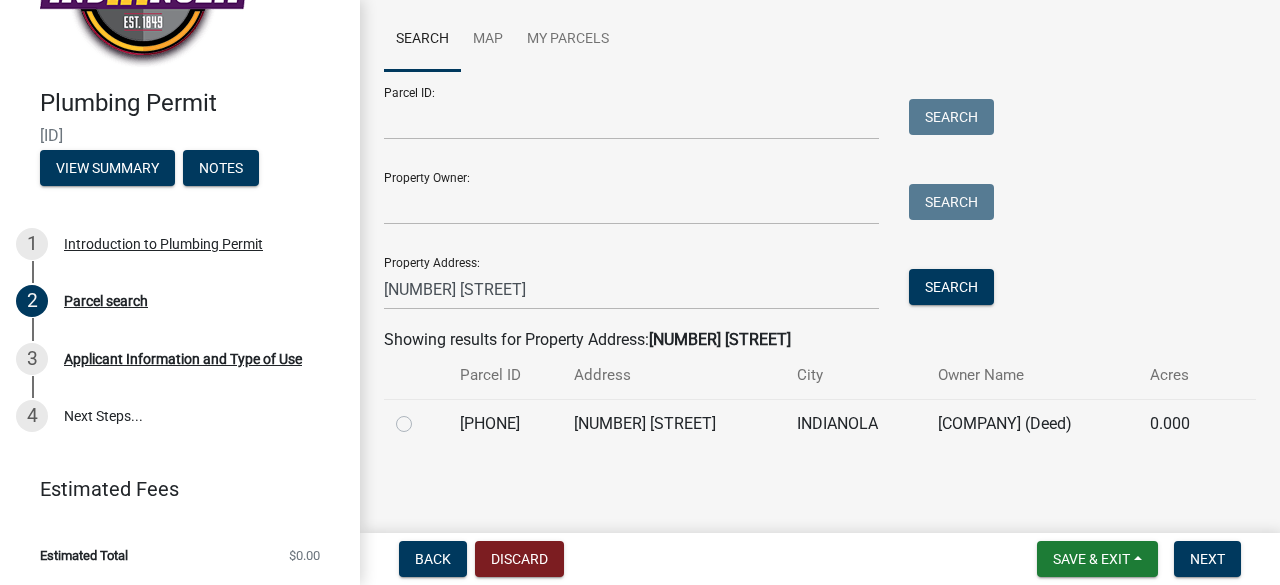 click 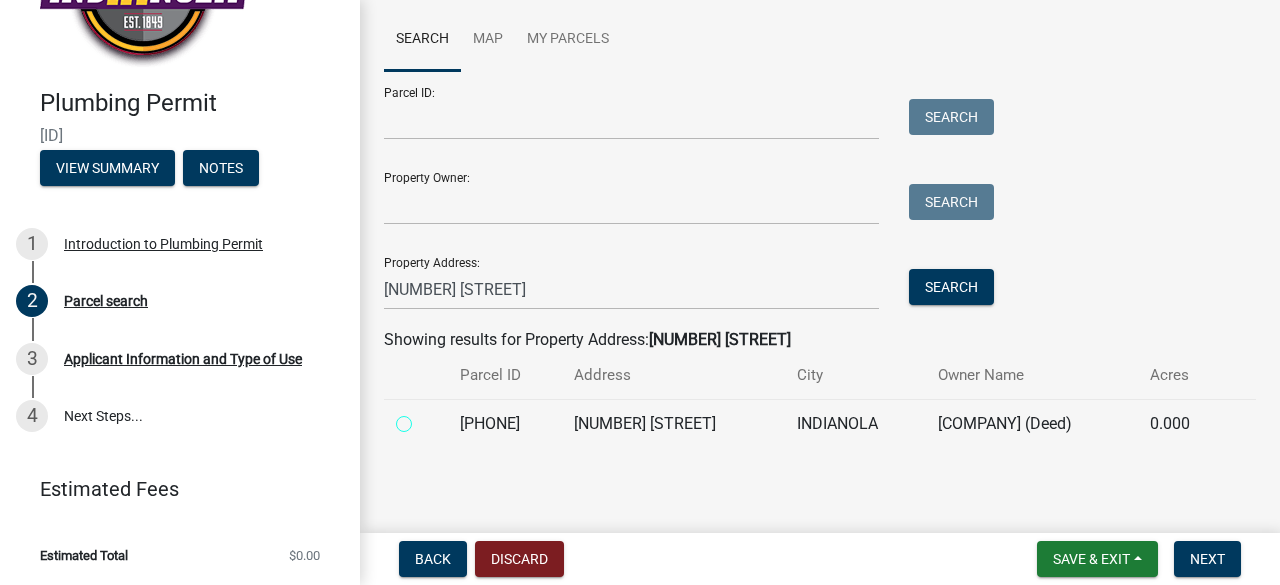 click at bounding box center [426, 418] 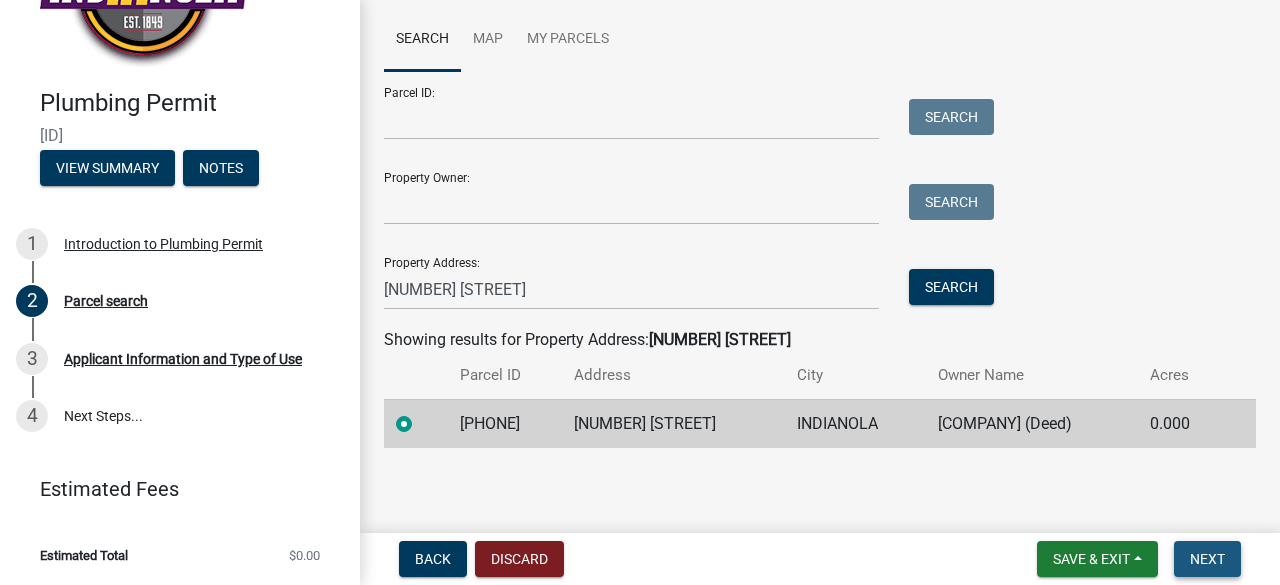 click on "Next" at bounding box center [1207, 559] 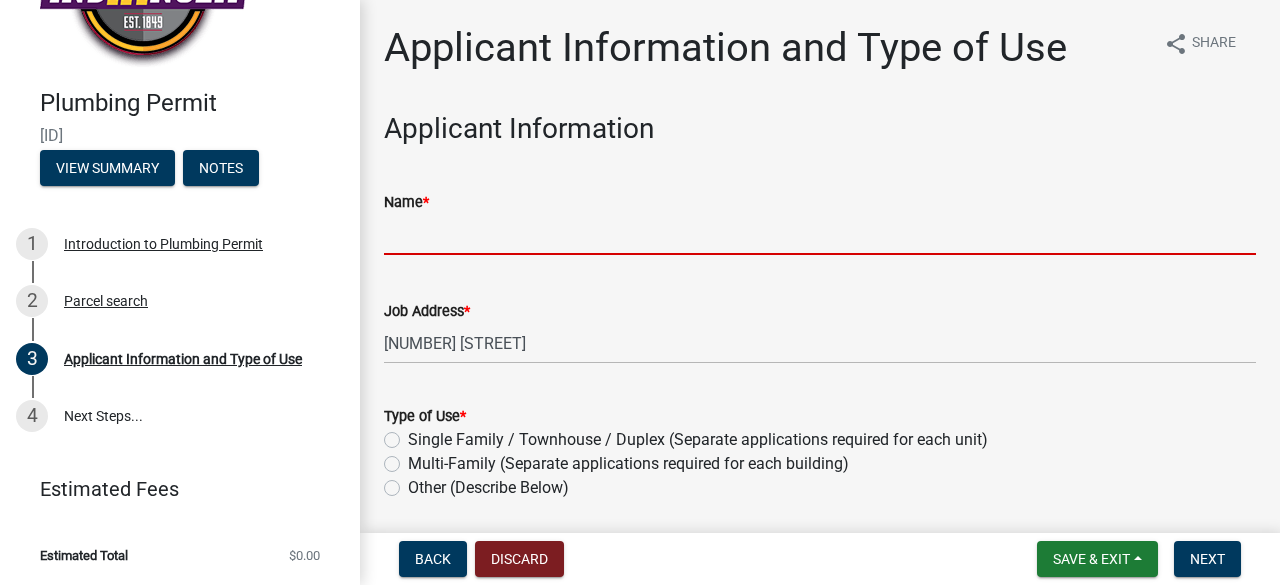 click on "Name  *" at bounding box center (820, 234) 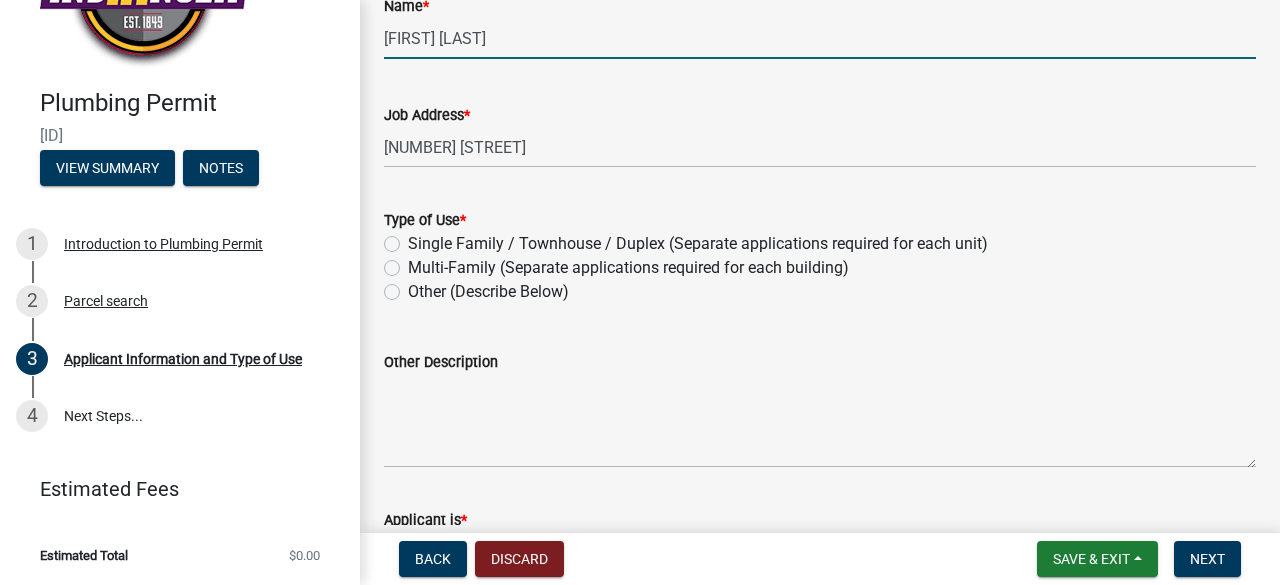 scroll, scrollTop: 268, scrollLeft: 0, axis: vertical 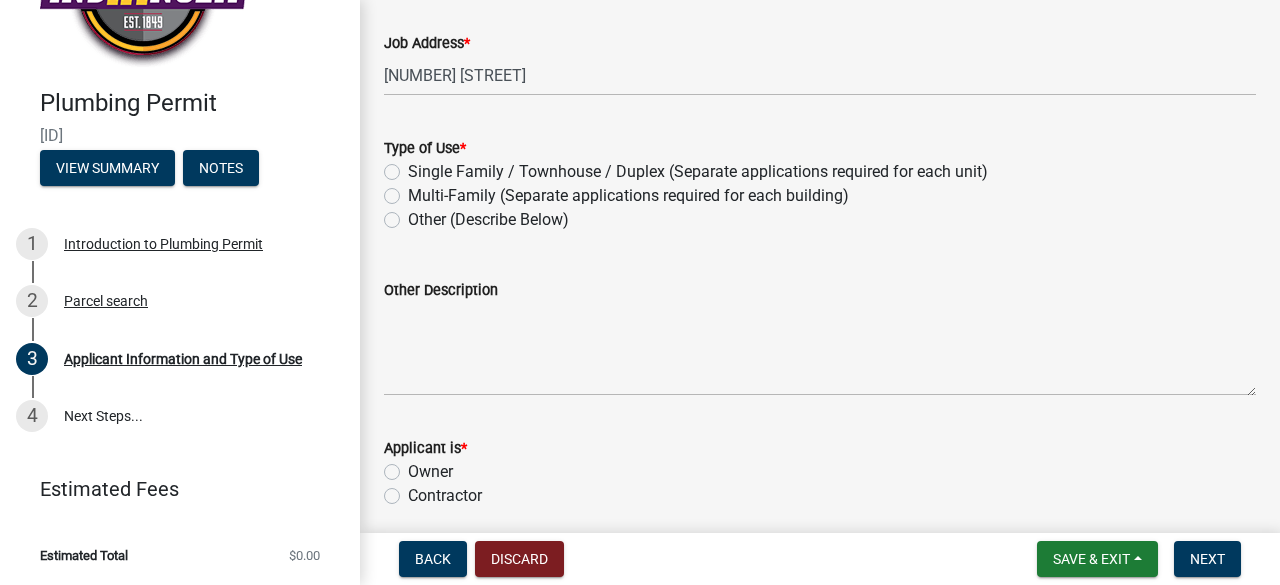 type on "[FIRST] [LAST]" 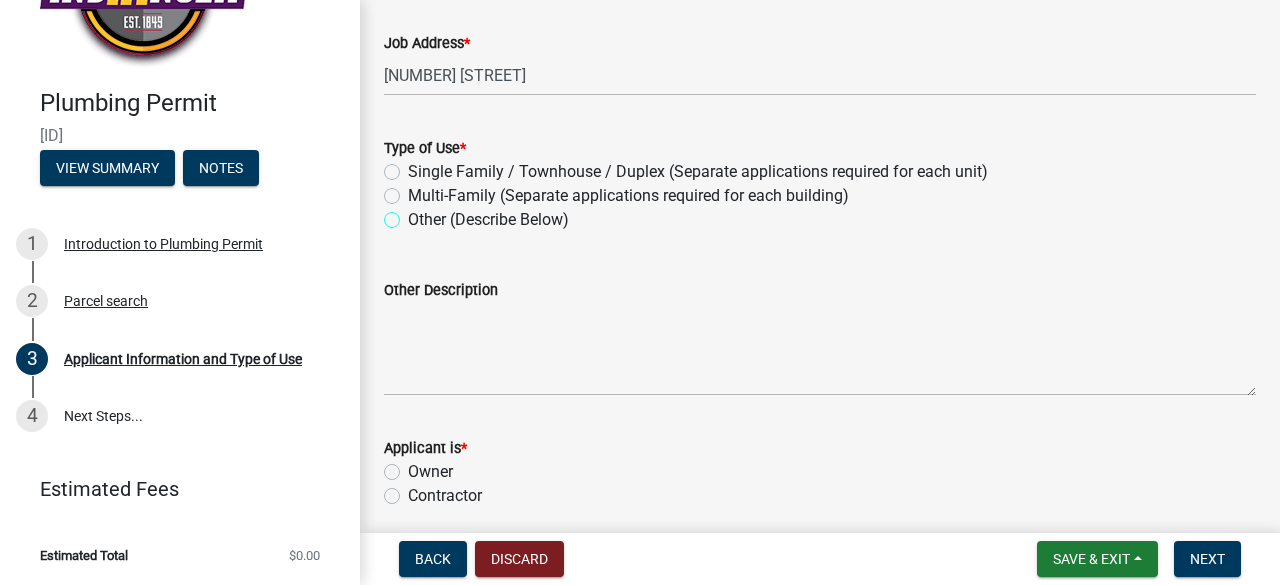 click on "Other (Describe Below)" at bounding box center (414, 214) 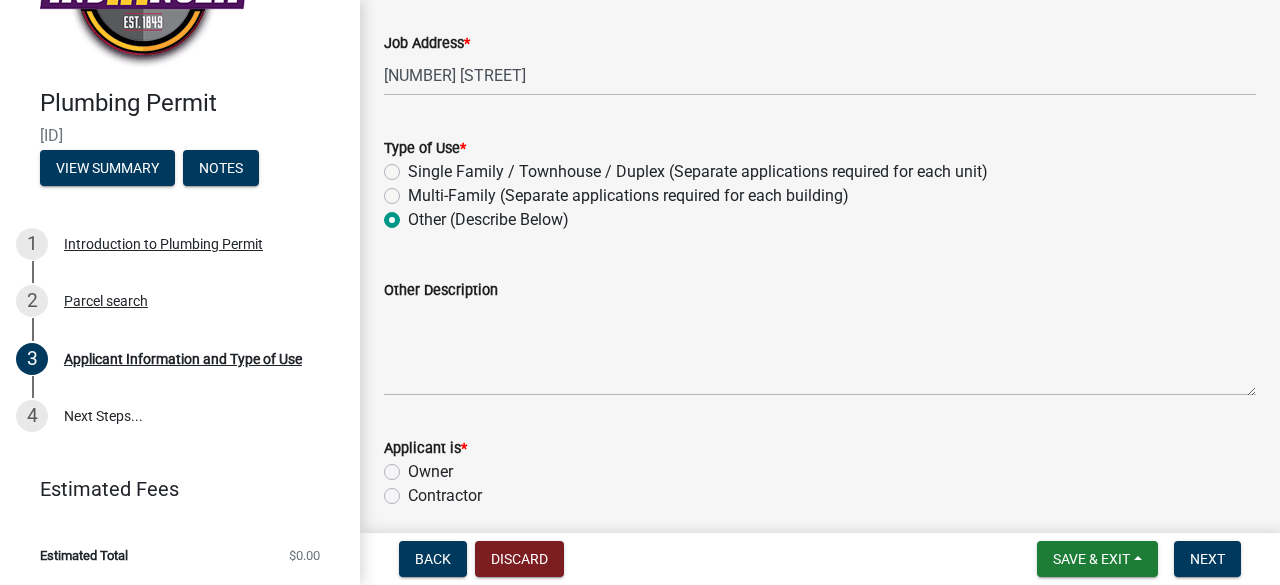 radio on "true" 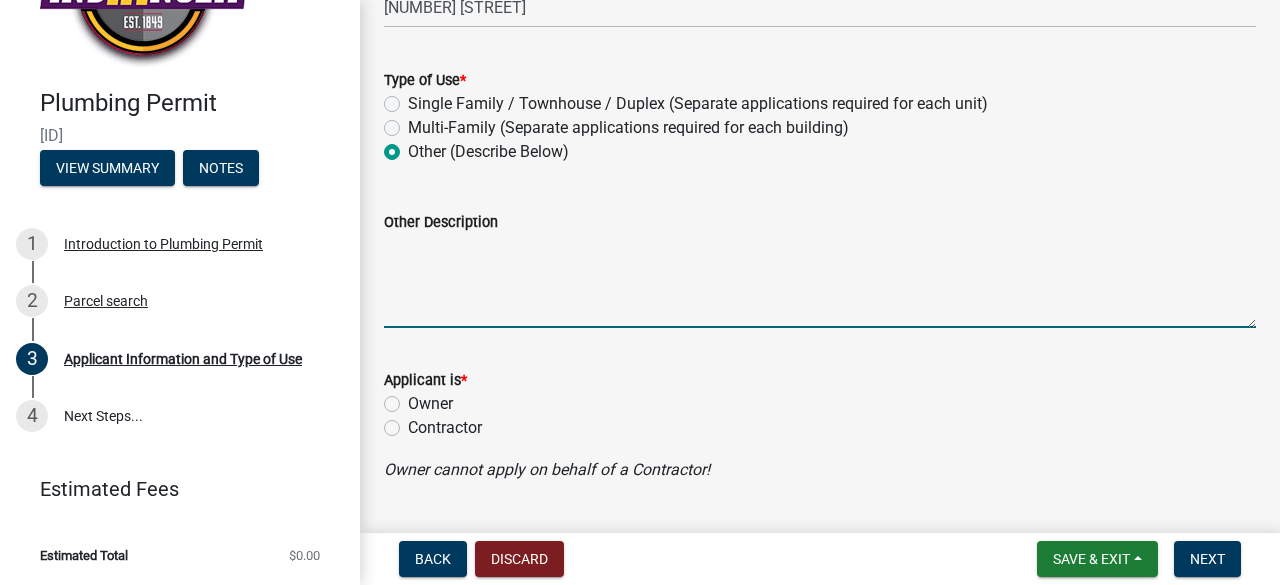 click on "Other Description" at bounding box center (820, 281) 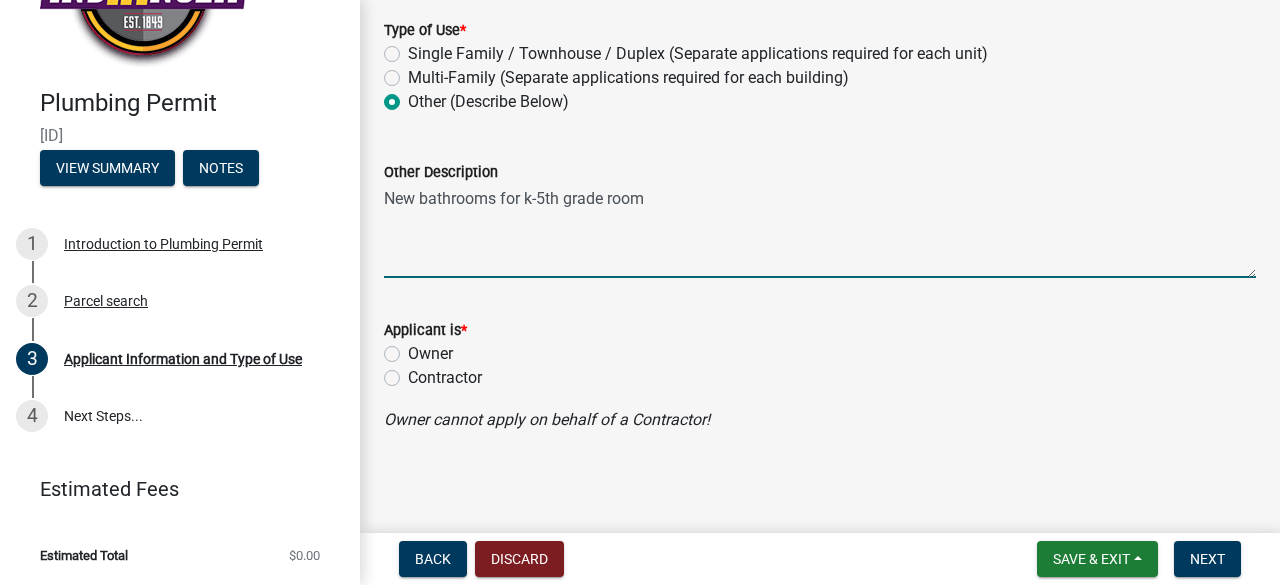 scroll, scrollTop: 386, scrollLeft: 0, axis: vertical 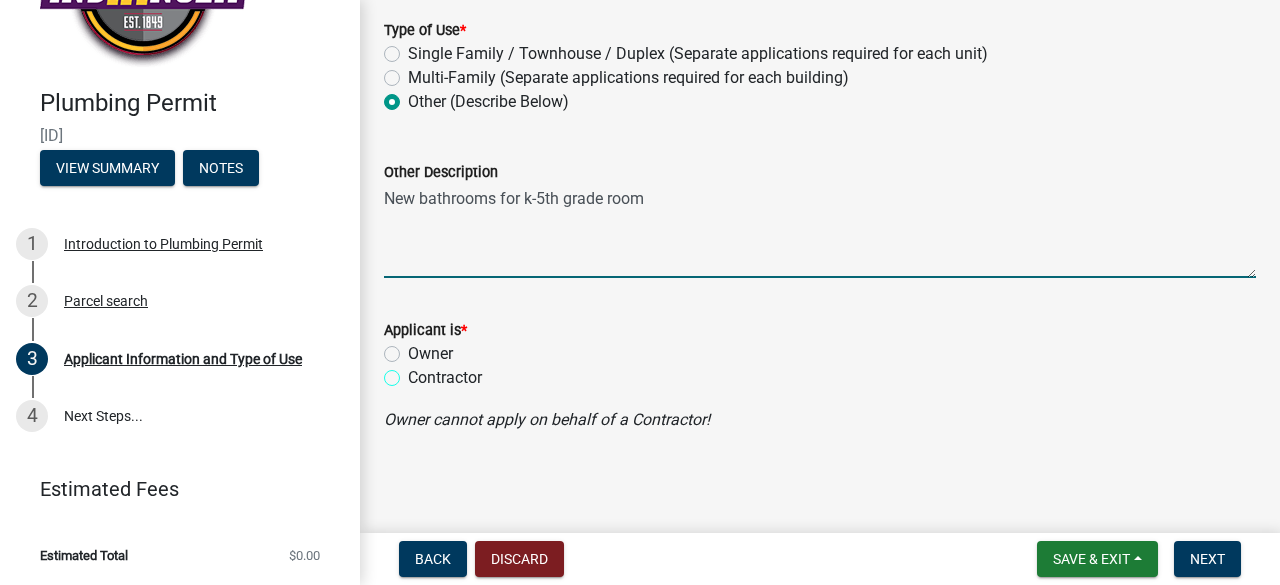 click on "Contractor" at bounding box center (414, 372) 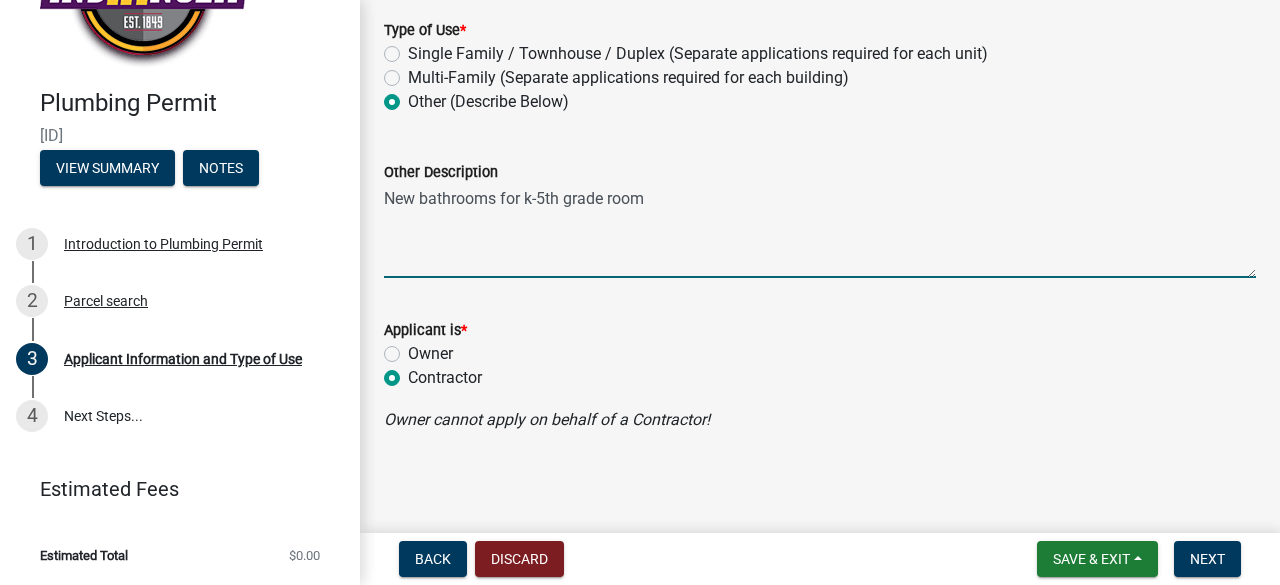radio on "true" 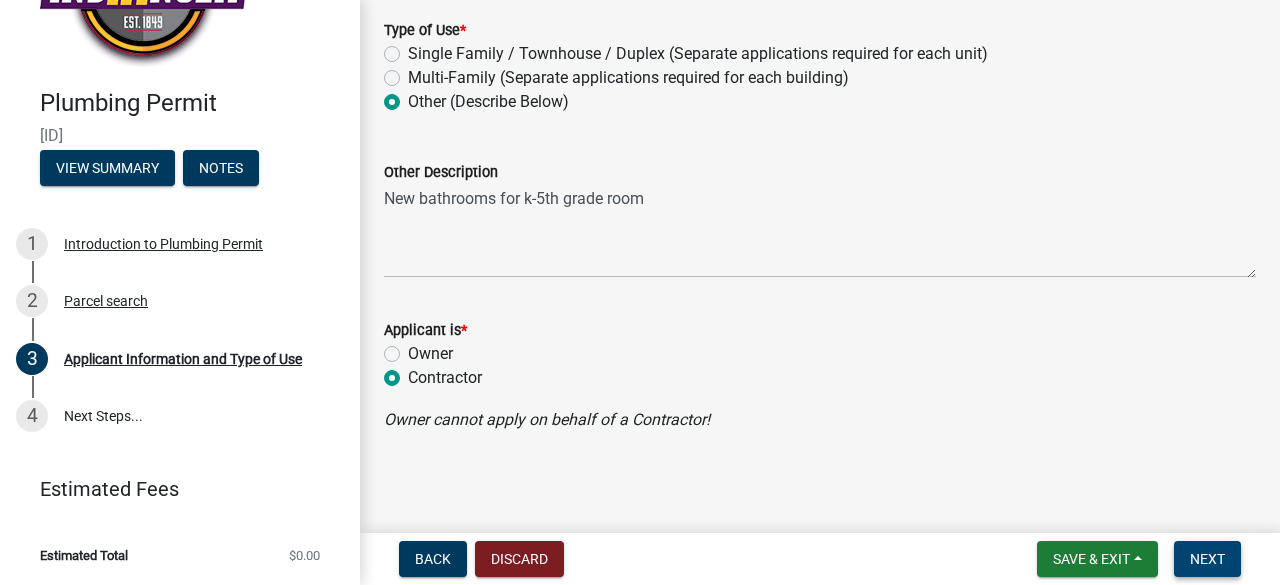 click on "Next" at bounding box center [1207, 559] 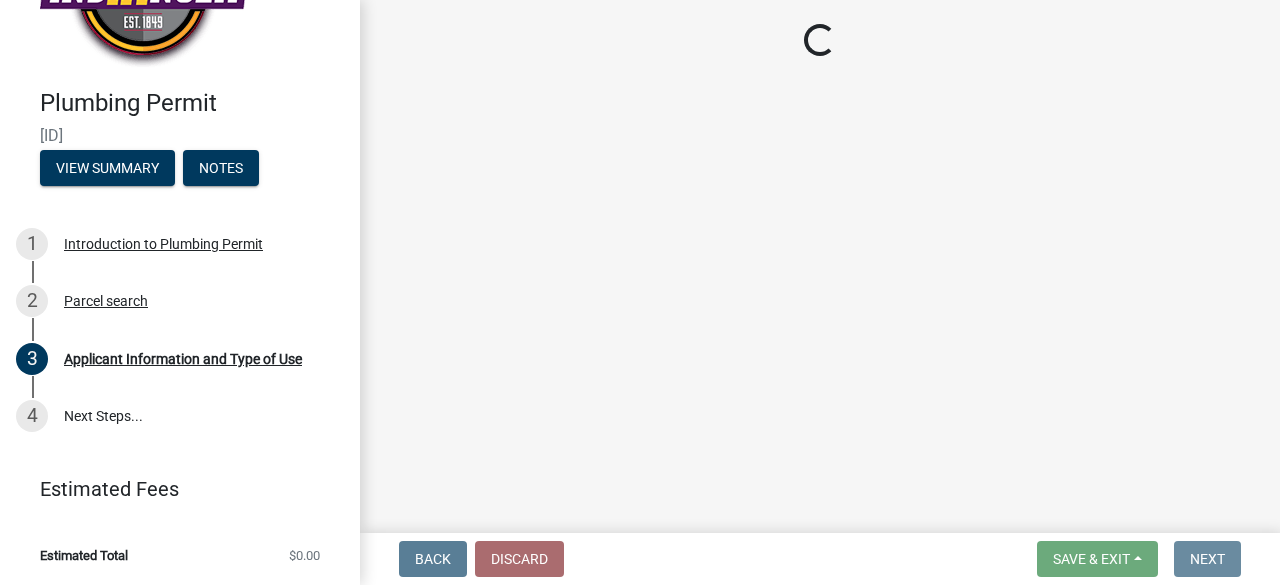 scroll, scrollTop: 0, scrollLeft: 0, axis: both 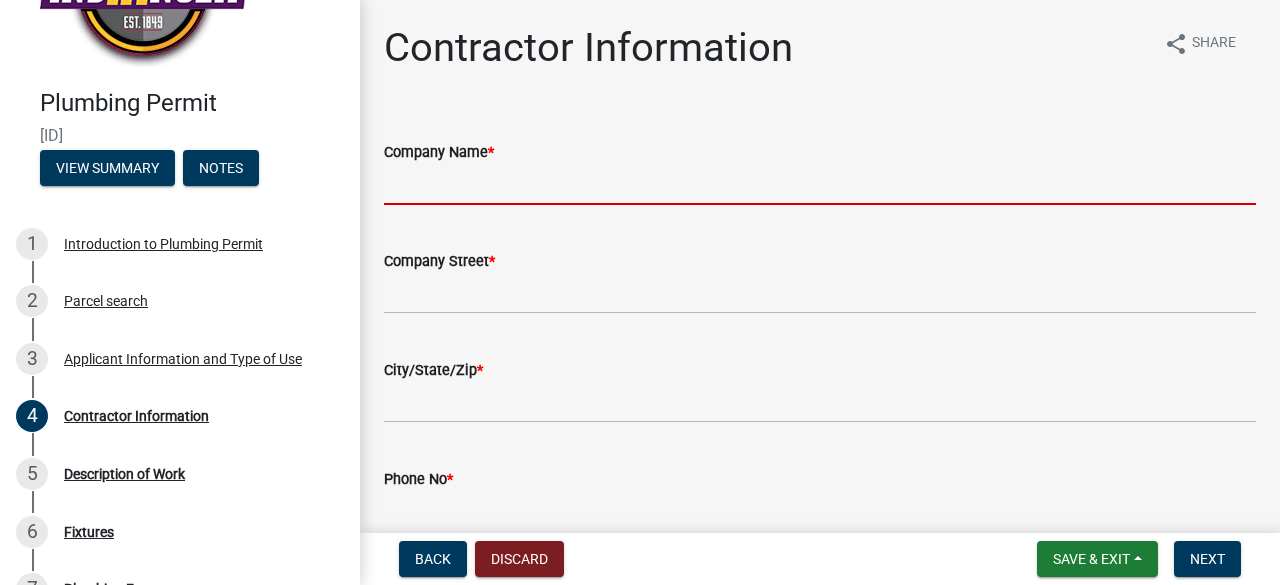 click on "Company Name  *" at bounding box center [820, 184] 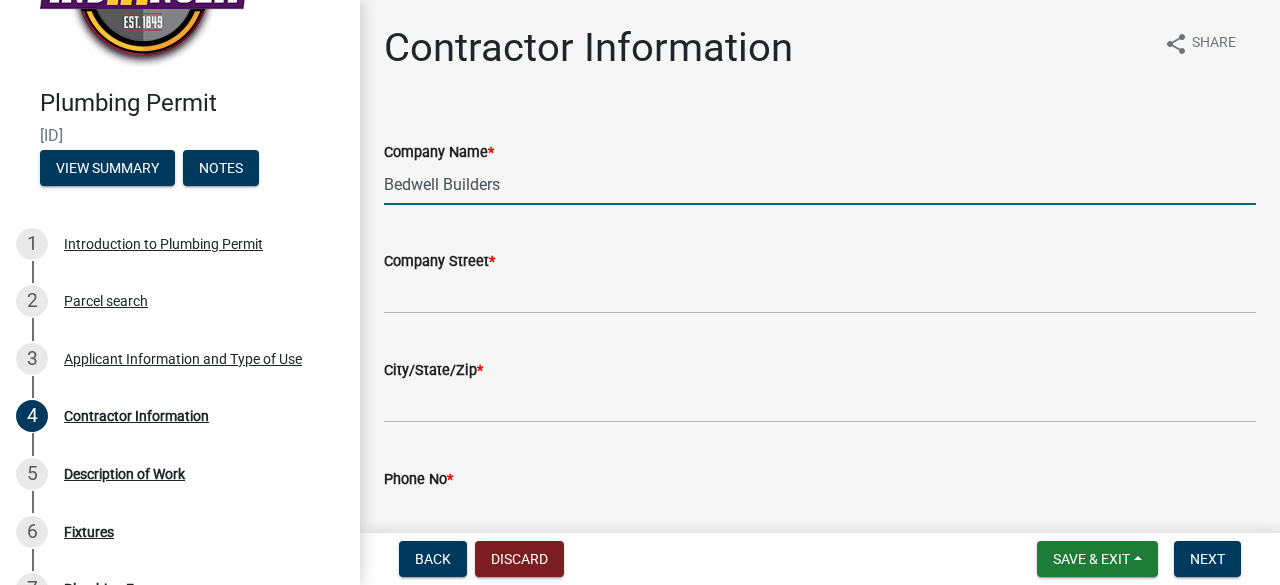 type on "Bedwell Builders" 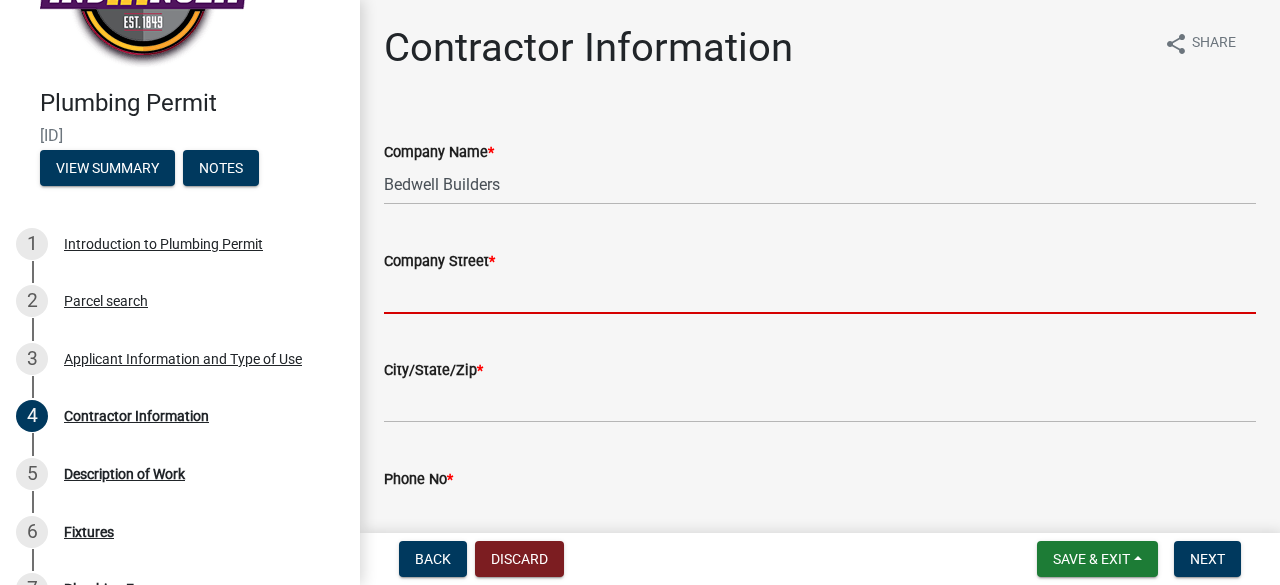 click on "Company Street  *" at bounding box center (820, 293) 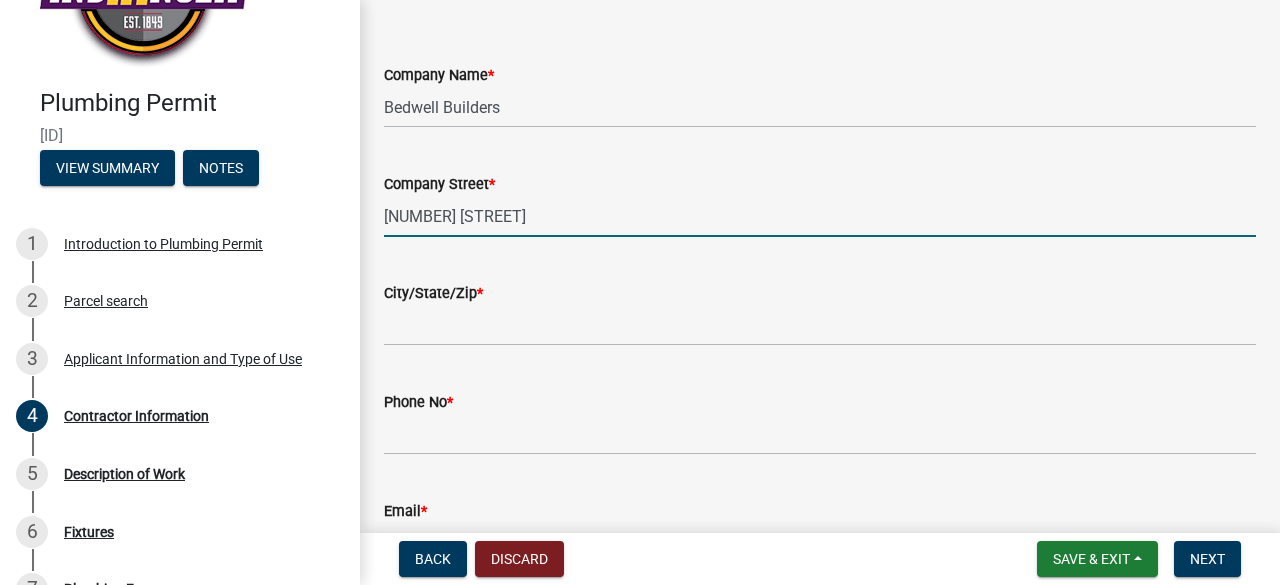 scroll, scrollTop: 78, scrollLeft: 0, axis: vertical 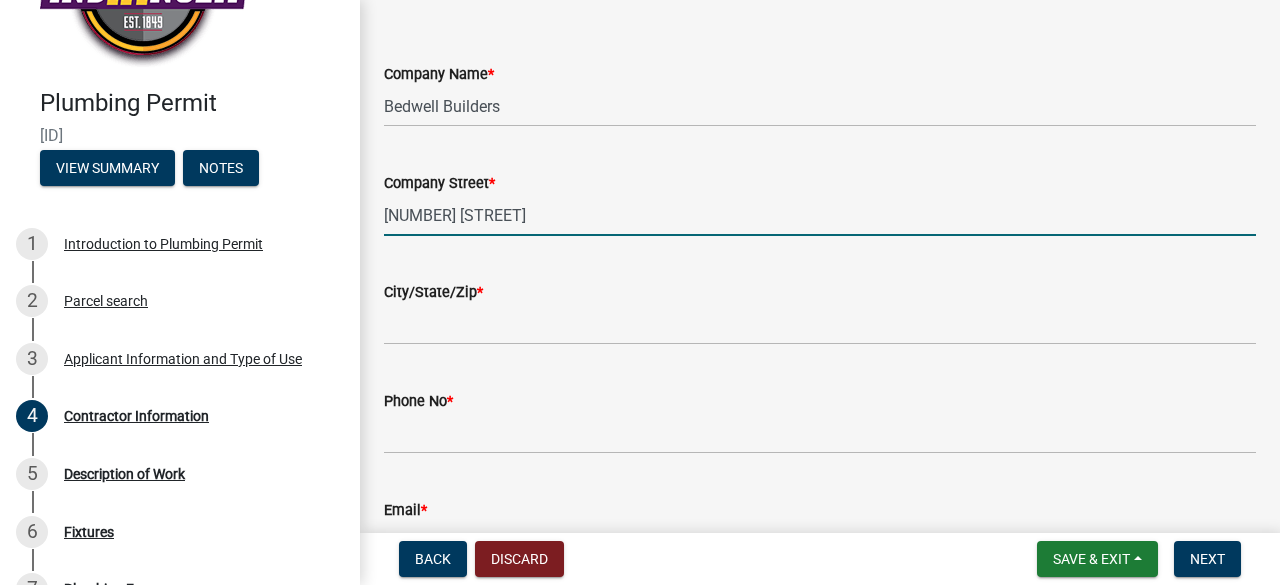 type on "[NUMBER] [STREET]" 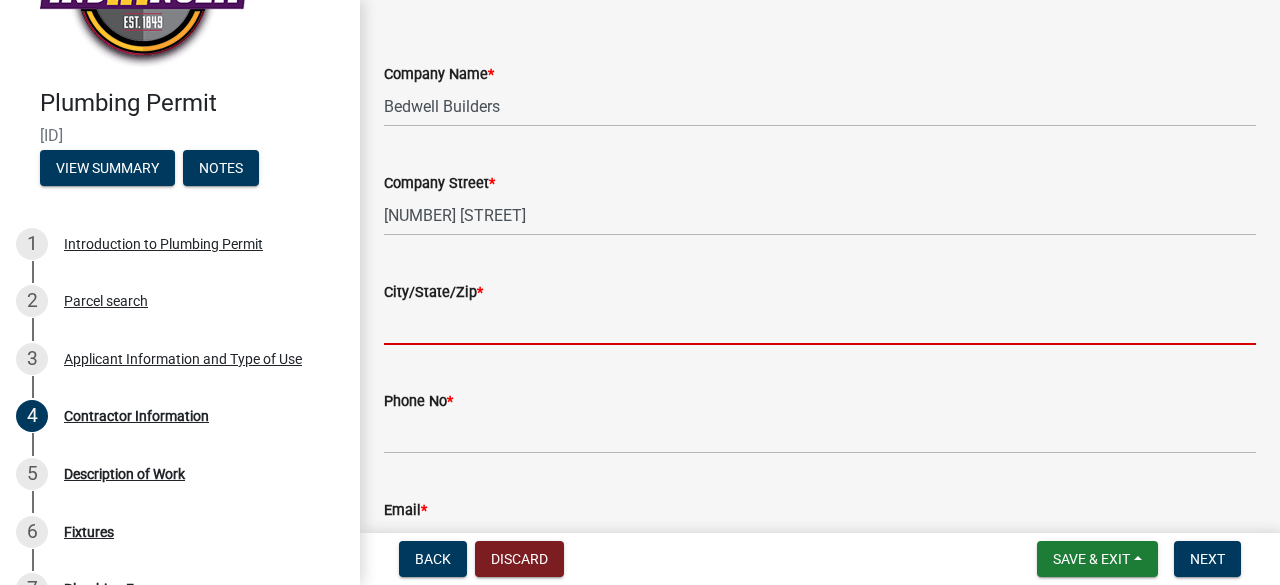 click on "City/State/Zip  *" at bounding box center (820, 324) 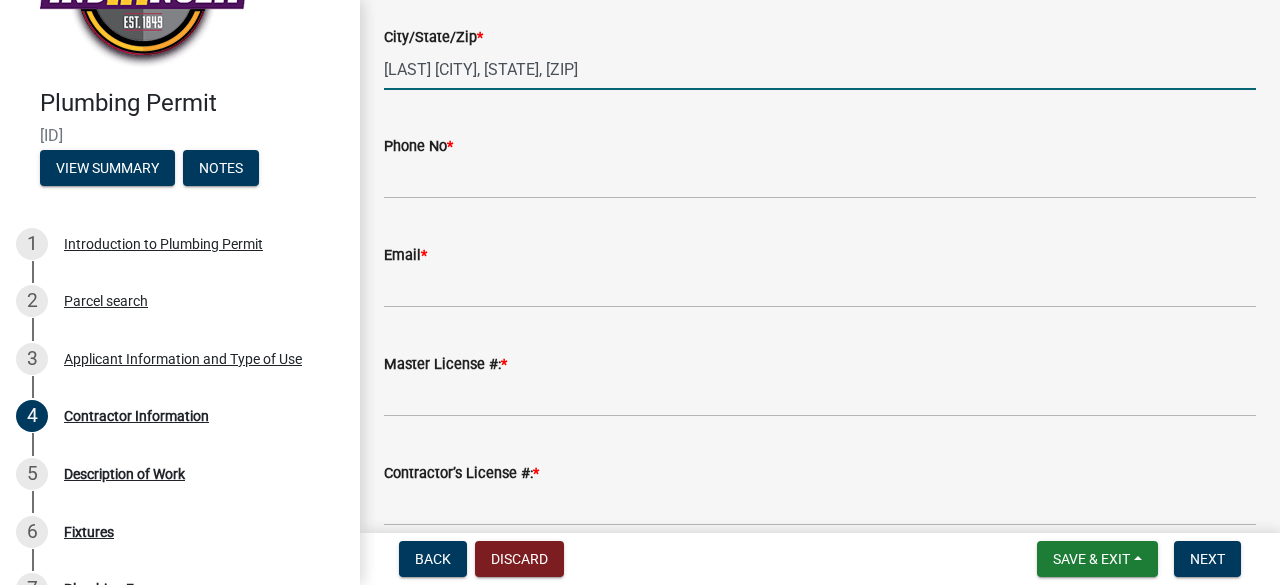 scroll, scrollTop: 337, scrollLeft: 0, axis: vertical 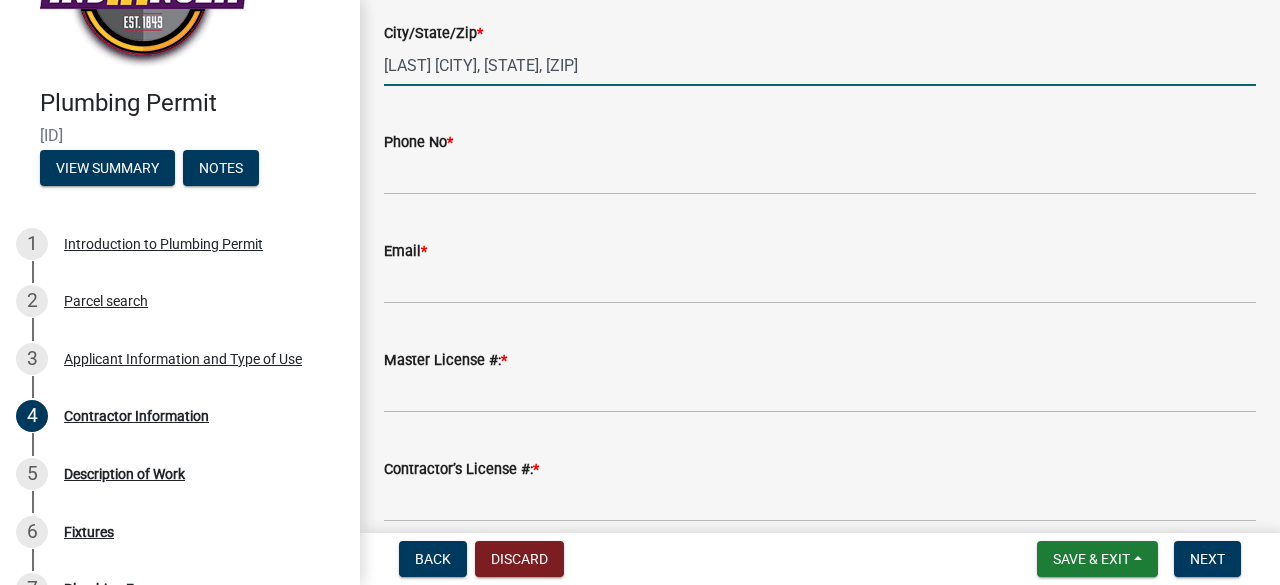 type on "[LAST] [CITY], [STATE], [ZIP]" 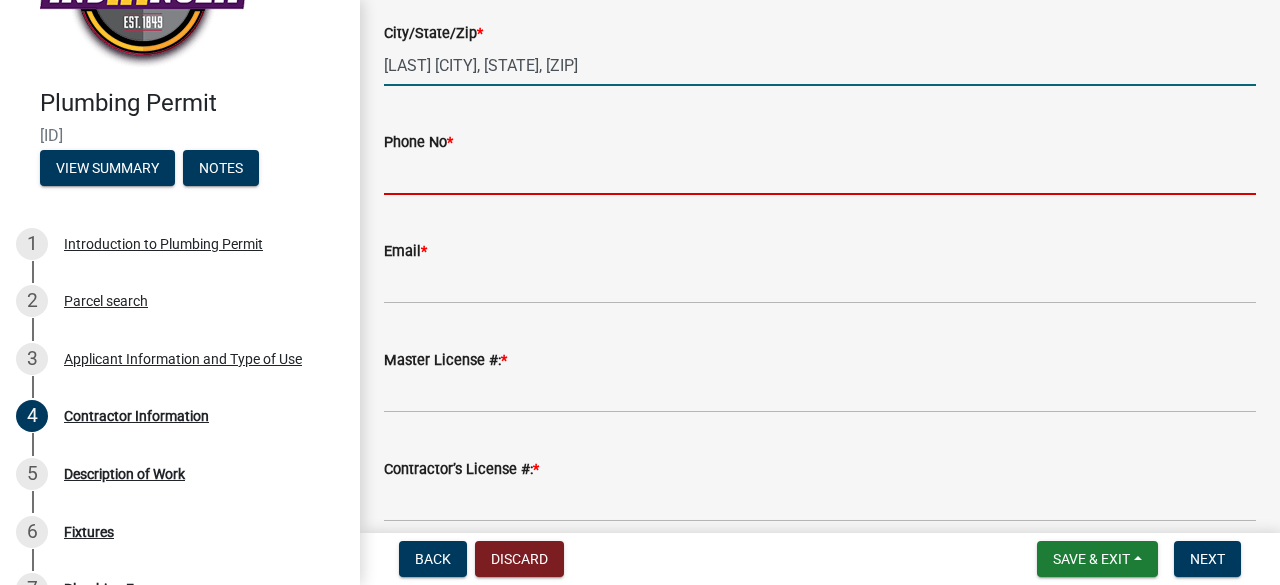 click on "Phone No  *" at bounding box center [820, 174] 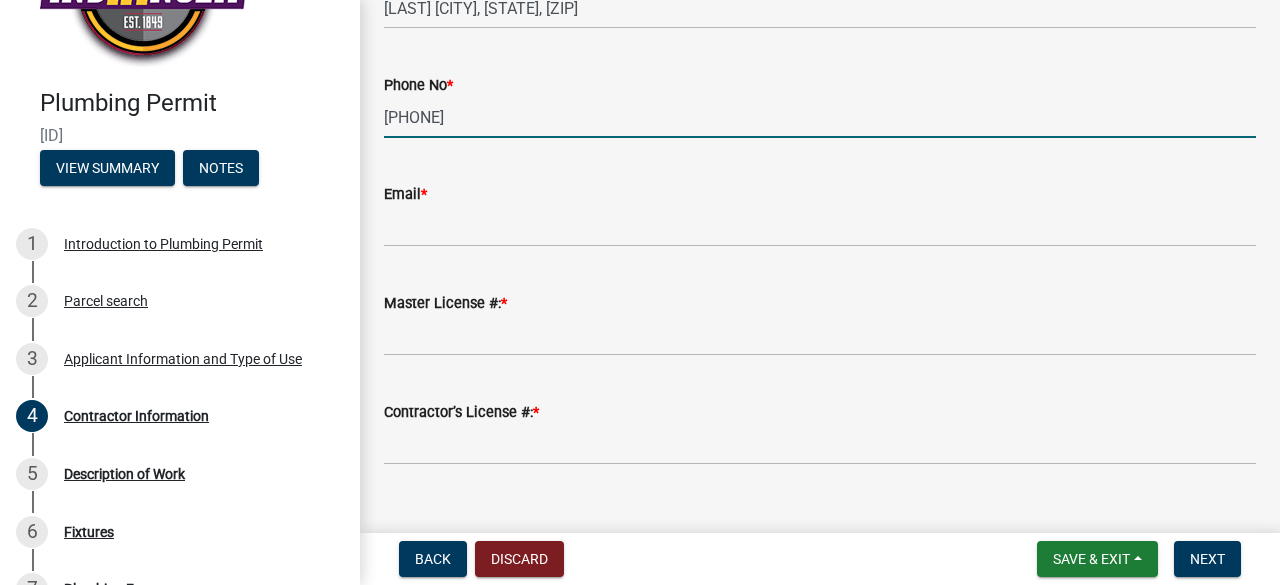 scroll, scrollTop: 397, scrollLeft: 0, axis: vertical 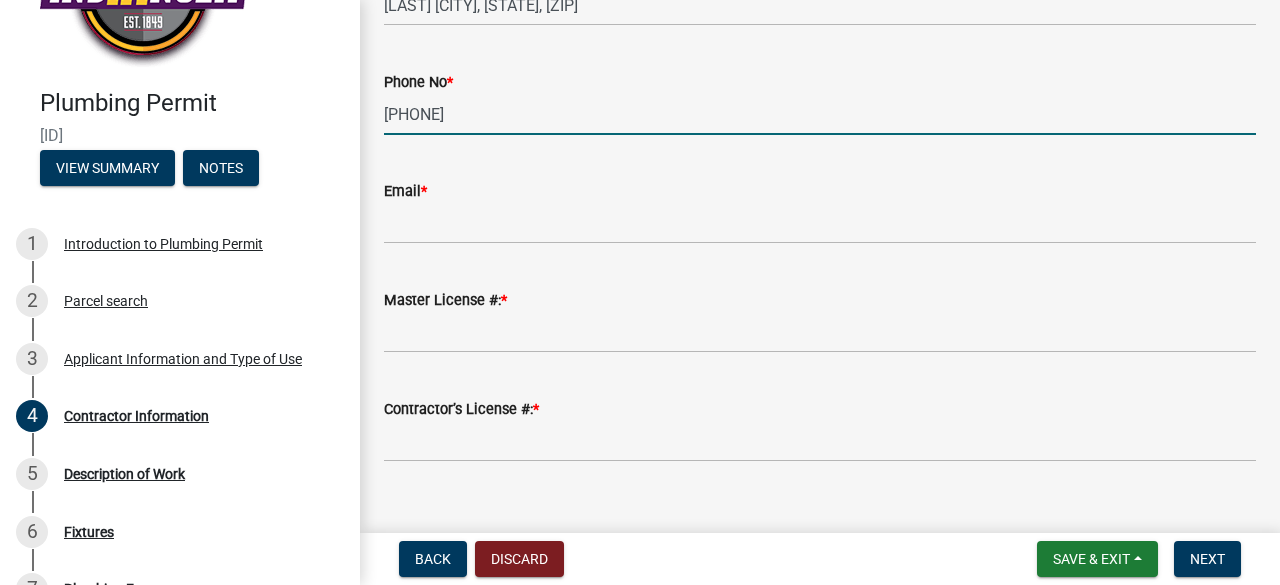 type on "[PHONE]" 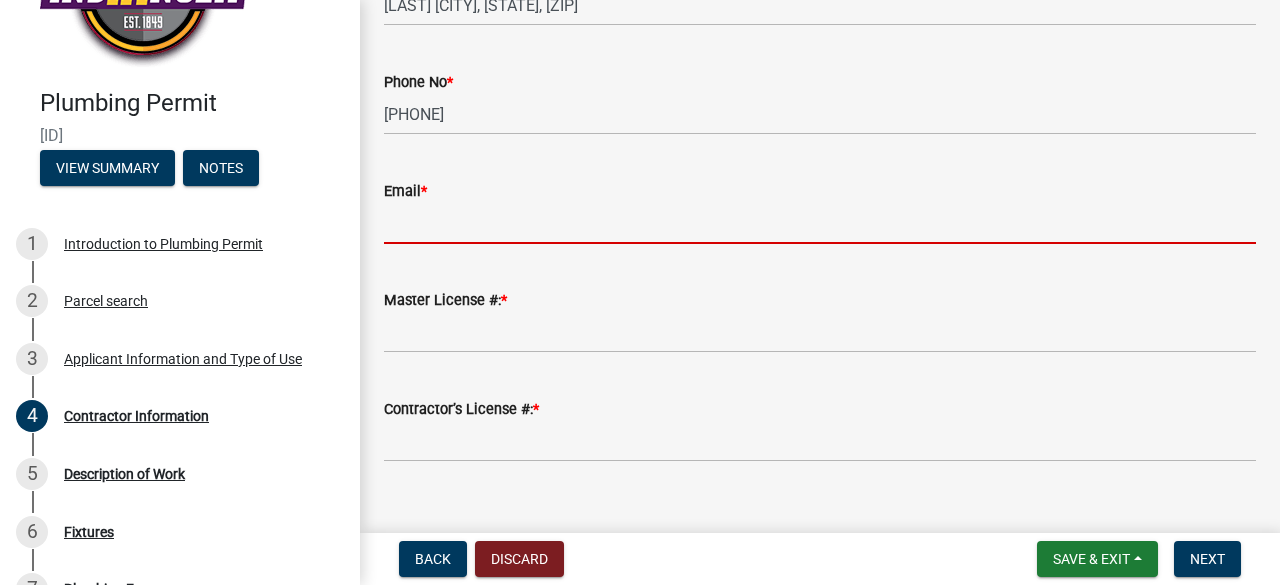click on "Email  *" at bounding box center (820, 223) 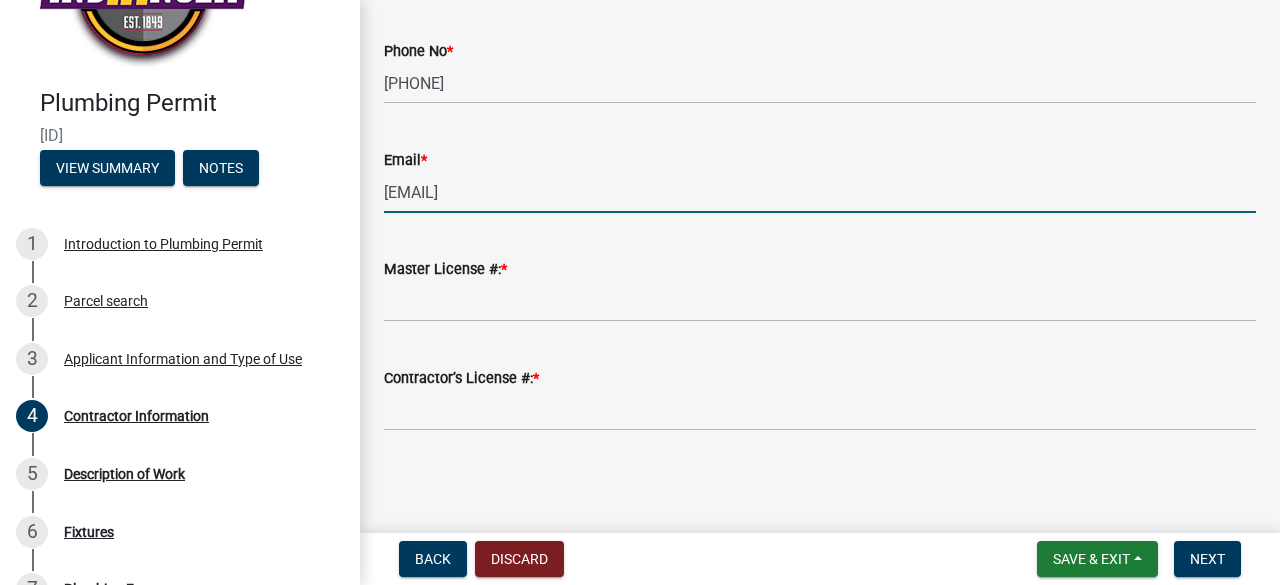 scroll, scrollTop: 428, scrollLeft: 0, axis: vertical 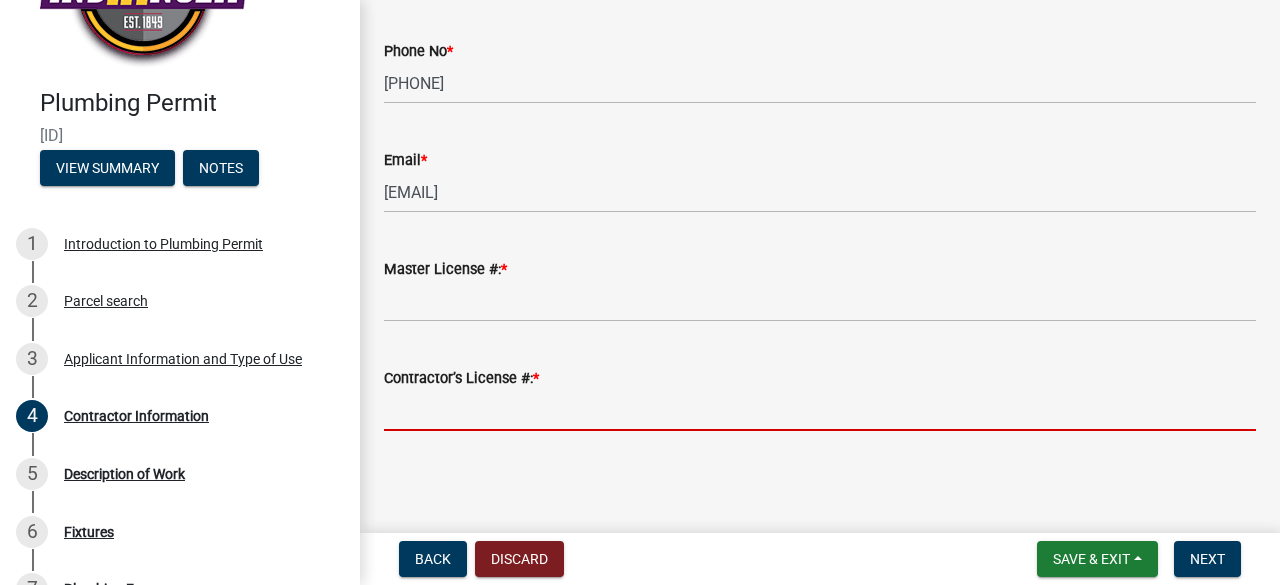 click on "Contractor’s License #:  *" at bounding box center (820, 410) 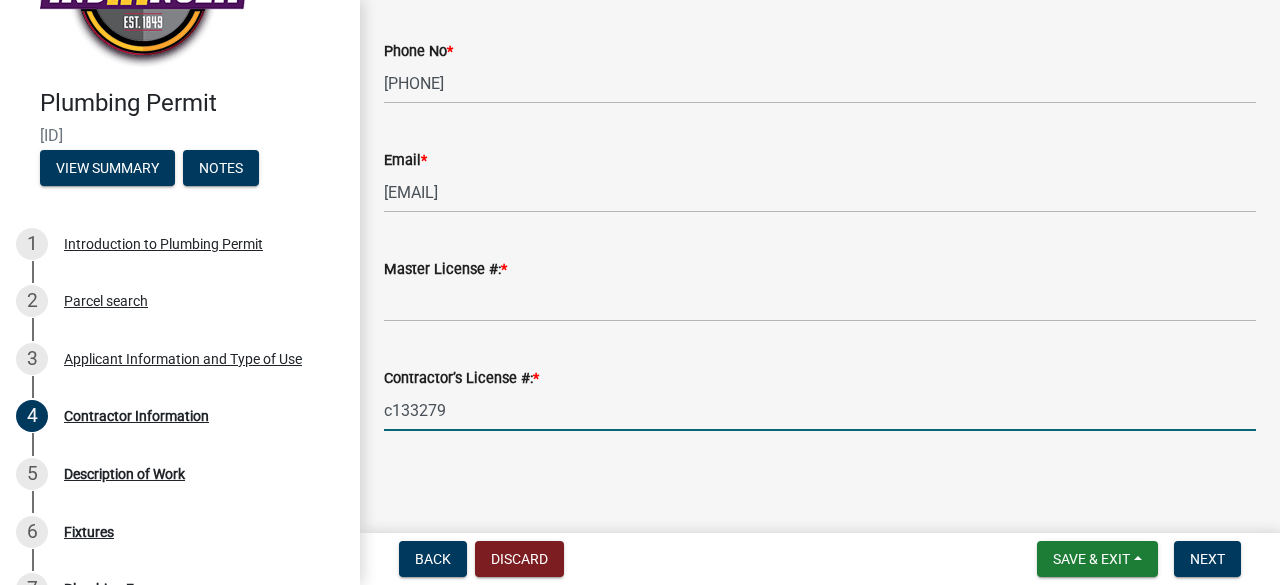 type on "c133279" 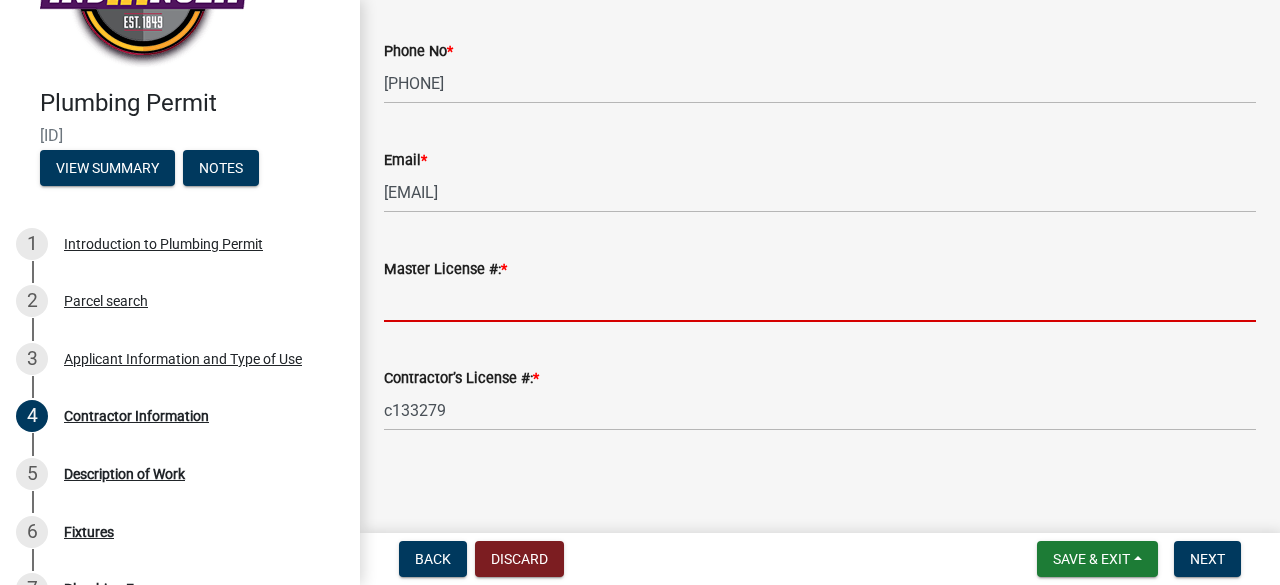 click on "Master License #:  *" at bounding box center (820, 301) 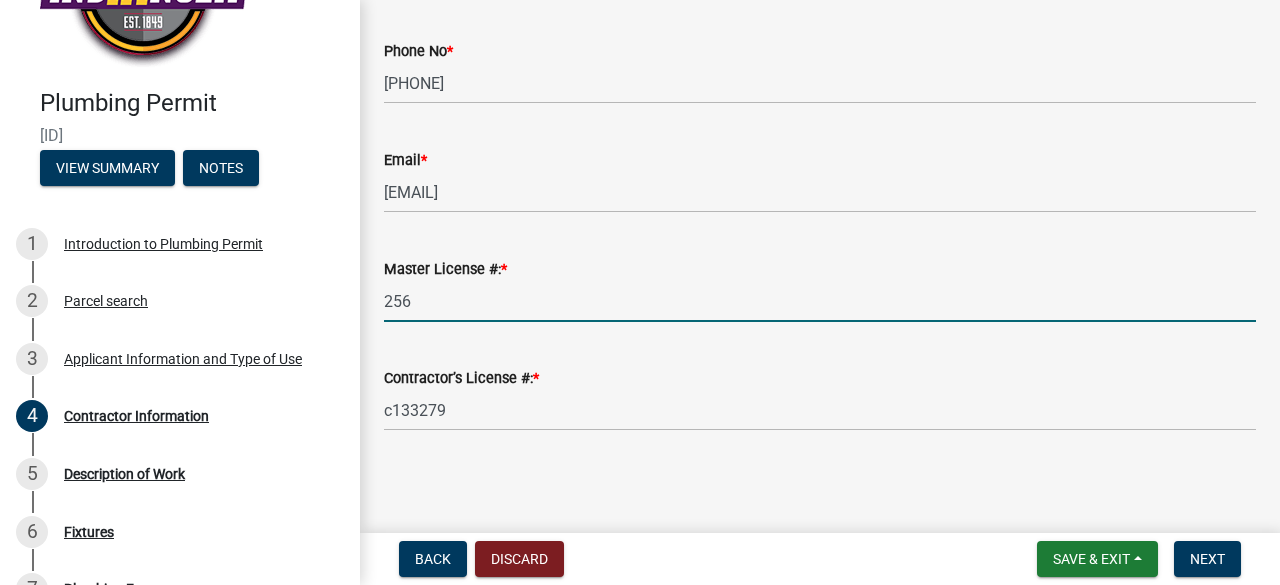 type on "256" 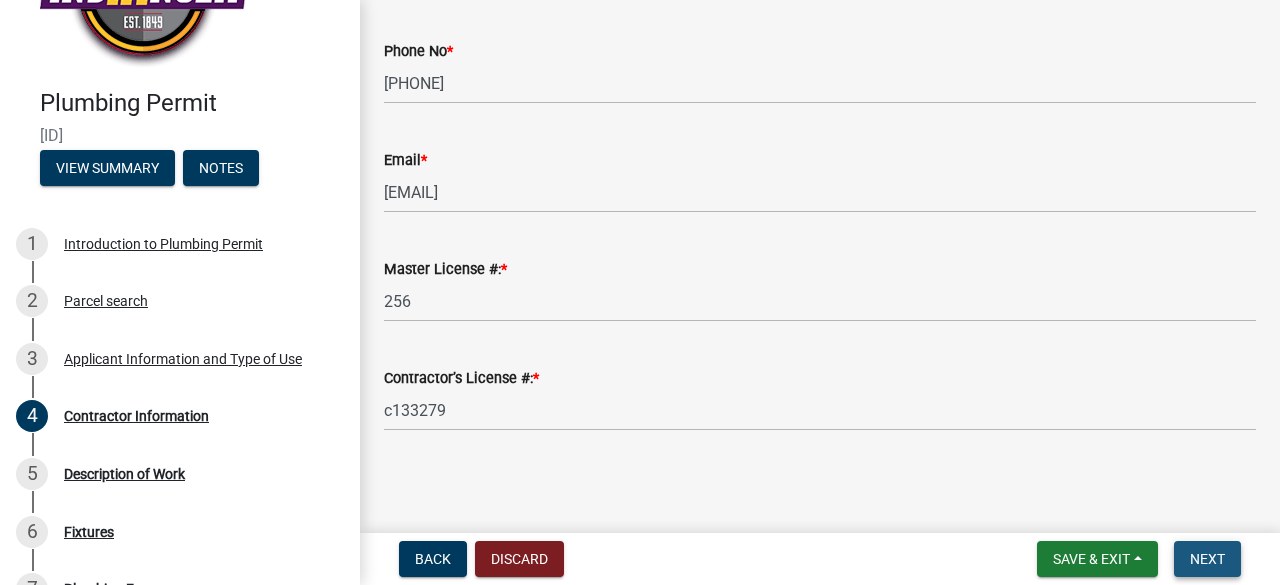 click on "Next" at bounding box center (1207, 559) 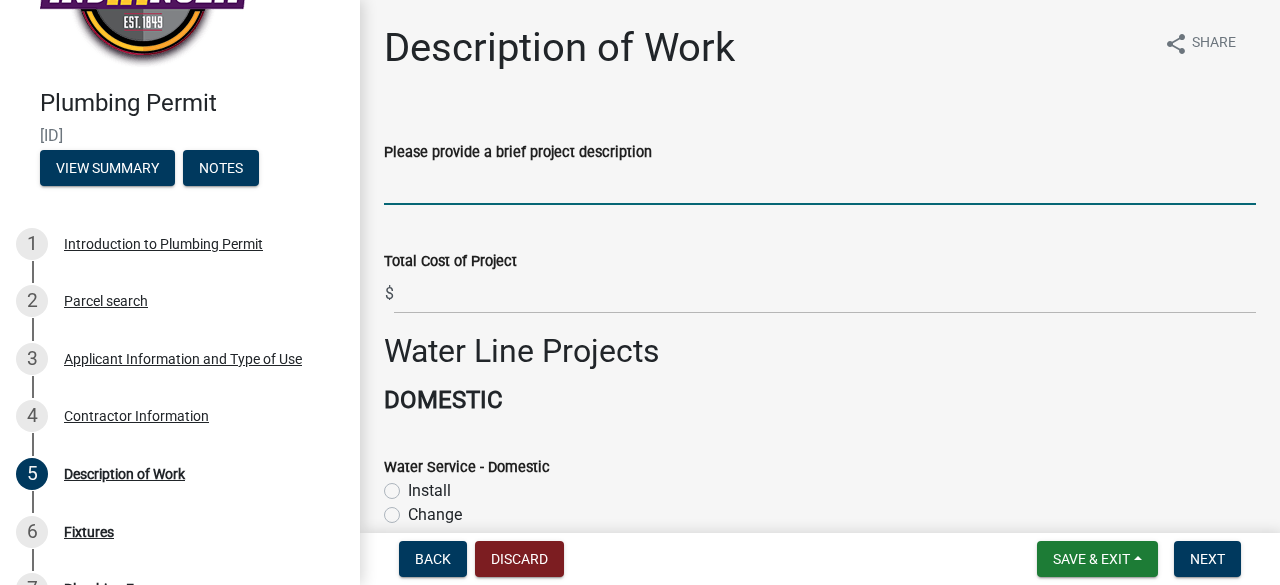click on "Please provide a brief project description" at bounding box center [820, 184] 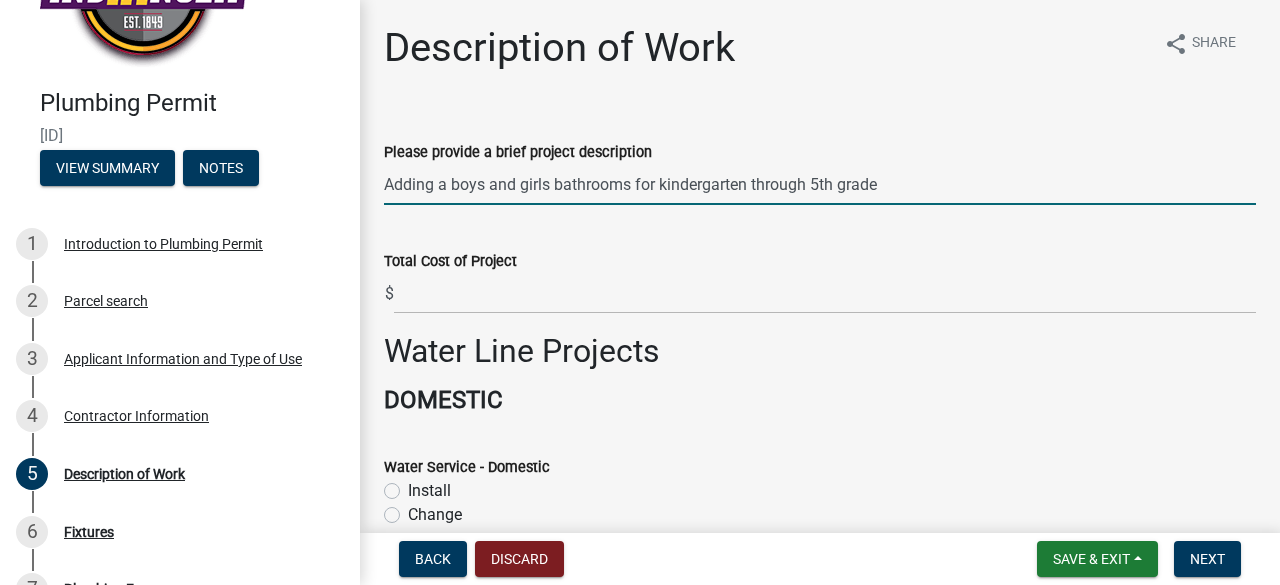 click on "Adding a boys and girls bathrooms for kindergarten through 5th grade" at bounding box center (820, 184) 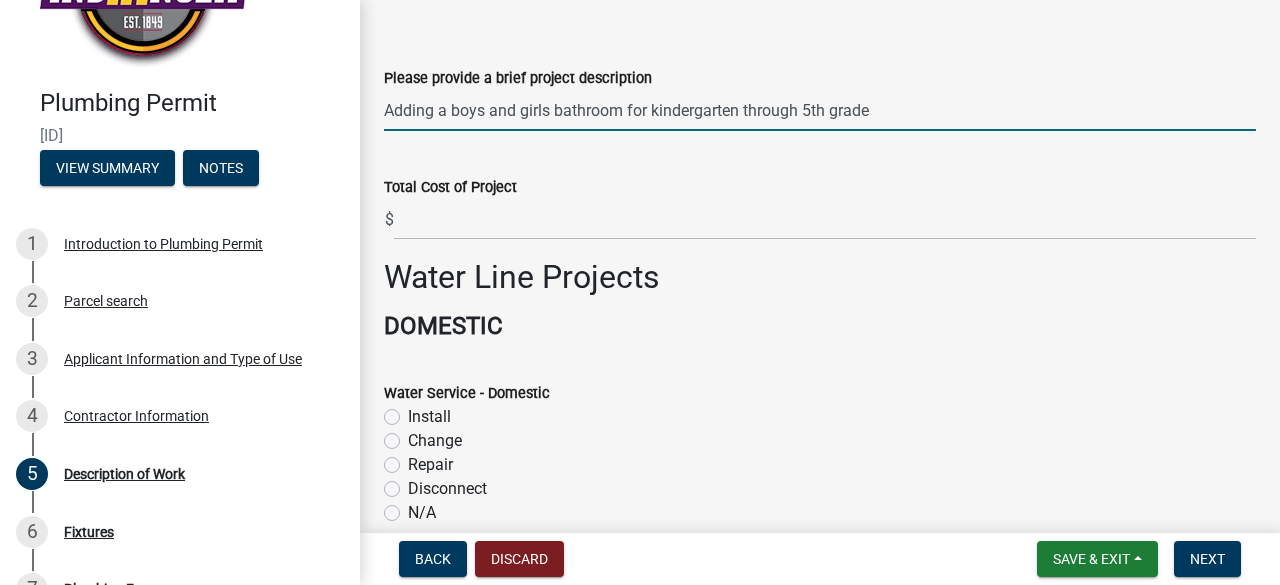 scroll, scrollTop: 74, scrollLeft: 0, axis: vertical 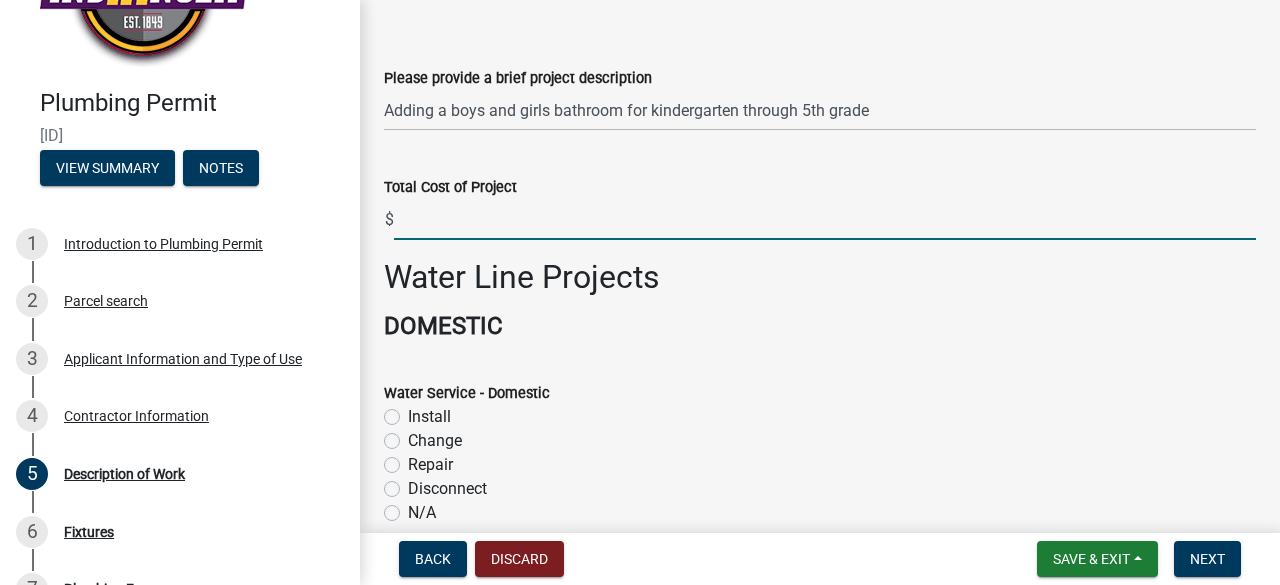 click 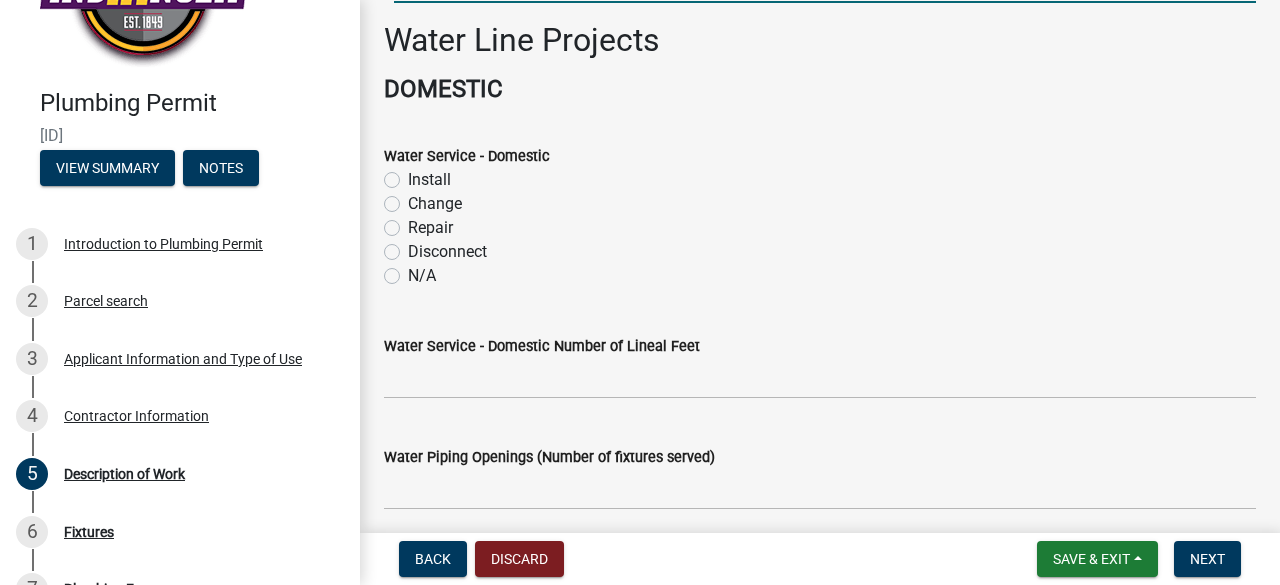 scroll, scrollTop: 312, scrollLeft: 0, axis: vertical 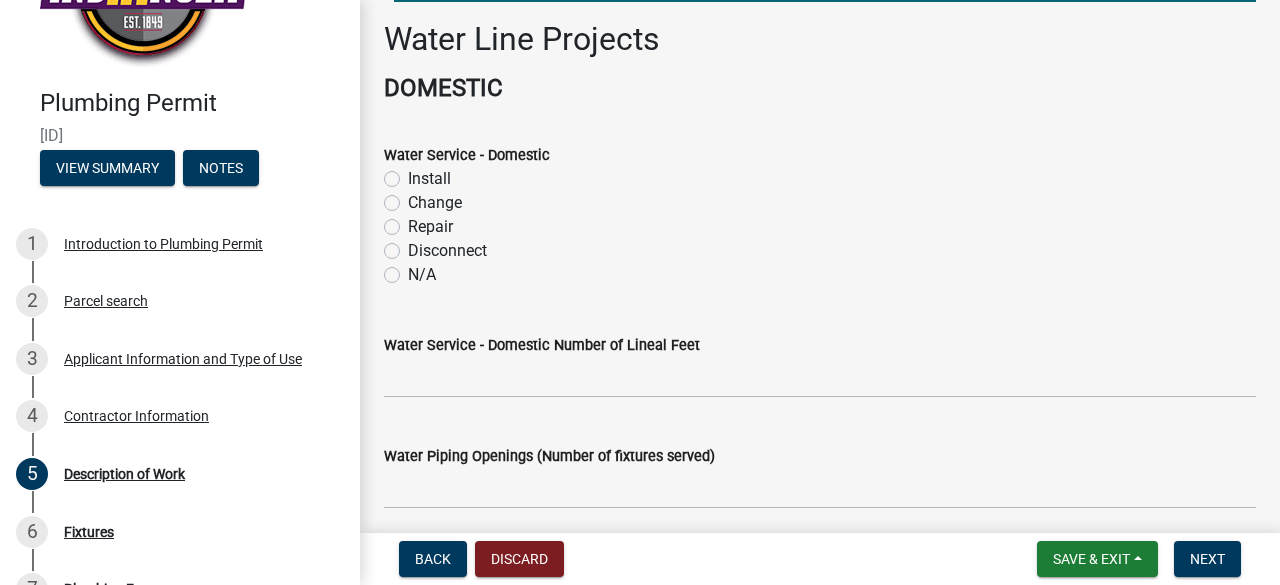 type on "20000" 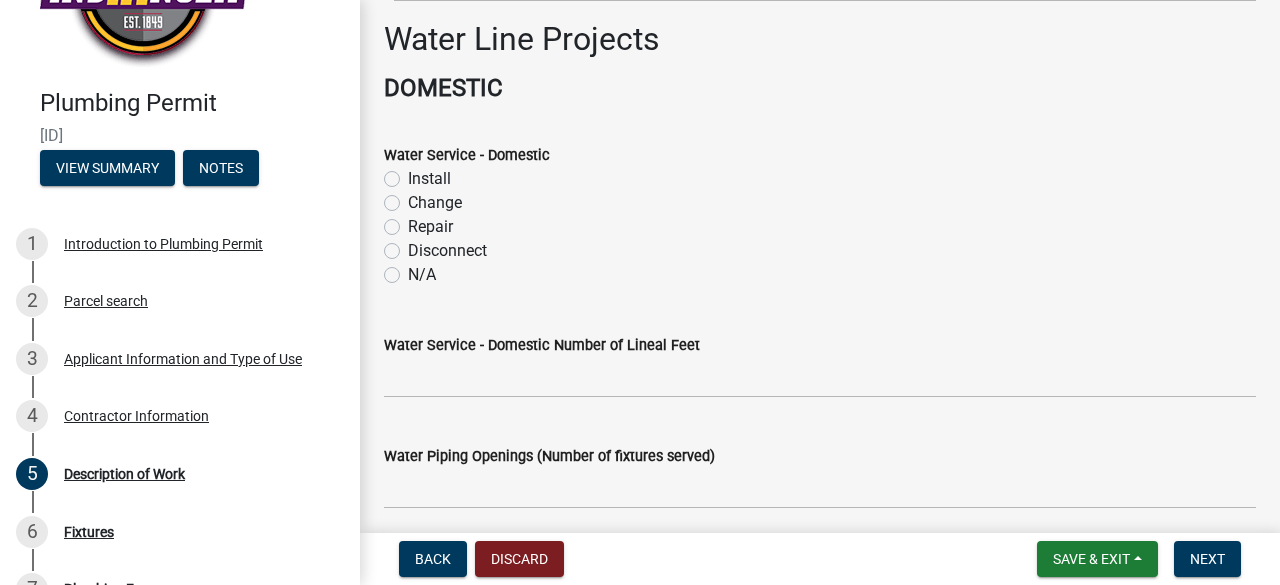 click on "N/A" 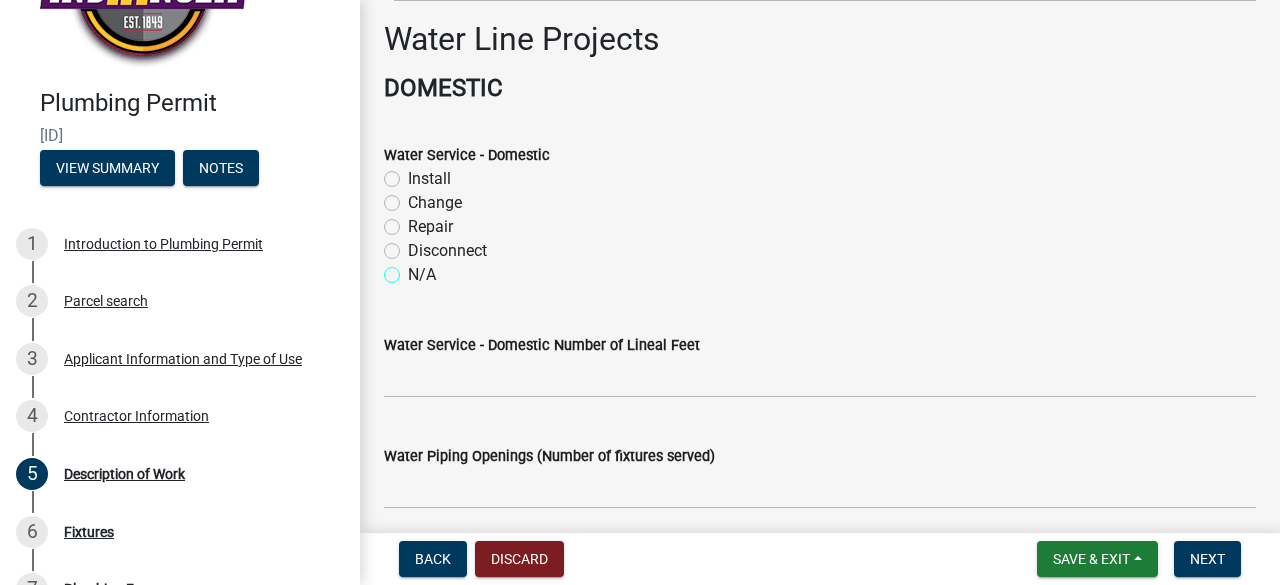 click on "N/A" at bounding box center (414, 269) 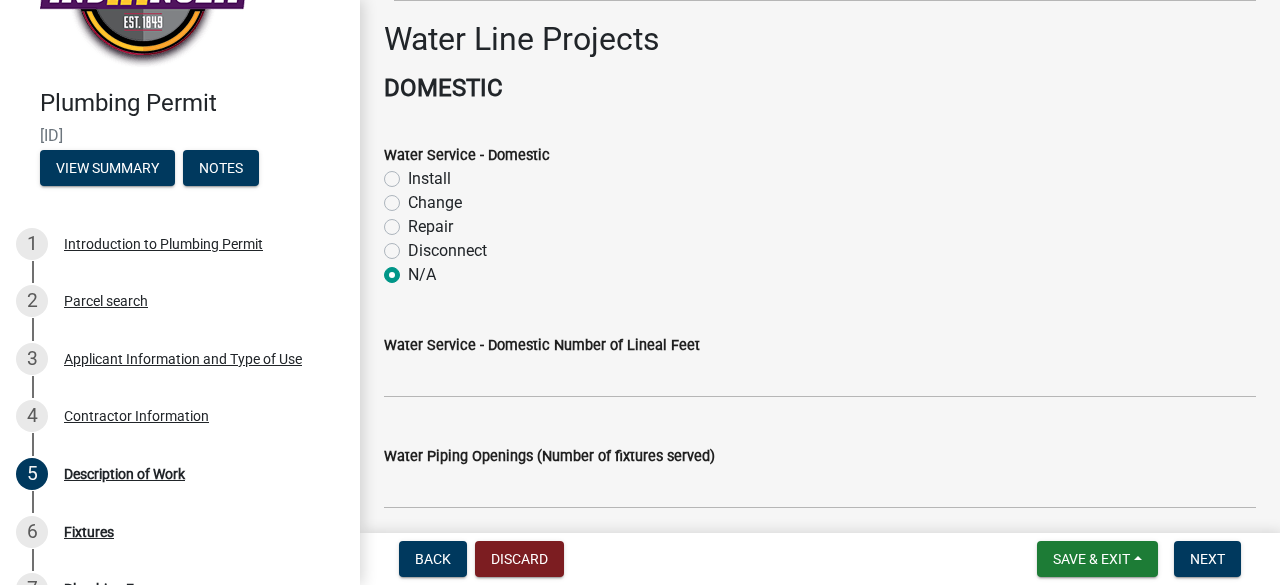 radio on "true" 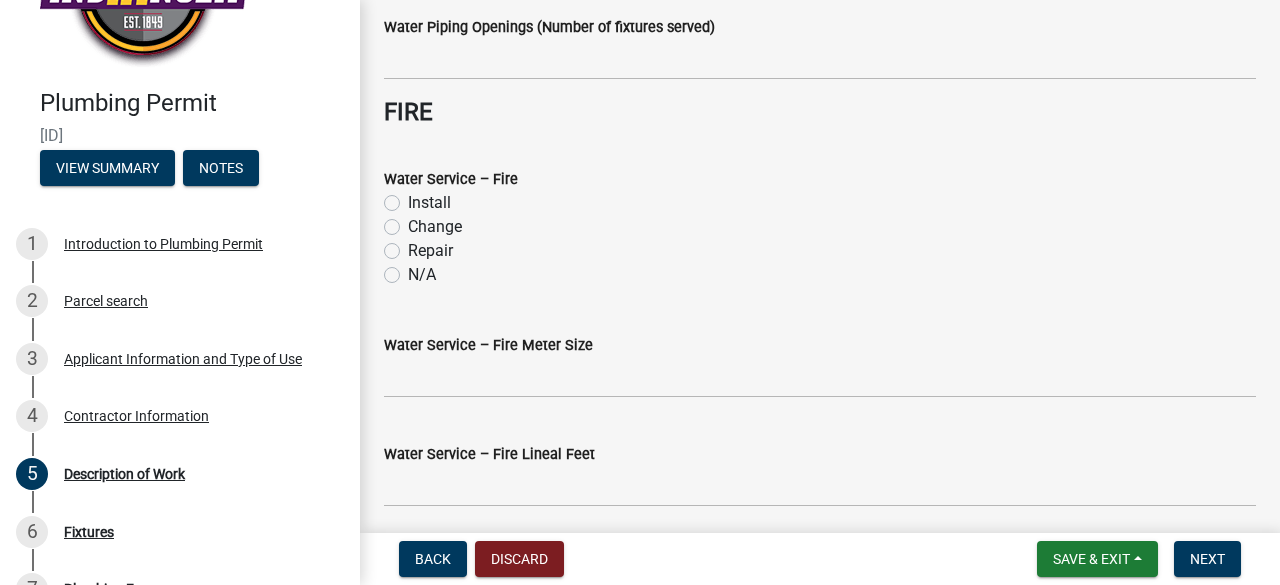 scroll, scrollTop: 808, scrollLeft: 0, axis: vertical 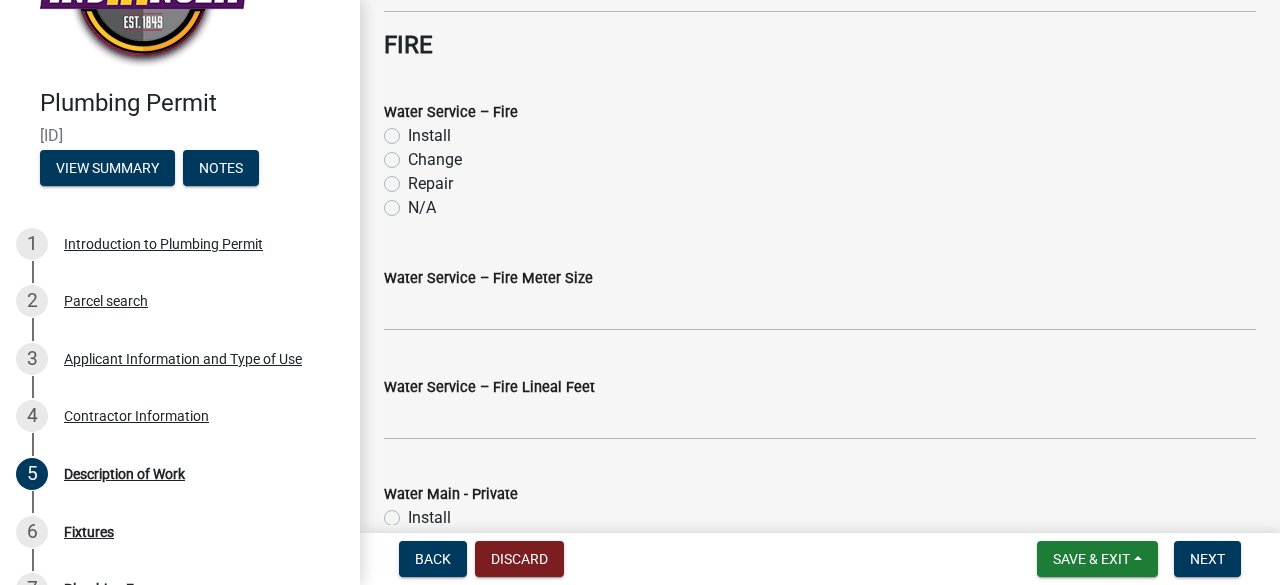 click on "N/A" 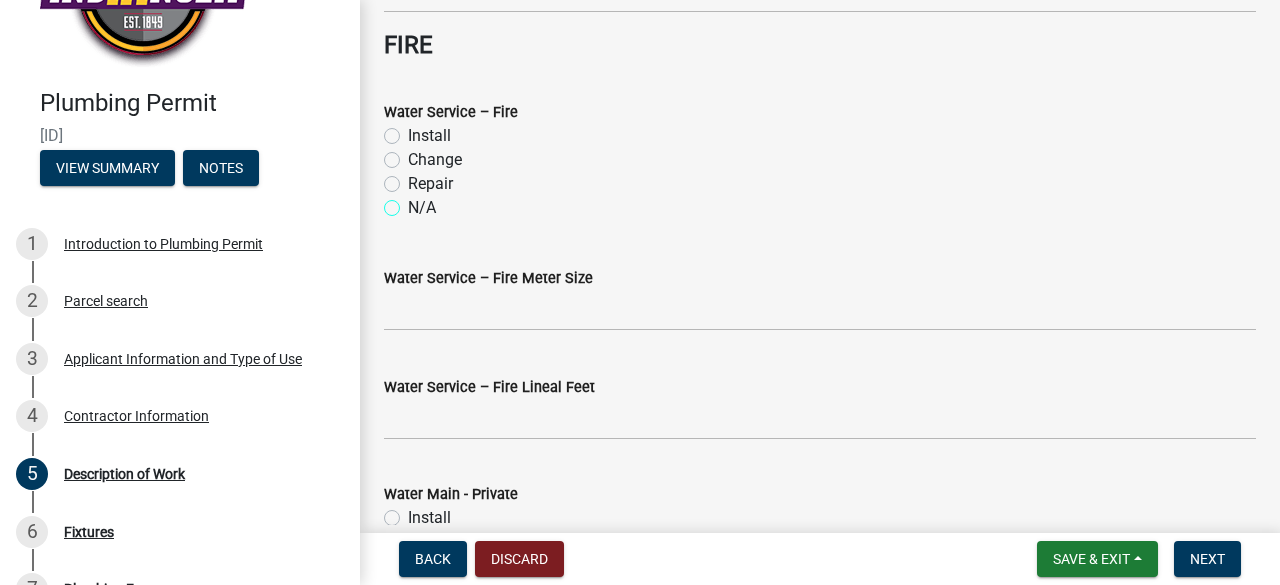 click on "N/A" at bounding box center [414, 202] 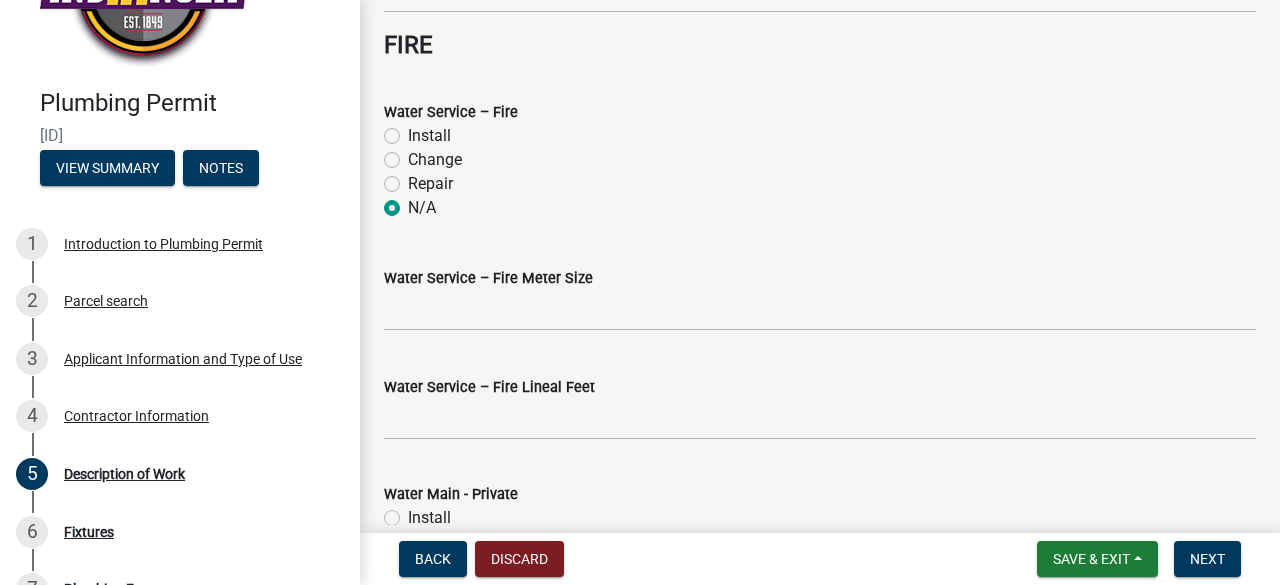 radio on "true" 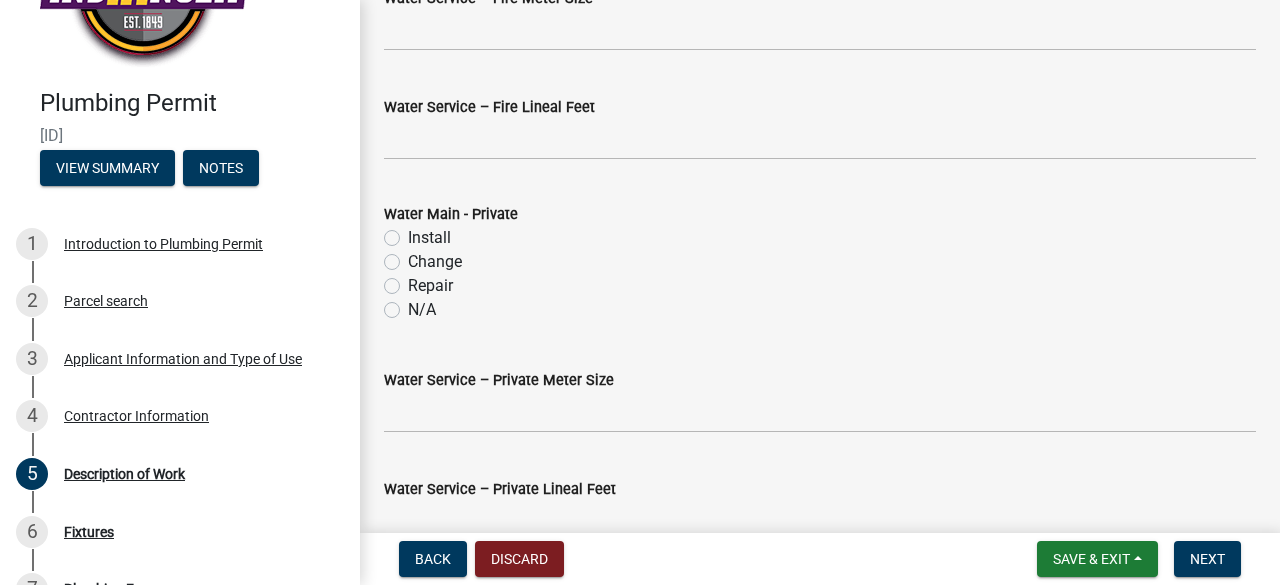 scroll, scrollTop: 1087, scrollLeft: 0, axis: vertical 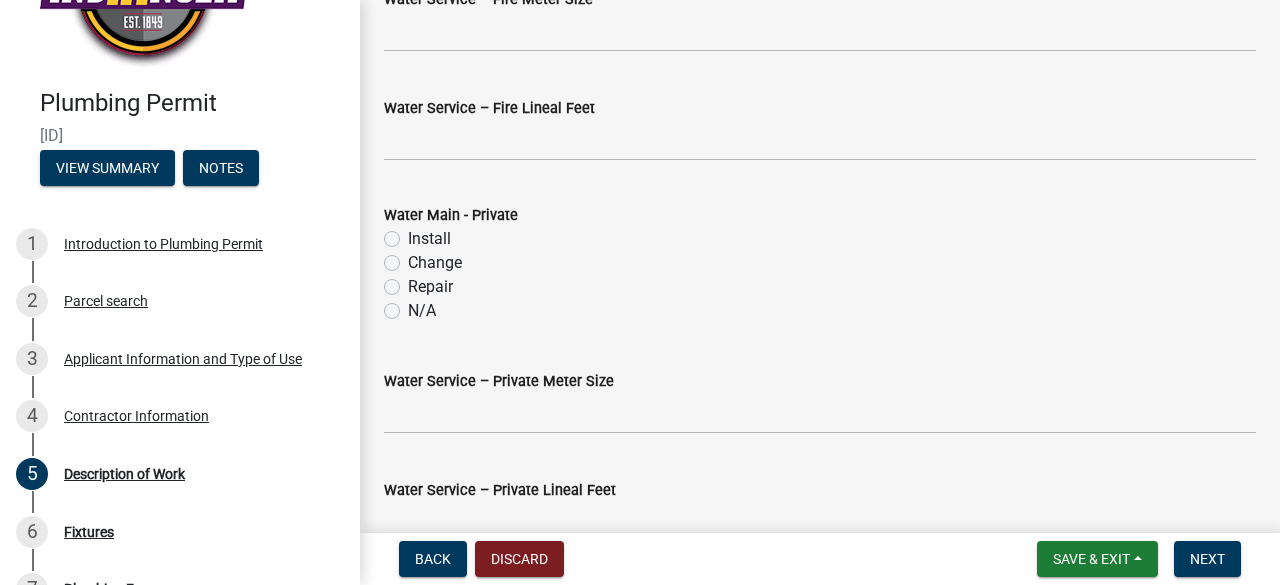 click on "N/A" 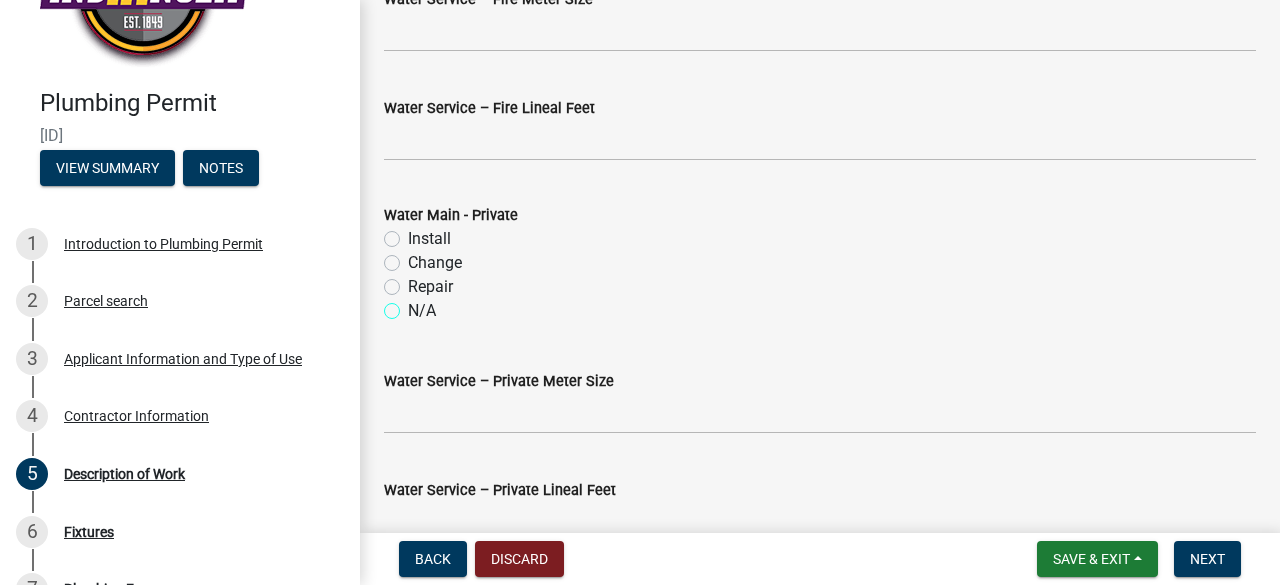 click on "N/A" at bounding box center [414, 305] 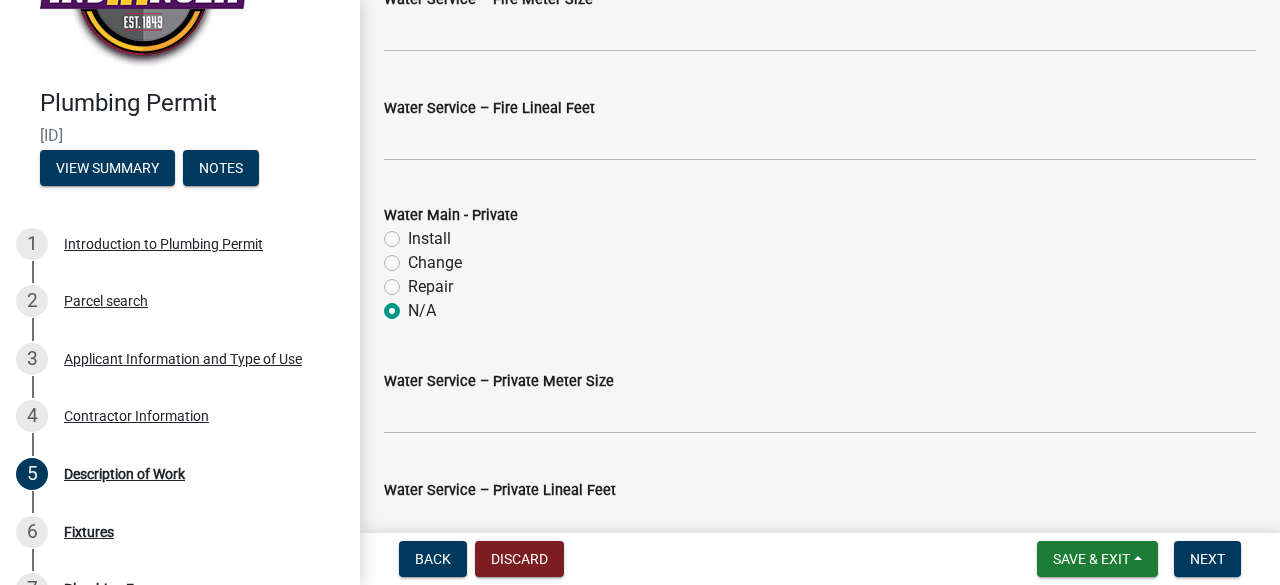 radio on "true" 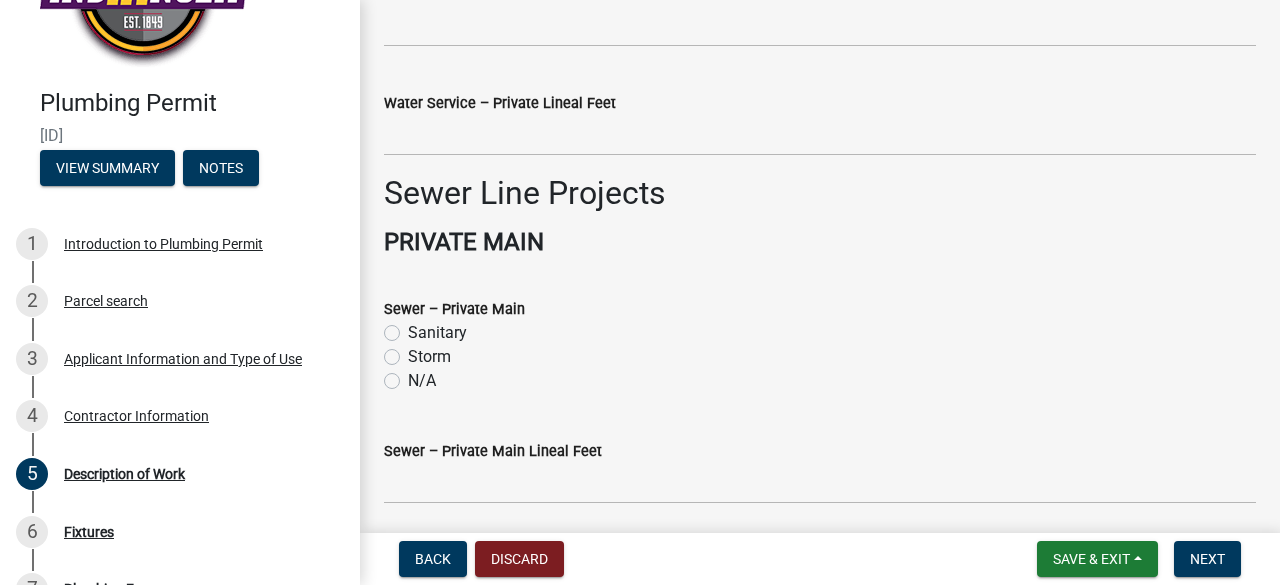 scroll, scrollTop: 1560, scrollLeft: 0, axis: vertical 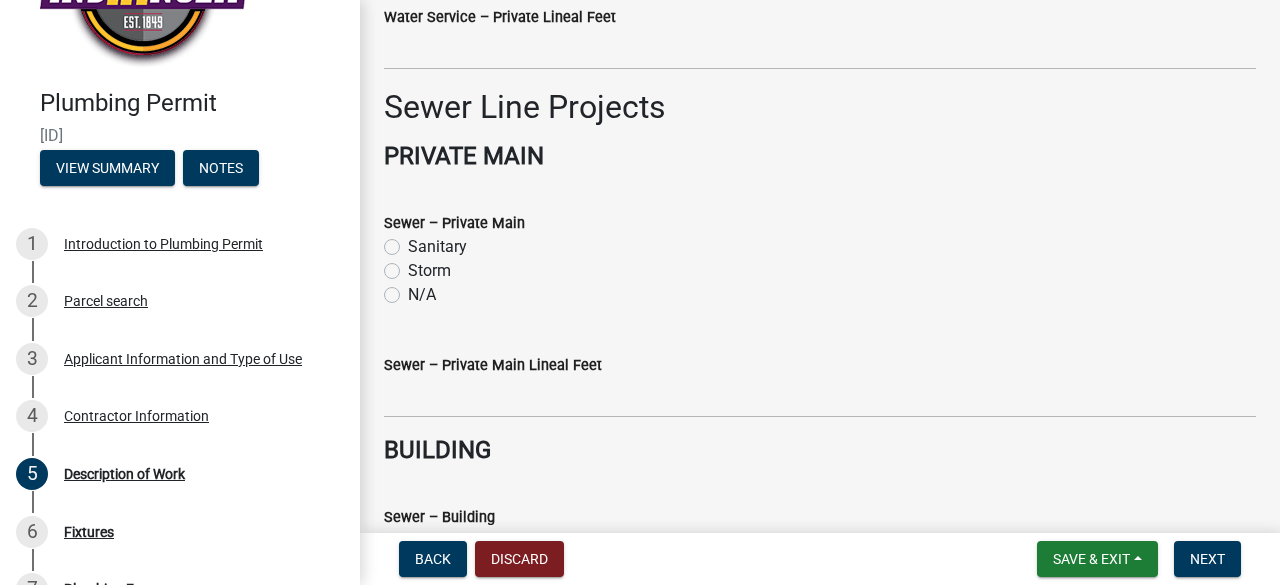 click on "N/A" 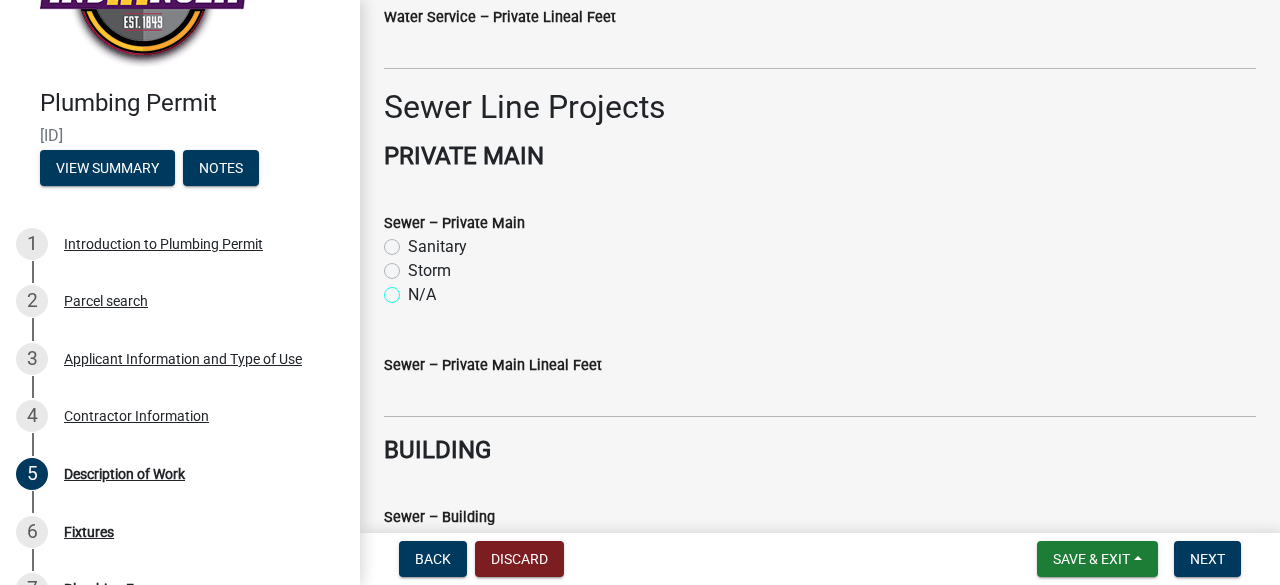 click on "N/A" at bounding box center (414, 289) 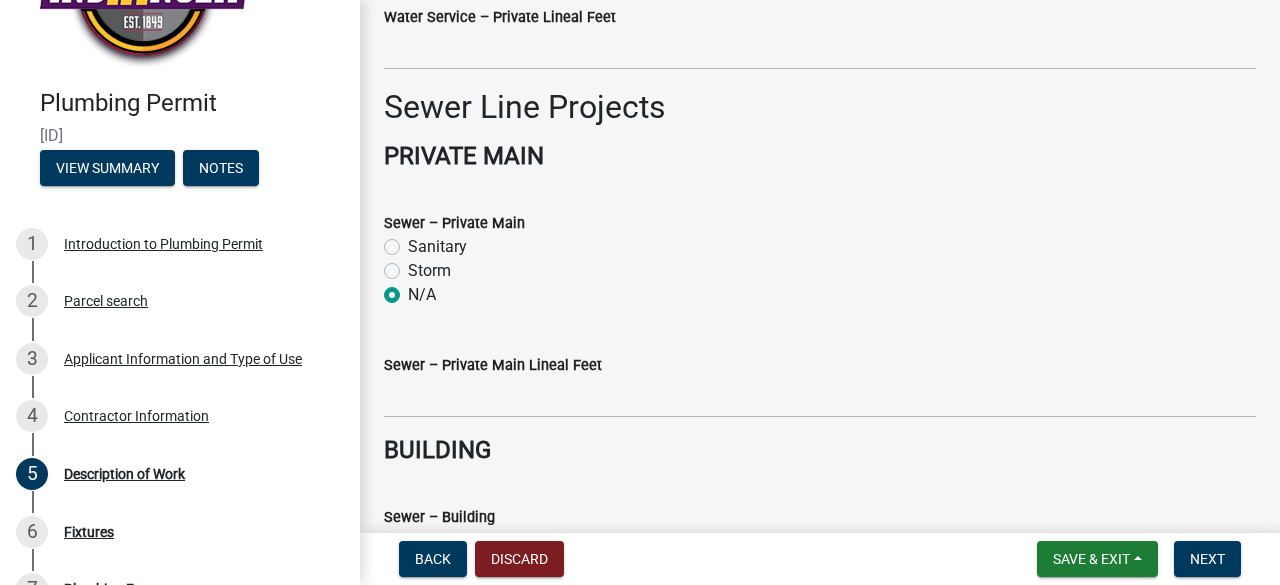 radio on "true" 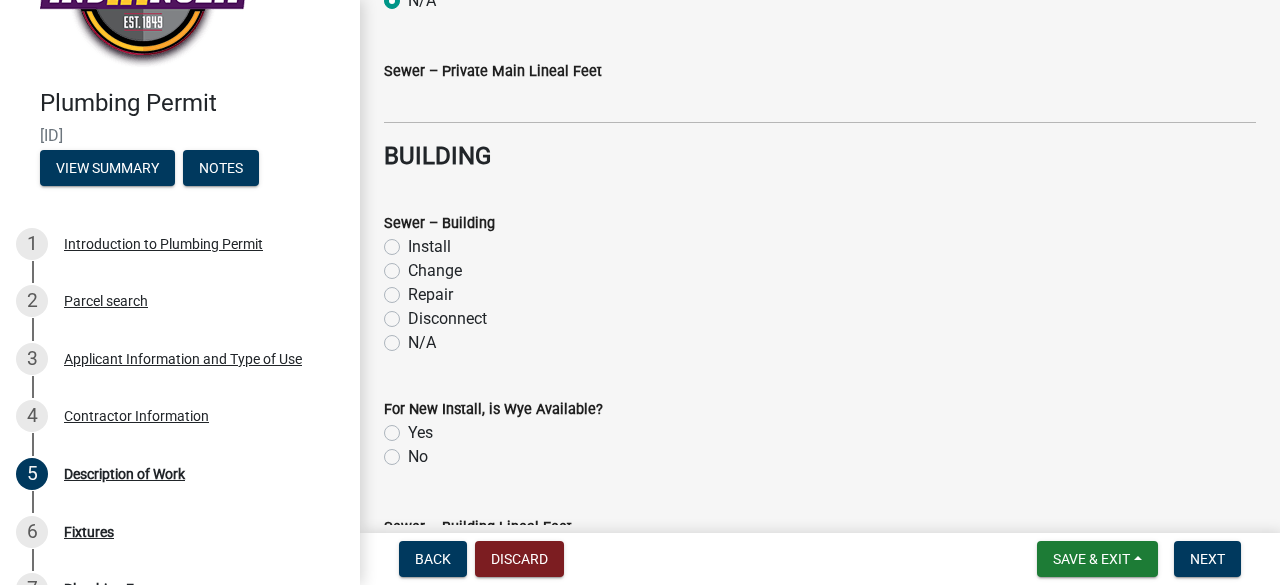 scroll, scrollTop: 1891, scrollLeft: 0, axis: vertical 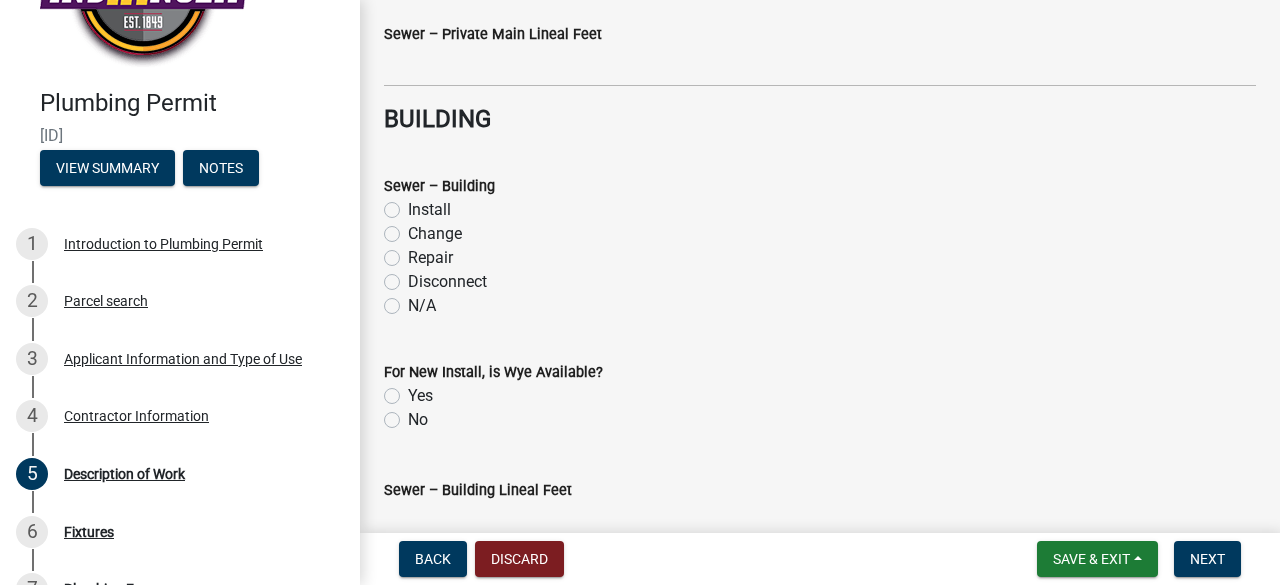 click on "N/A" 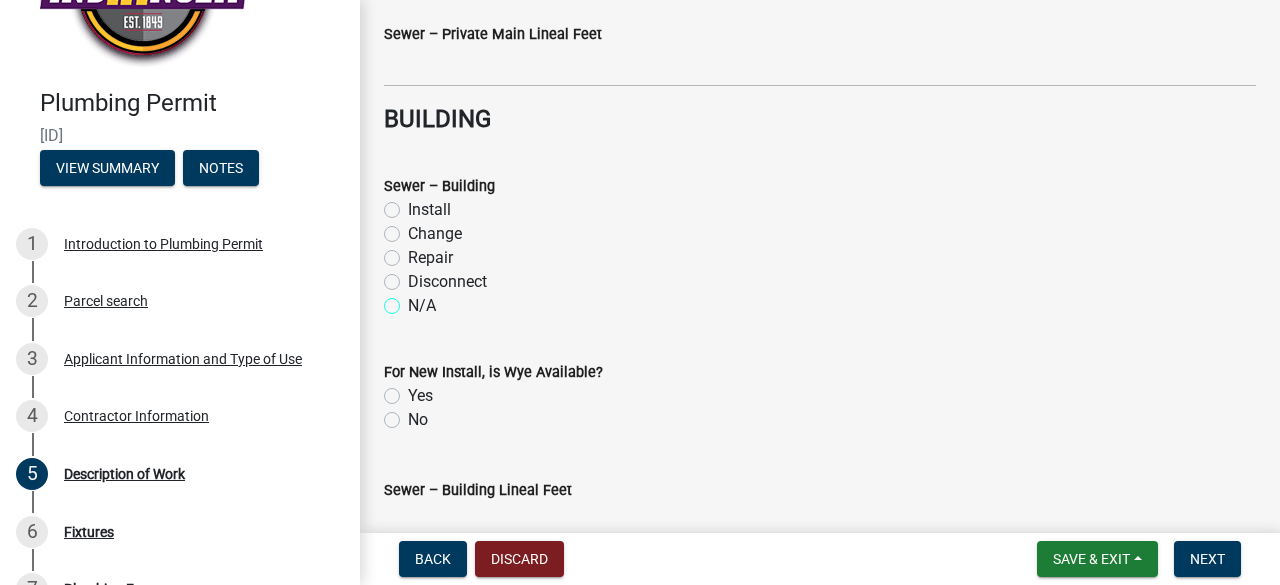click on "N/A" at bounding box center (414, 300) 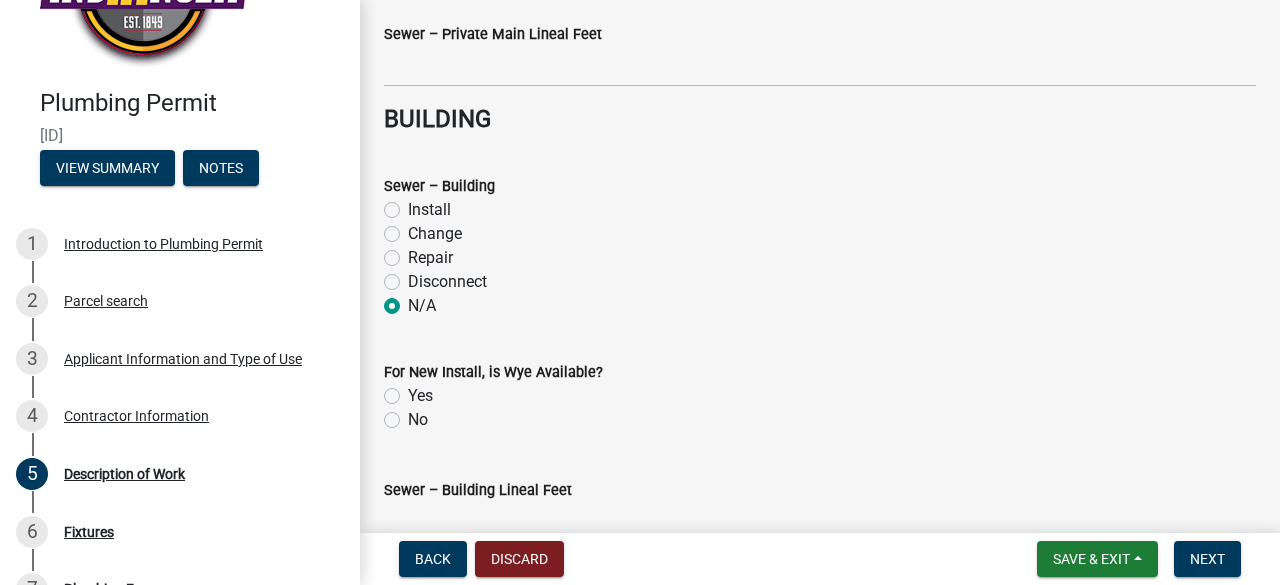 radio on "true" 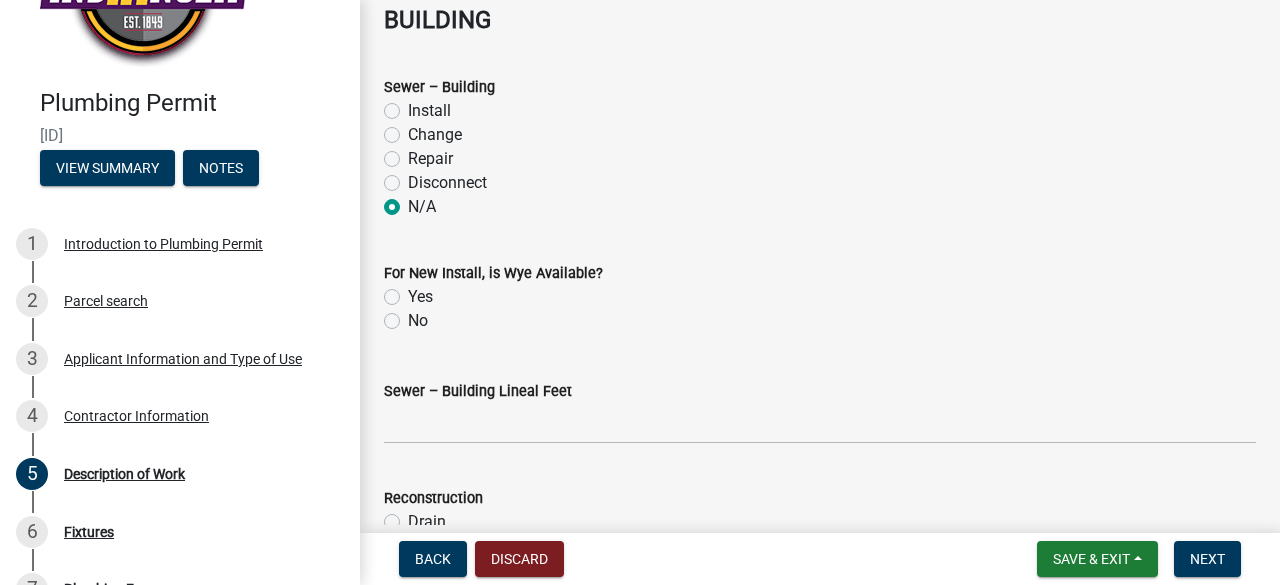 scroll, scrollTop: 1991, scrollLeft: 0, axis: vertical 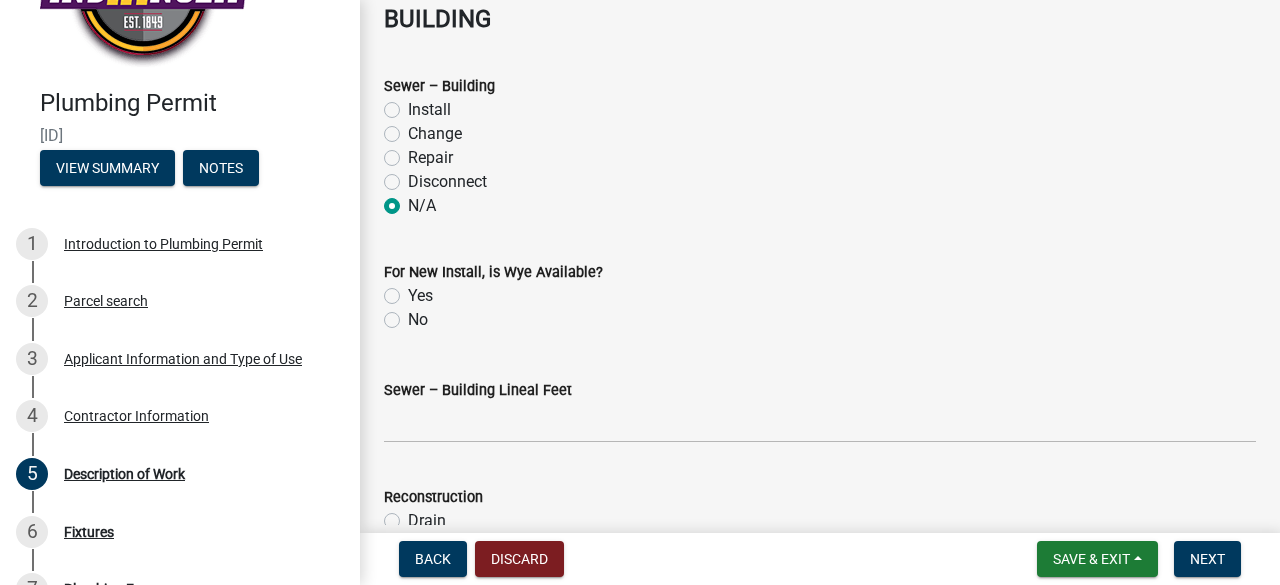 click on "No" 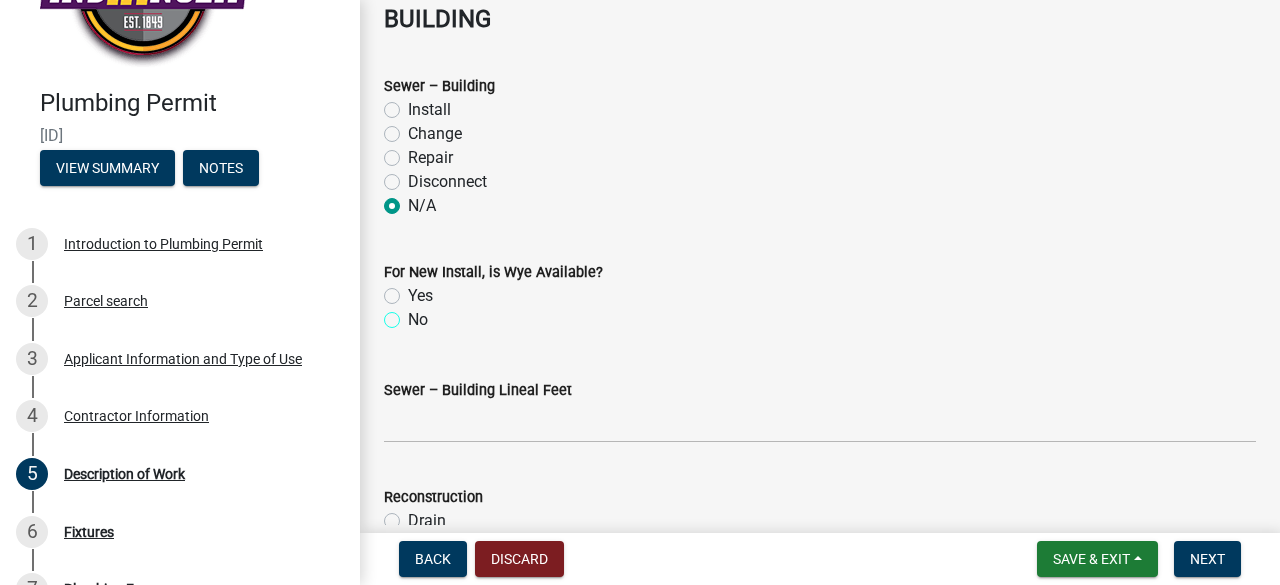 click on "No" at bounding box center (414, 314) 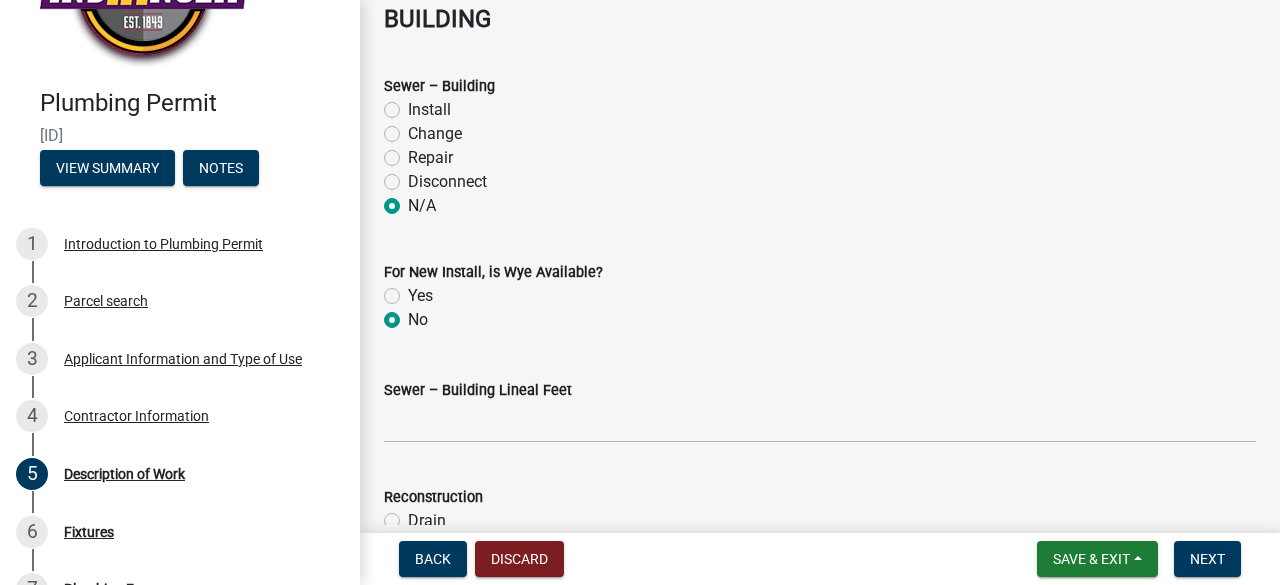 radio on "true" 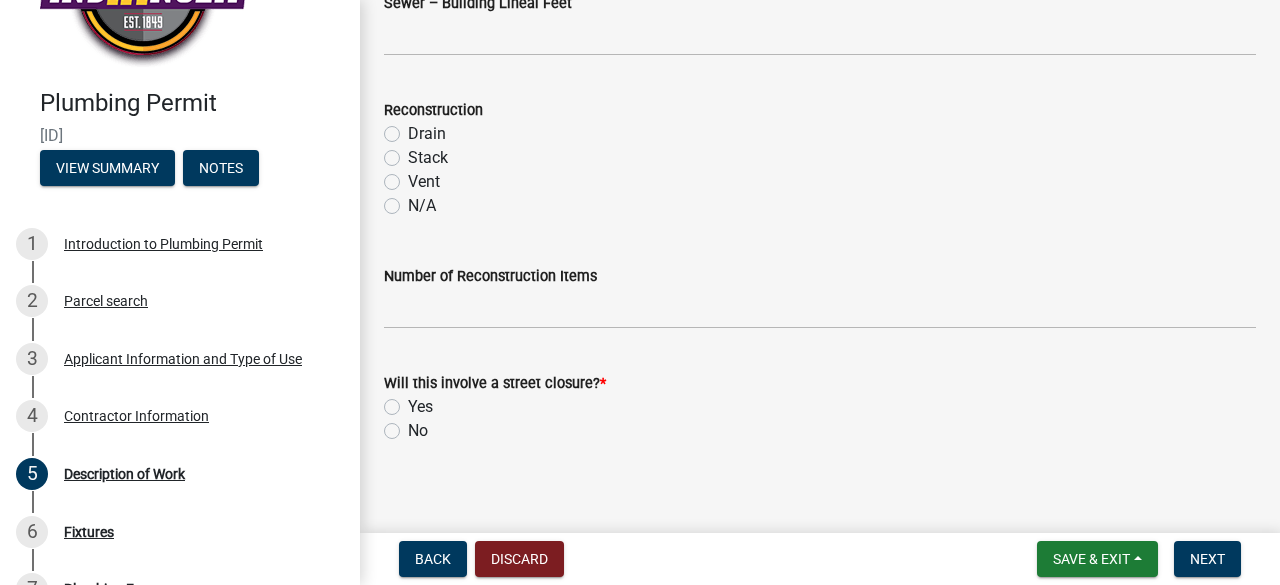 scroll, scrollTop: 2379, scrollLeft: 0, axis: vertical 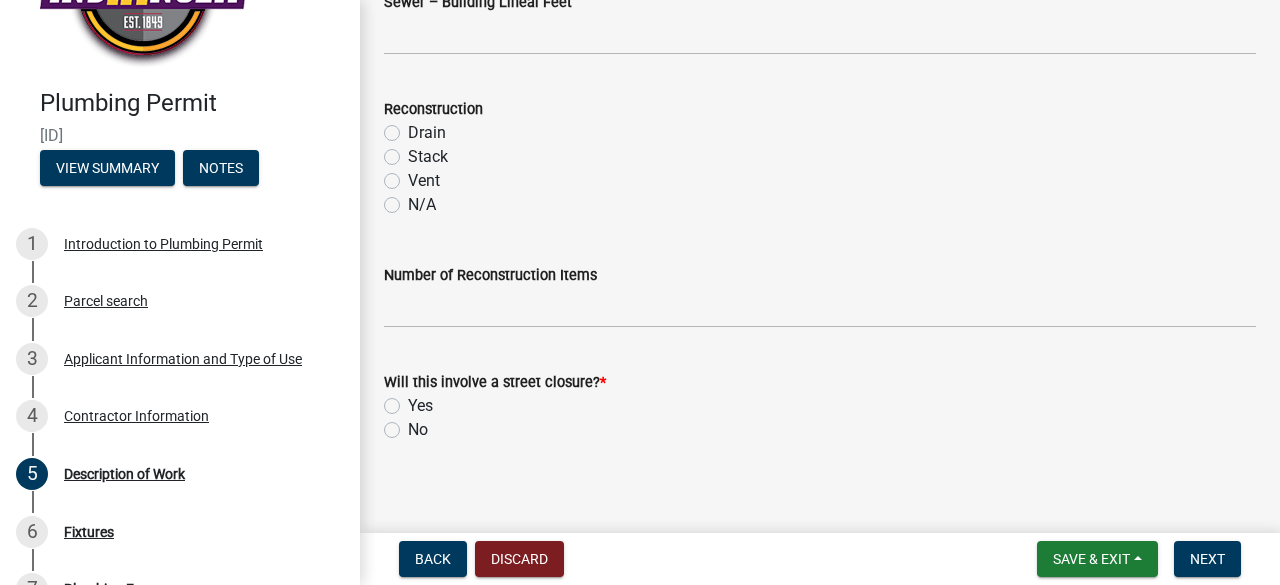 click on "No" 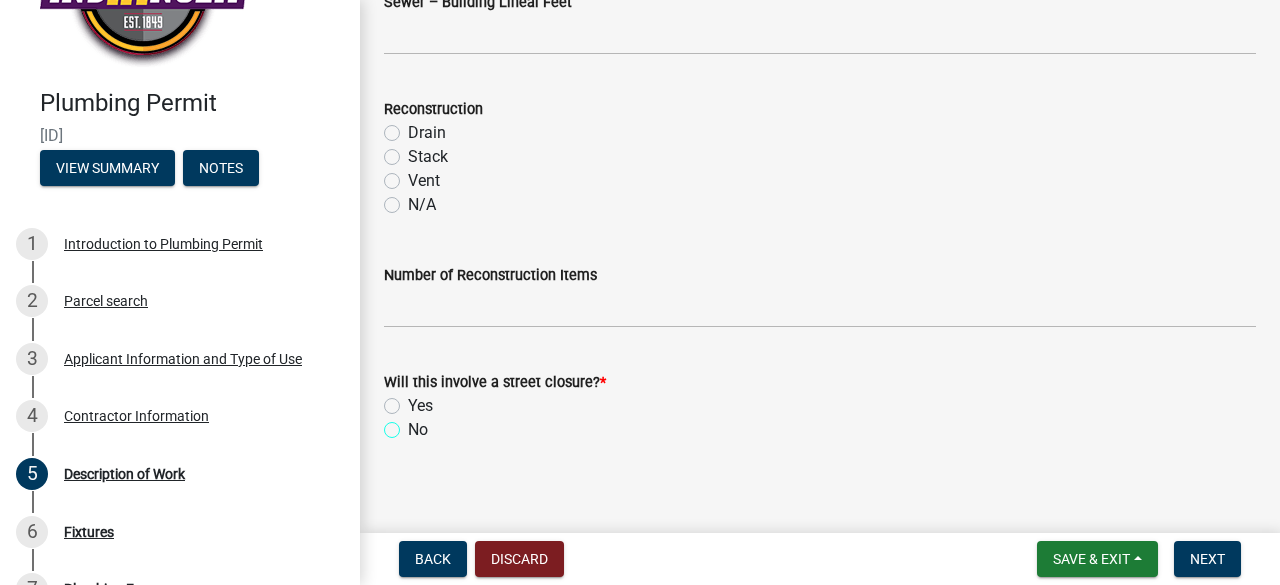 click on "No" at bounding box center [414, 424] 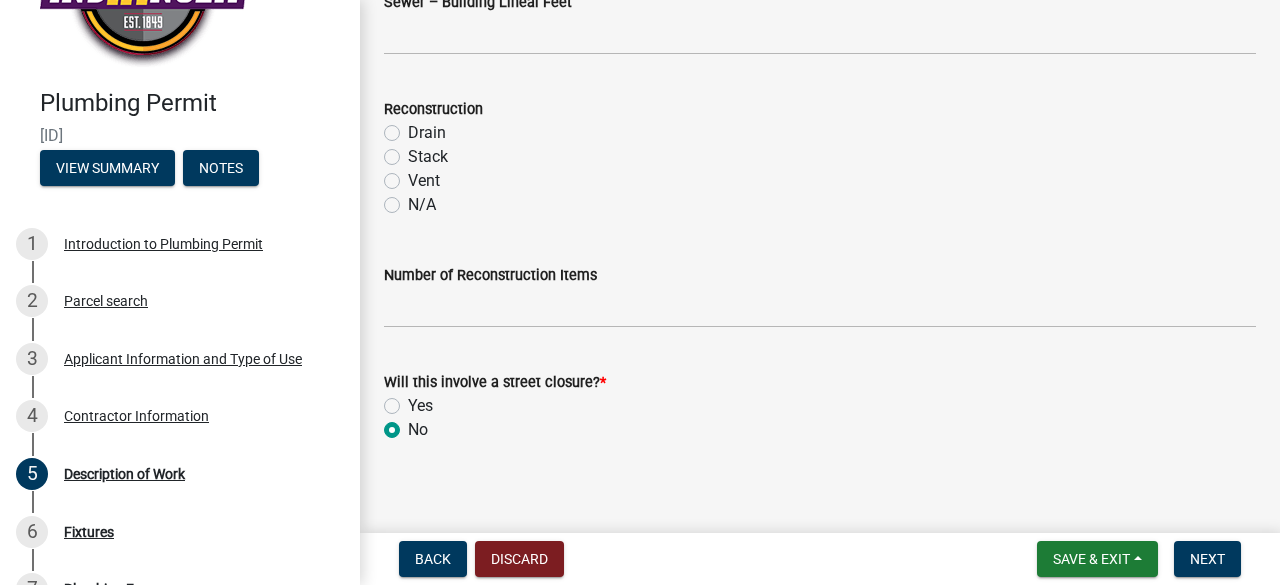 radio on "true" 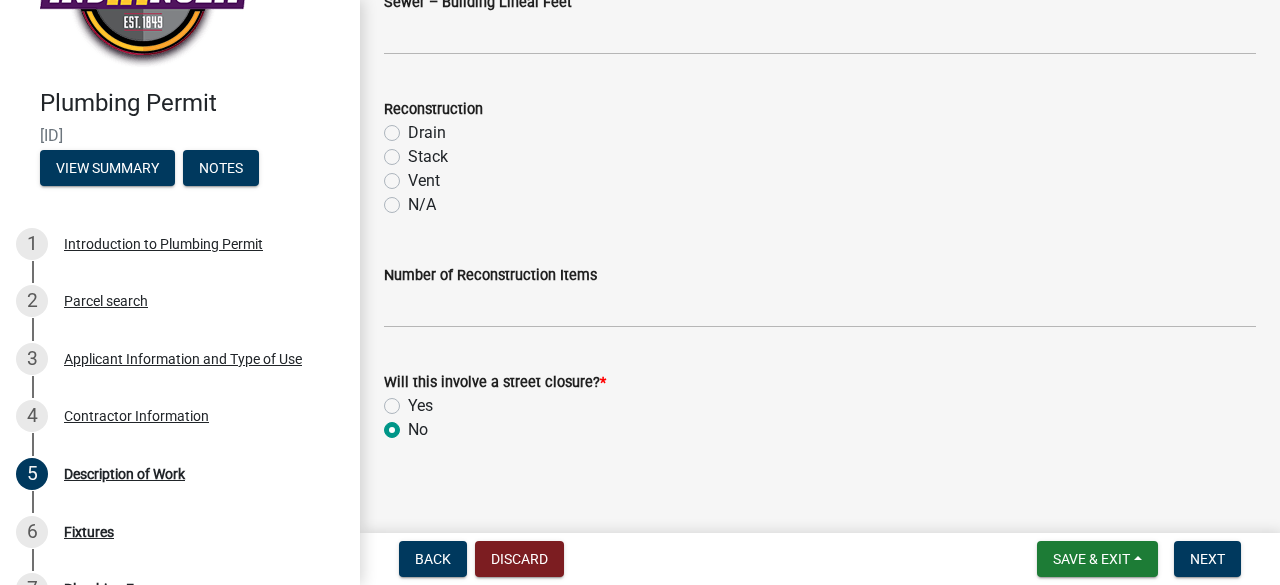 click on "Drain" 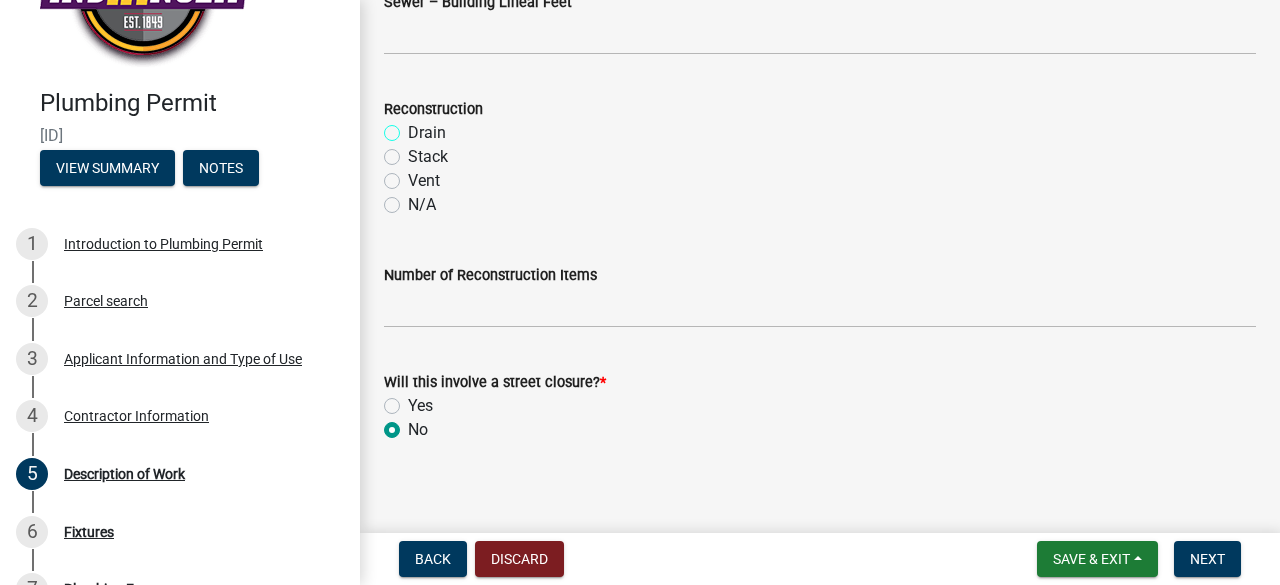 click on "Drain" at bounding box center (414, 127) 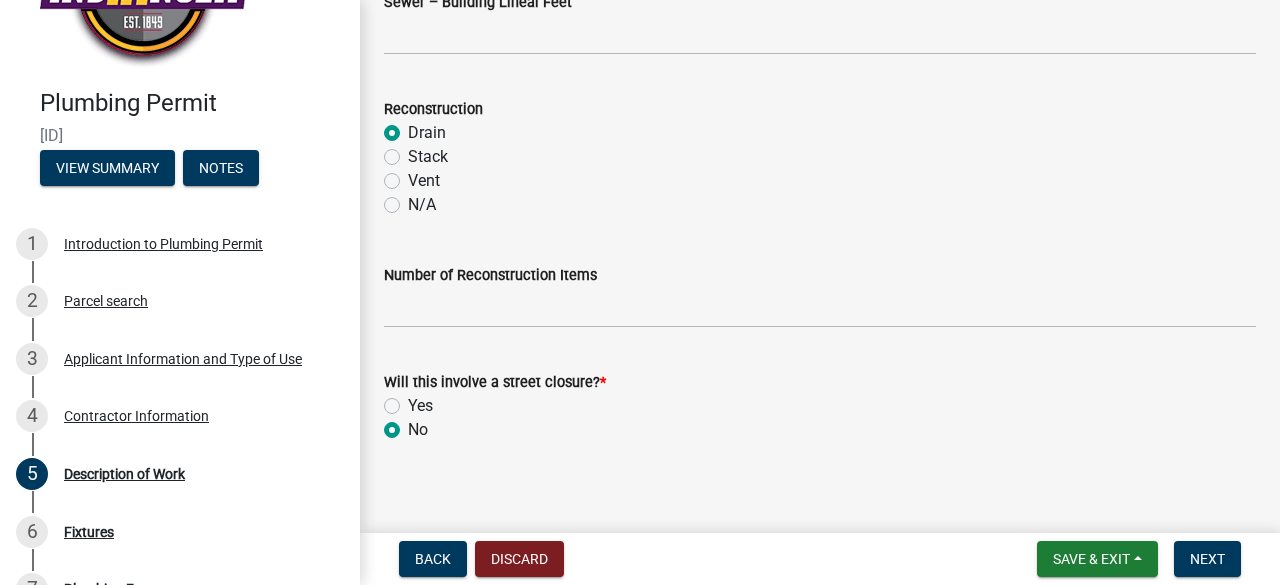 radio on "true" 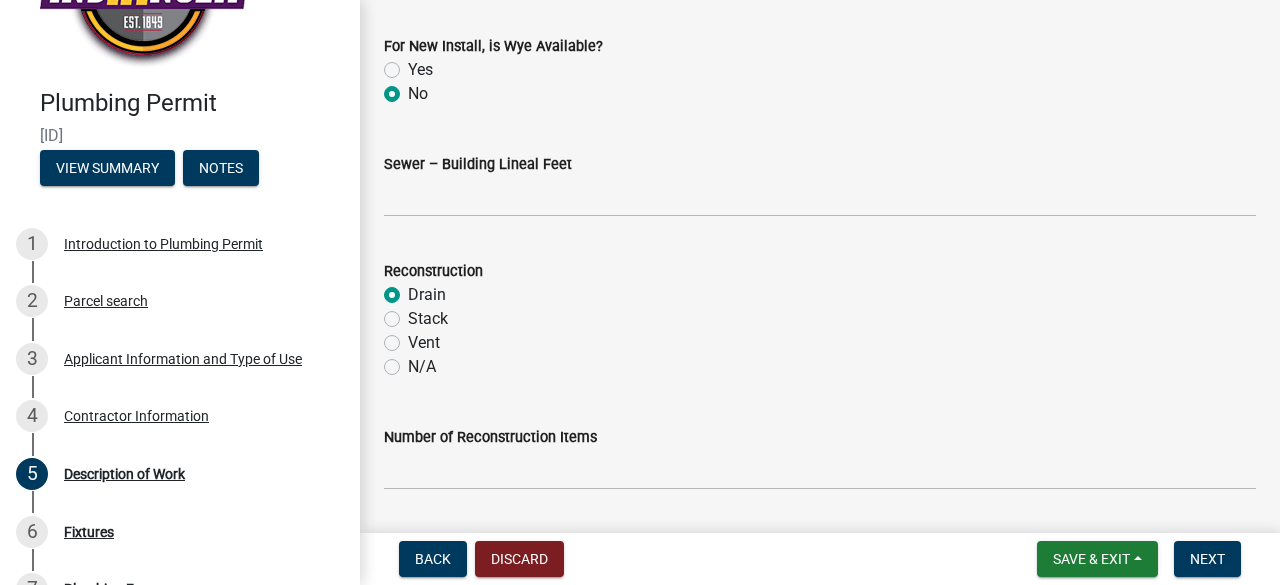 scroll, scrollTop: 2291, scrollLeft: 0, axis: vertical 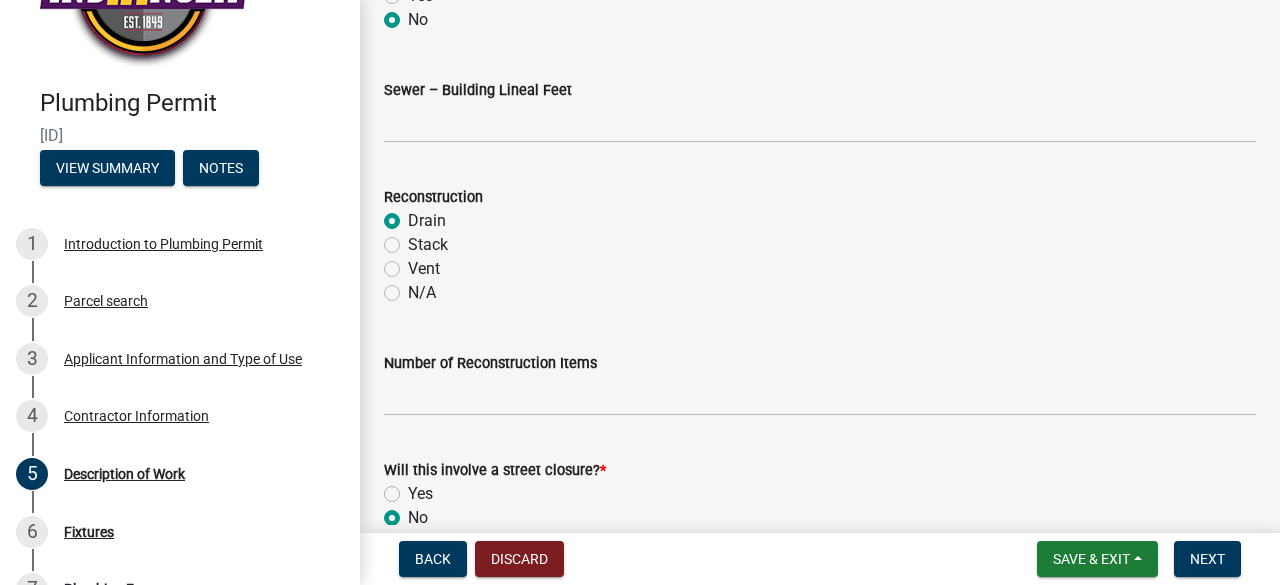 click on "N/A" 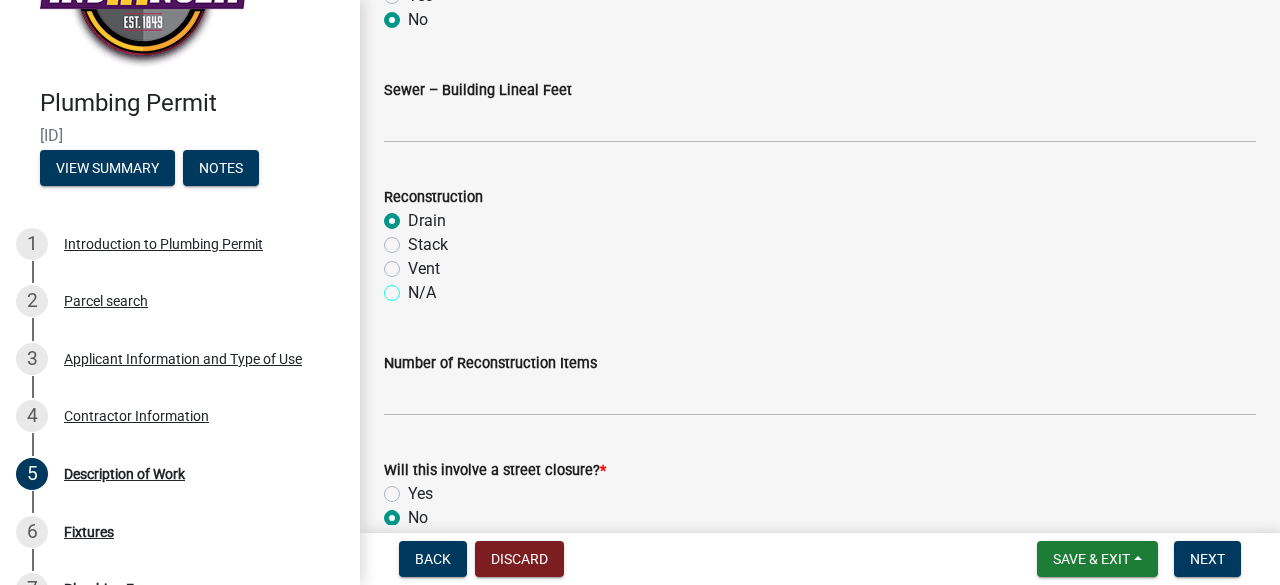 click on "N/A" at bounding box center (414, 287) 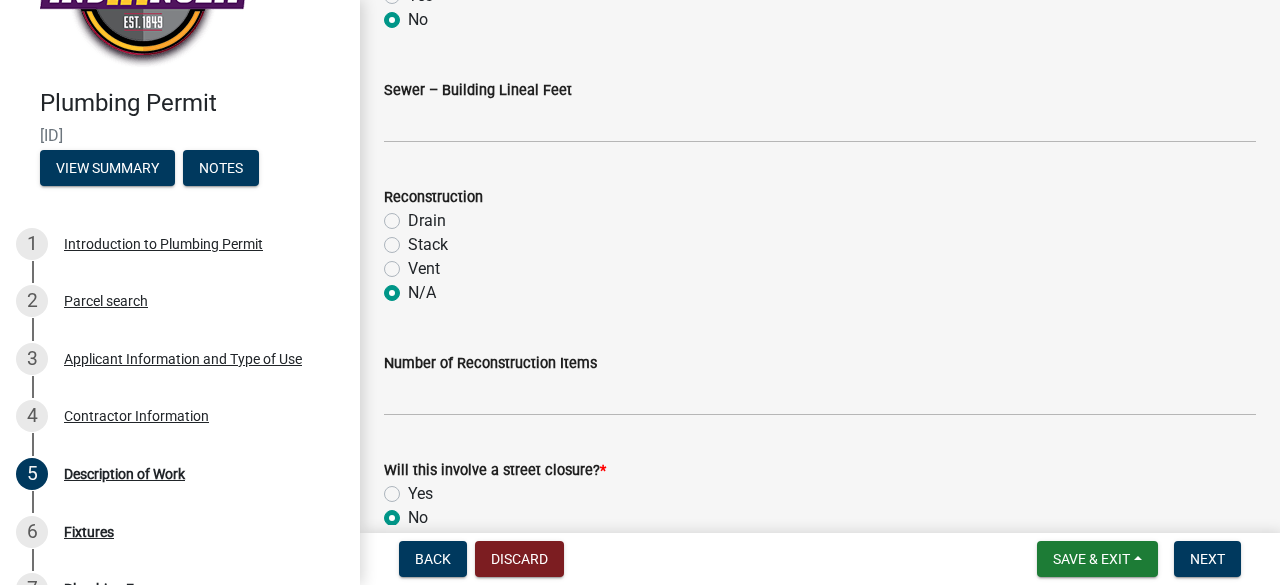 radio on "true" 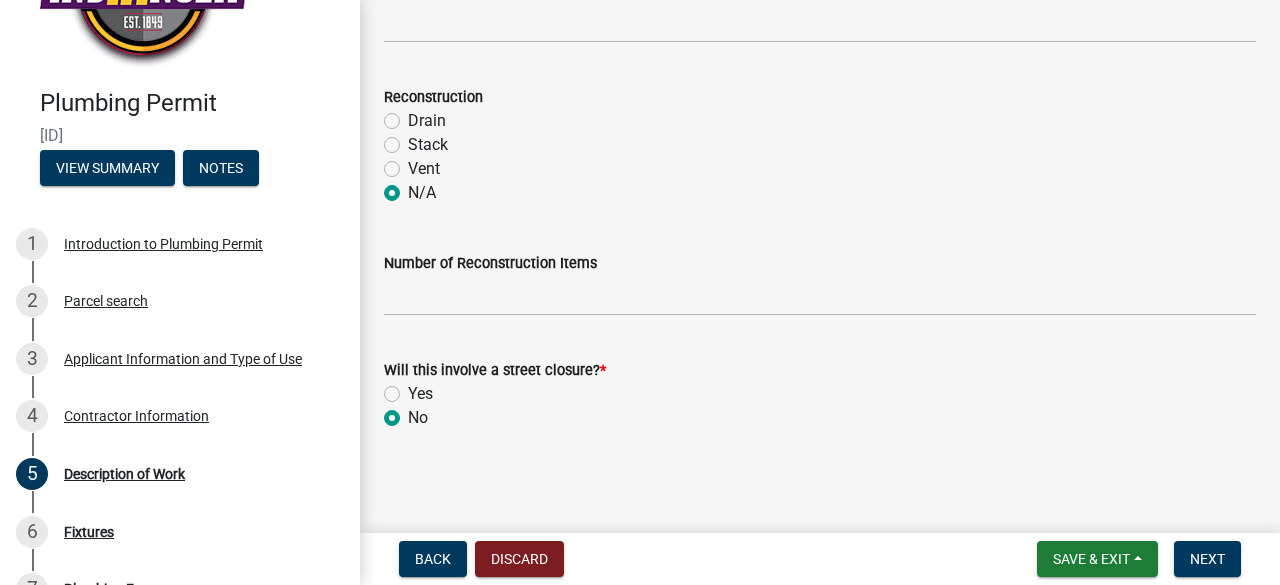 click on "Drain" 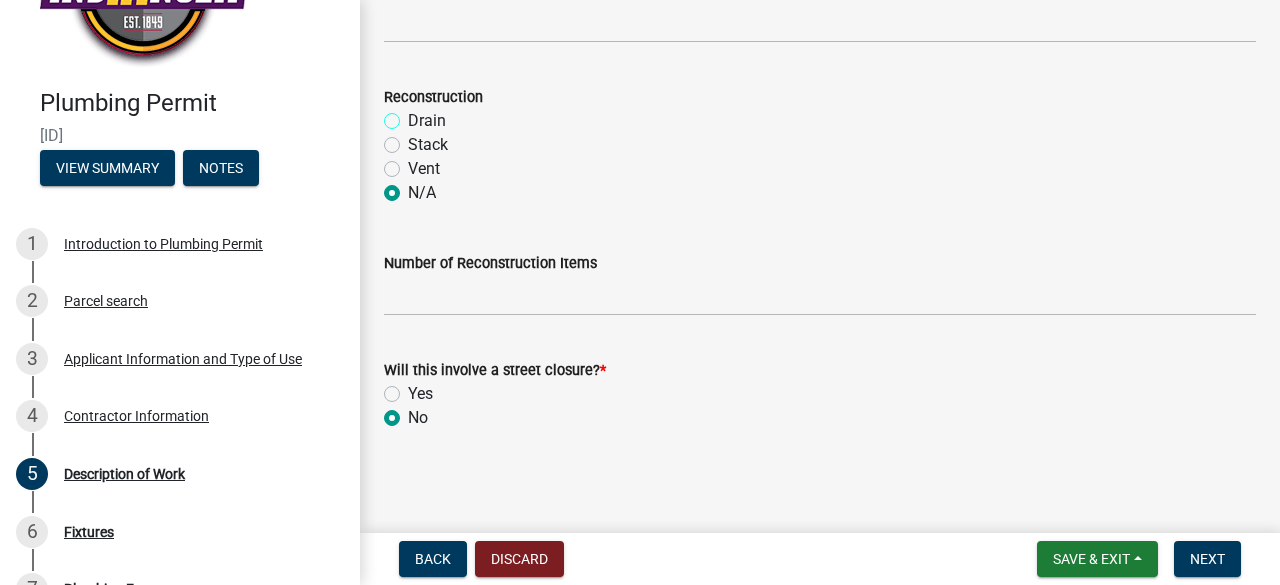 click on "Drain" at bounding box center (414, 115) 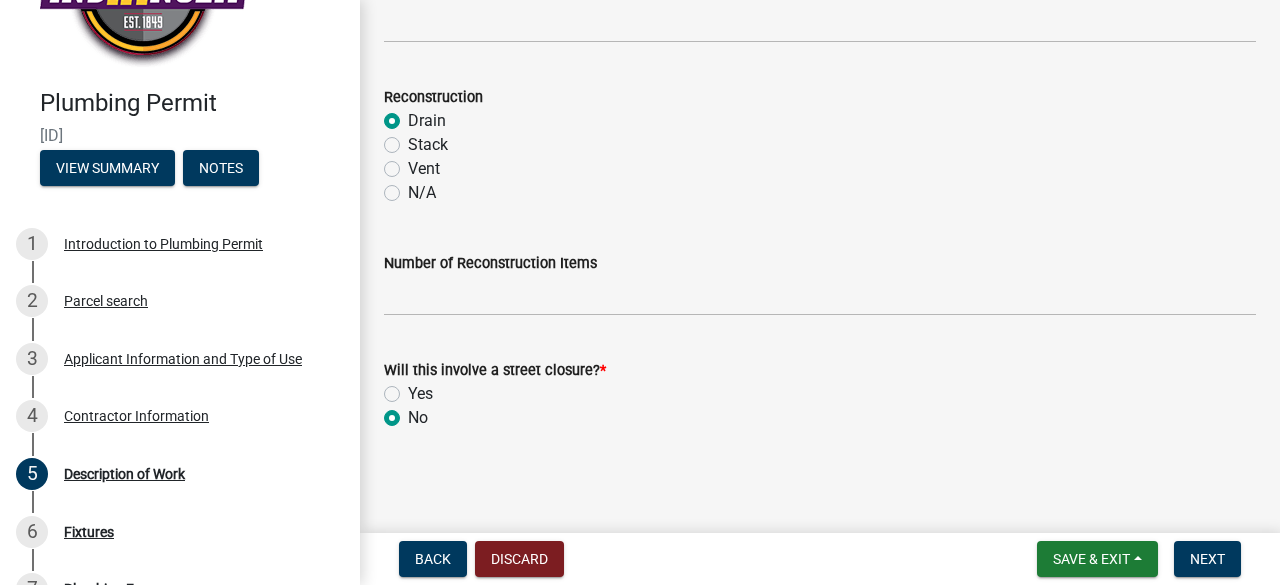 radio on "true" 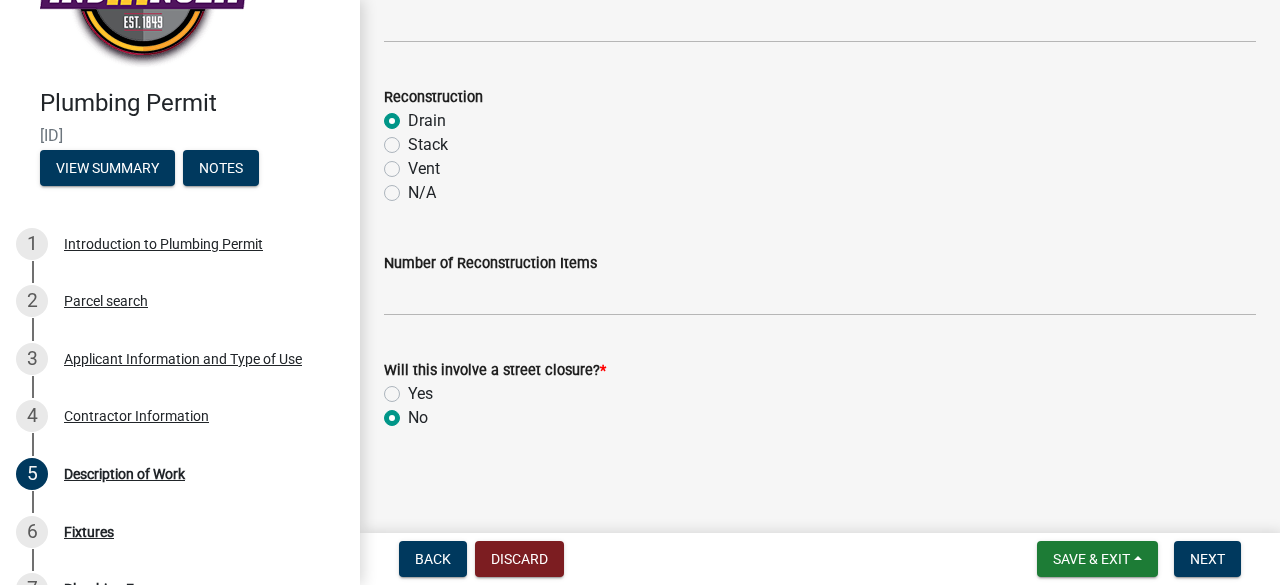 click on "N/A" 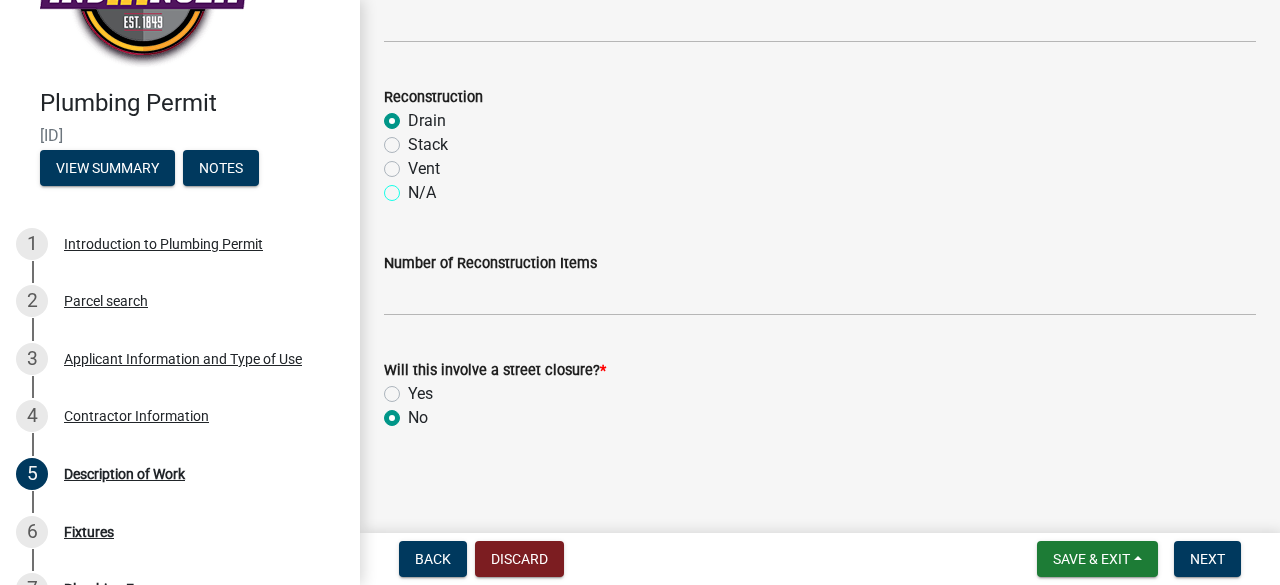 click on "N/A" at bounding box center (414, 187) 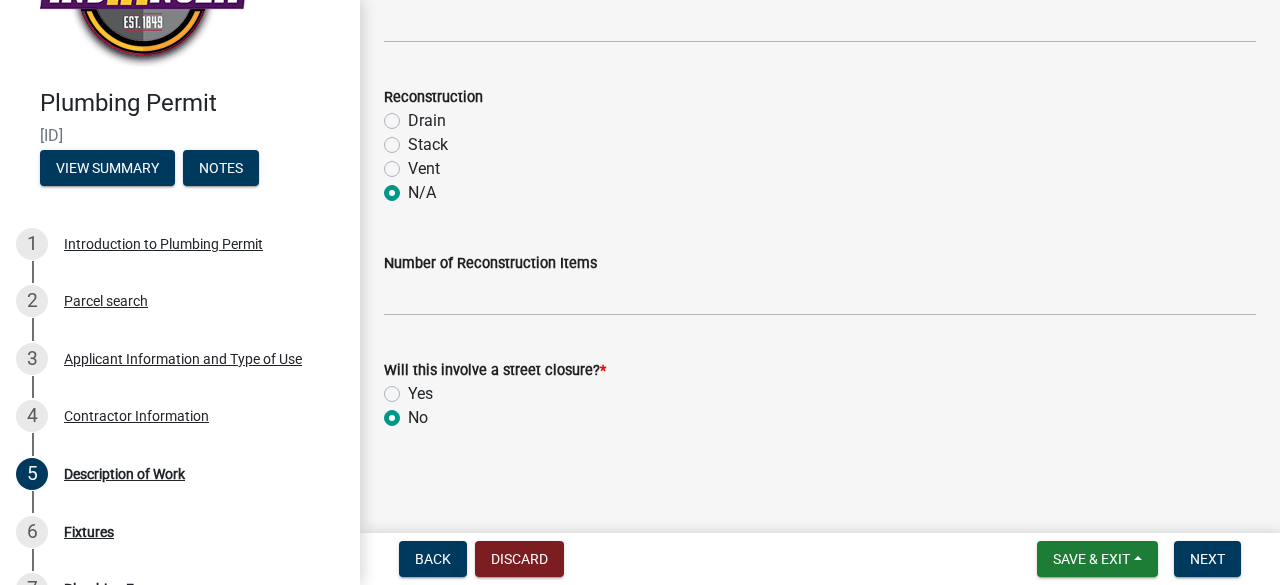radio on "true" 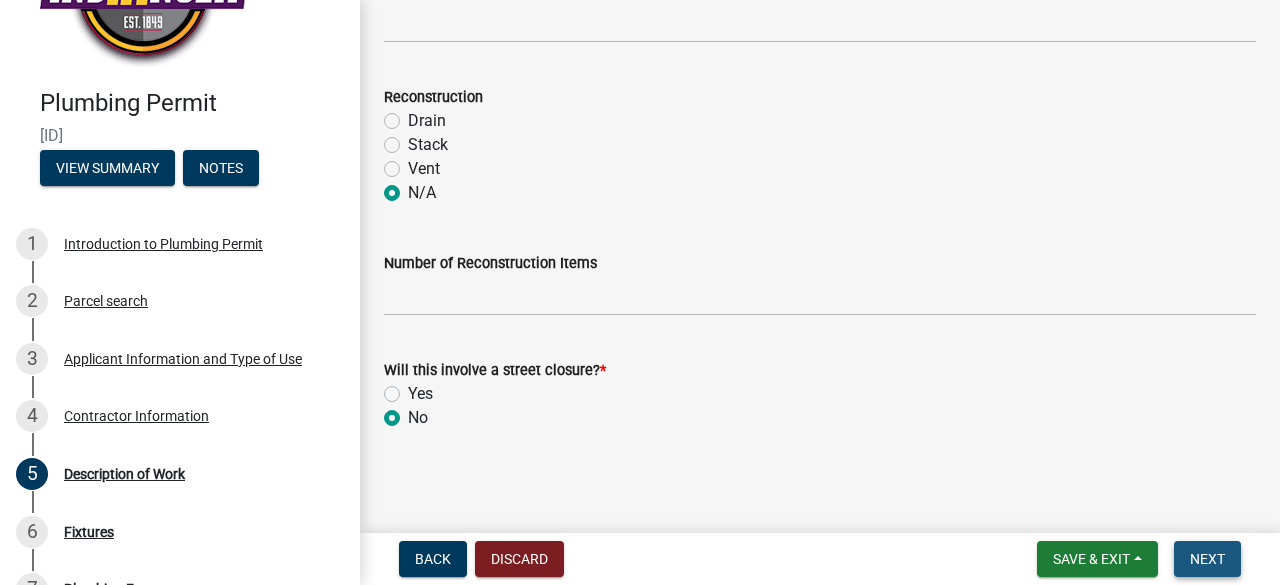 click on "Next" at bounding box center [1207, 559] 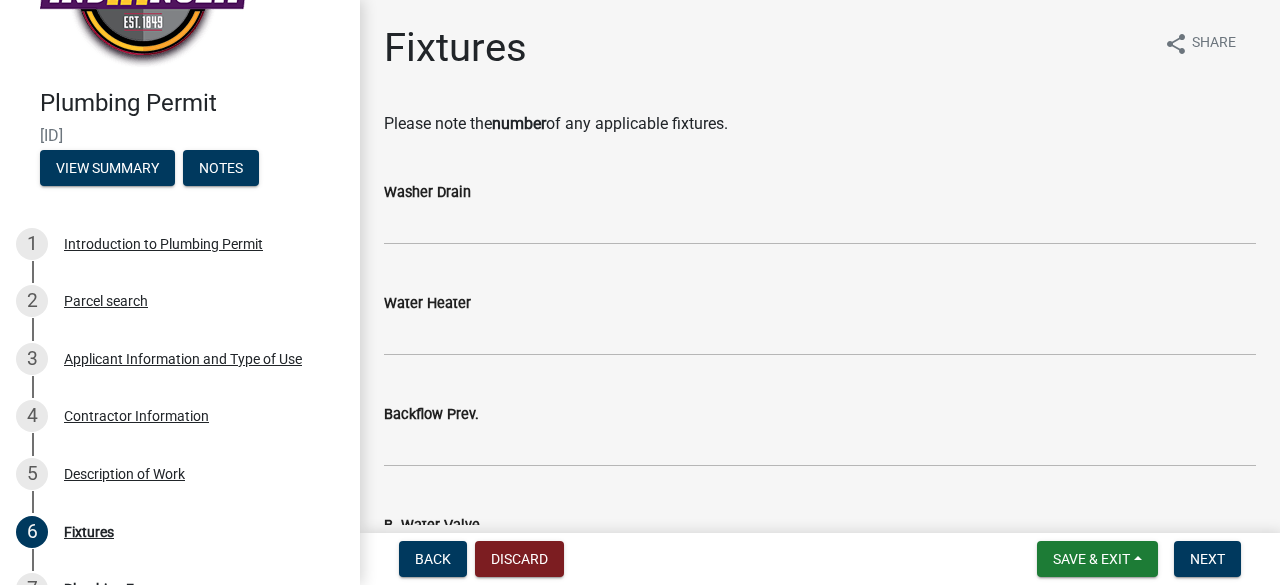 scroll, scrollTop: 35, scrollLeft: 0, axis: vertical 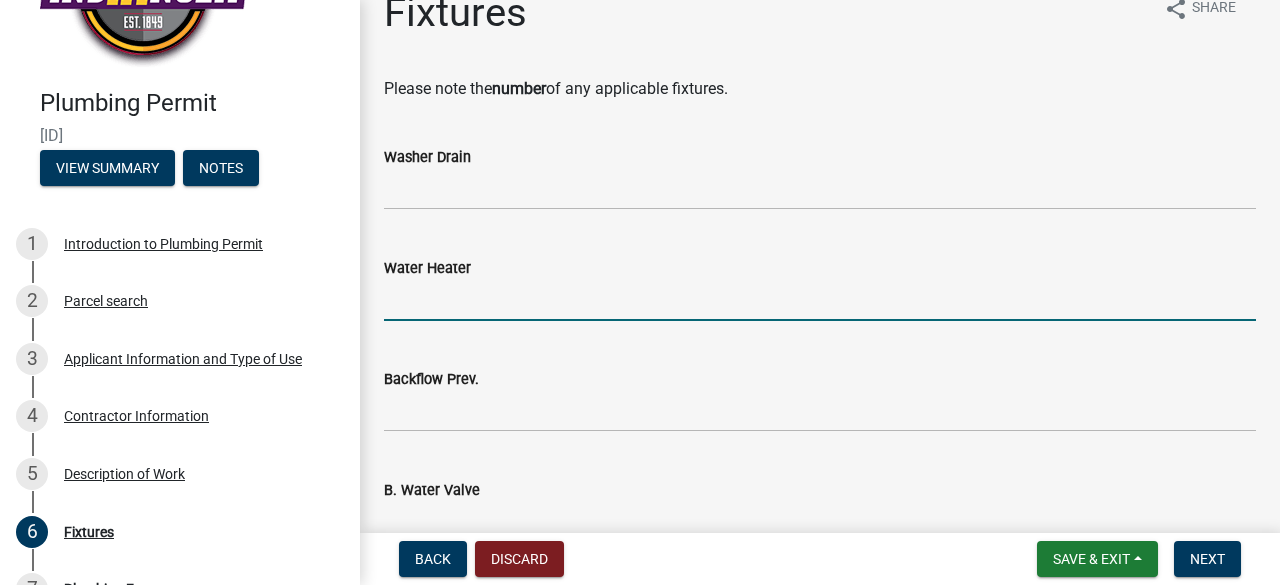 click 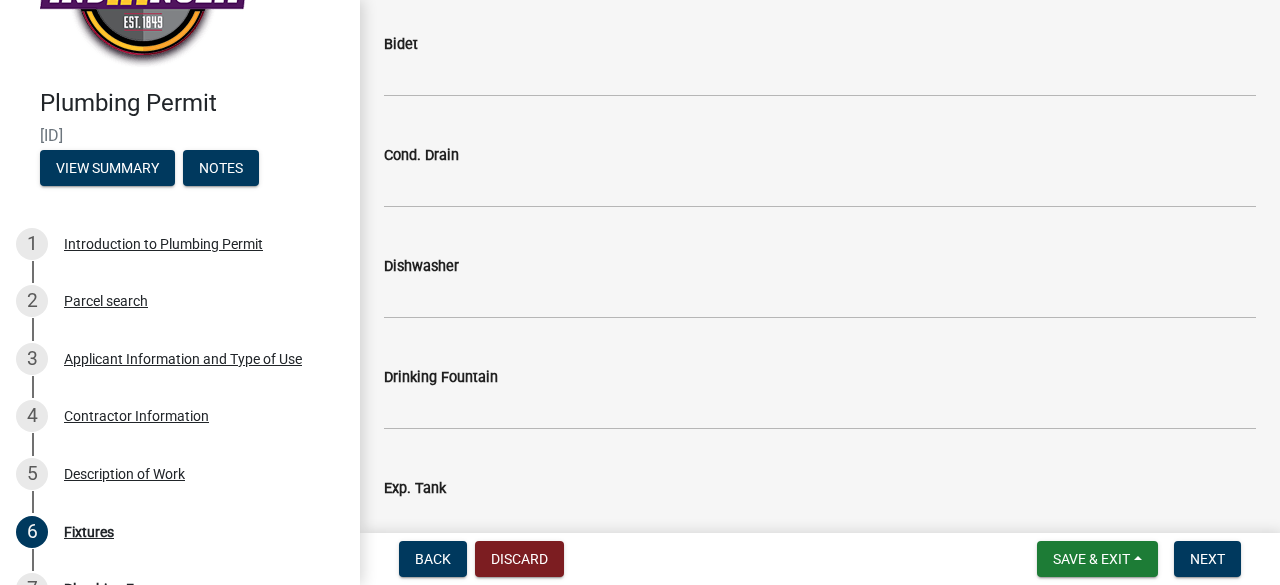 scroll, scrollTop: 777, scrollLeft: 0, axis: vertical 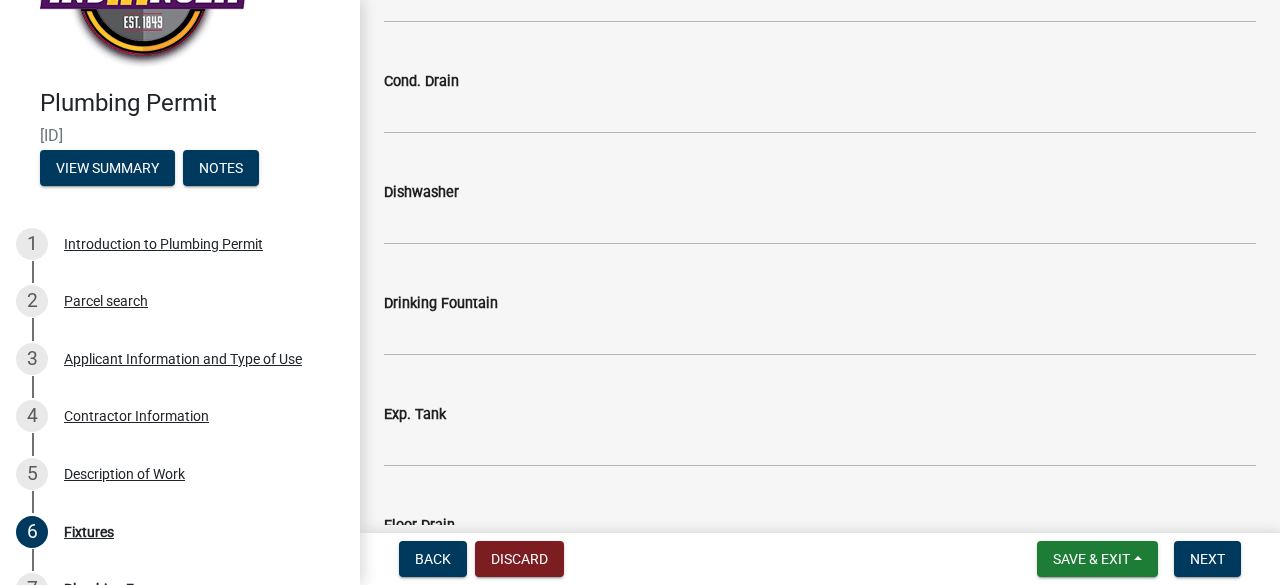 type on "1" 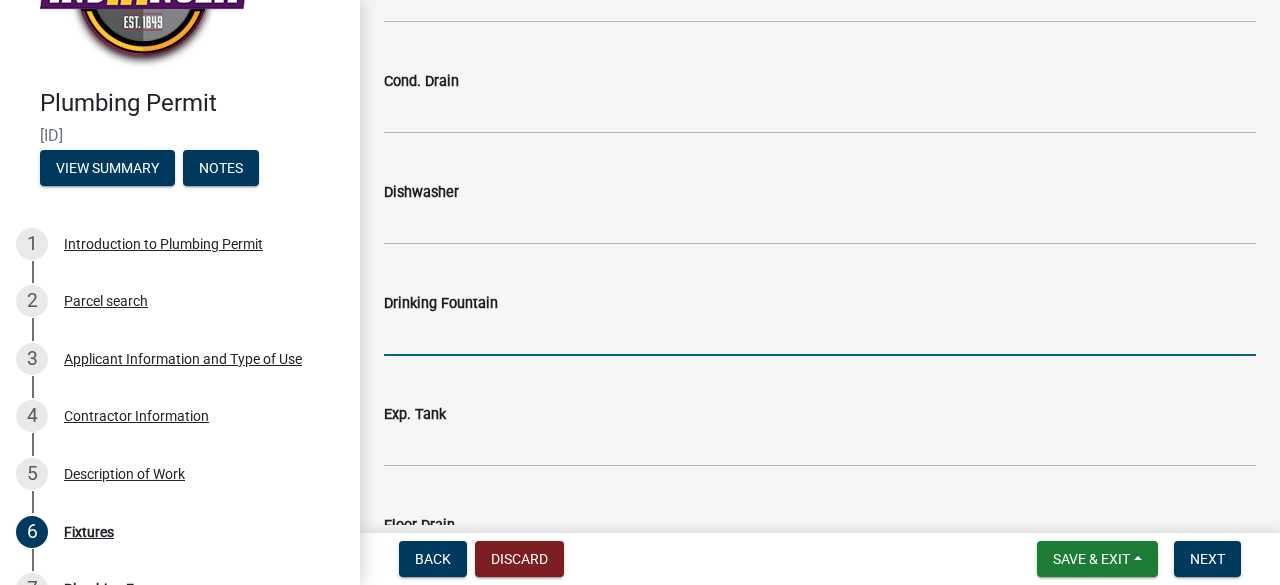 click 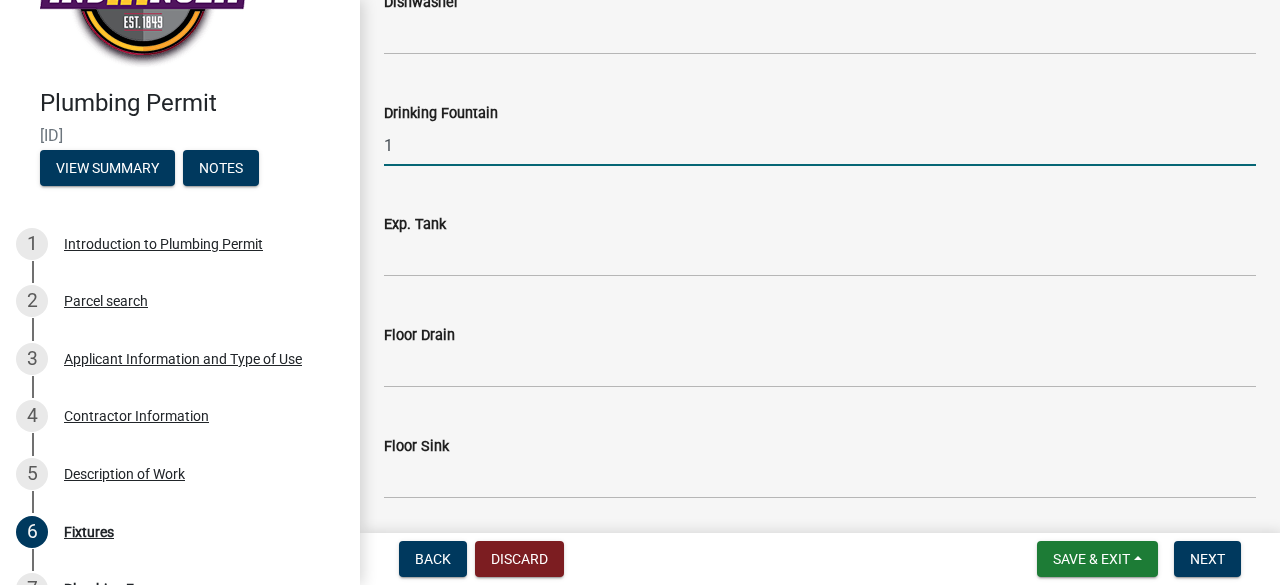 scroll, scrollTop: 968, scrollLeft: 0, axis: vertical 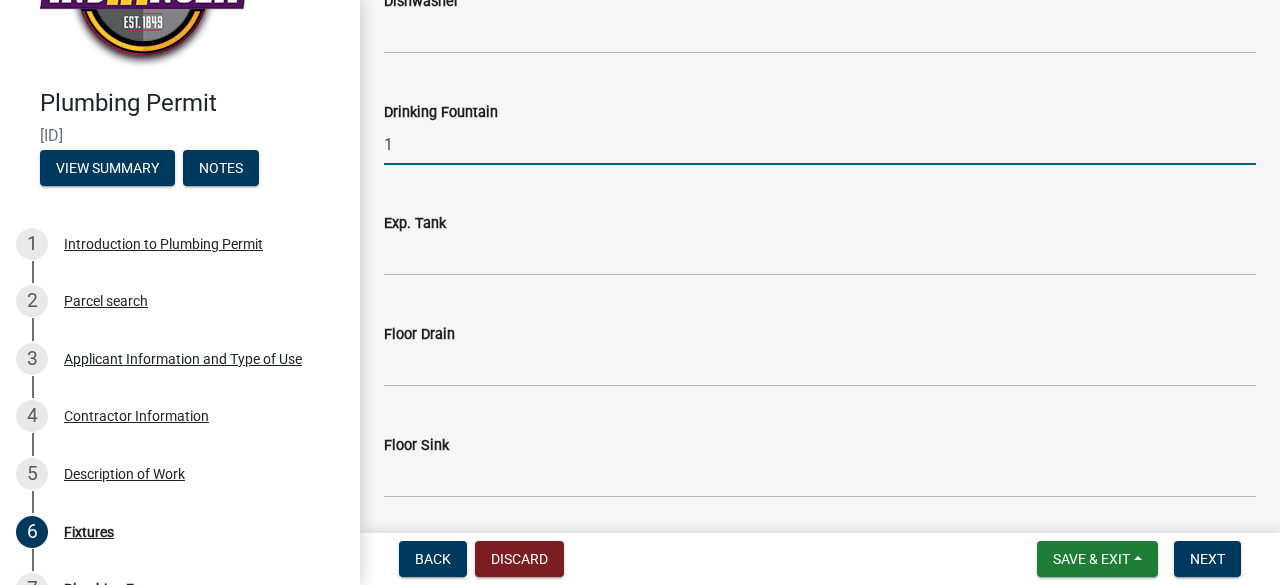 type on "1" 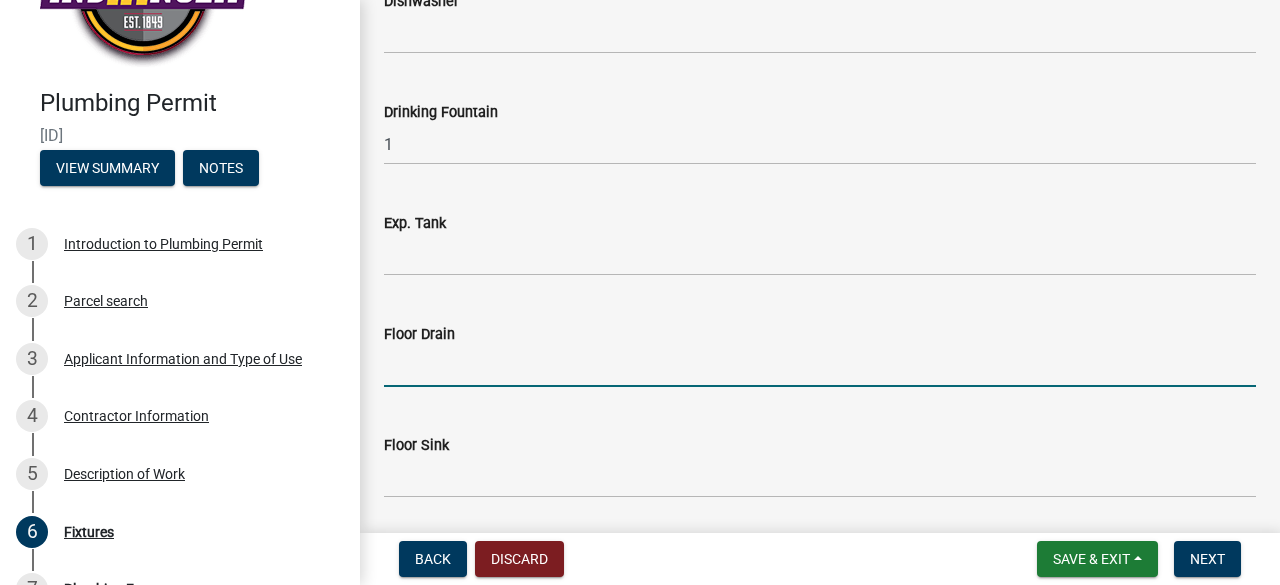 click 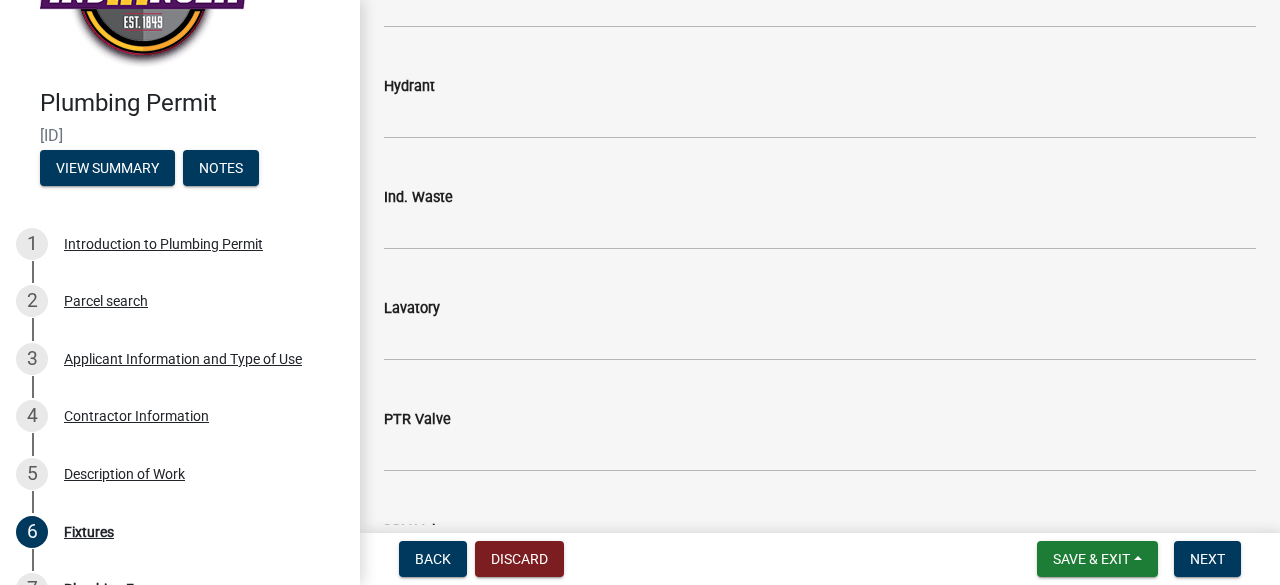 scroll, scrollTop: 1660, scrollLeft: 0, axis: vertical 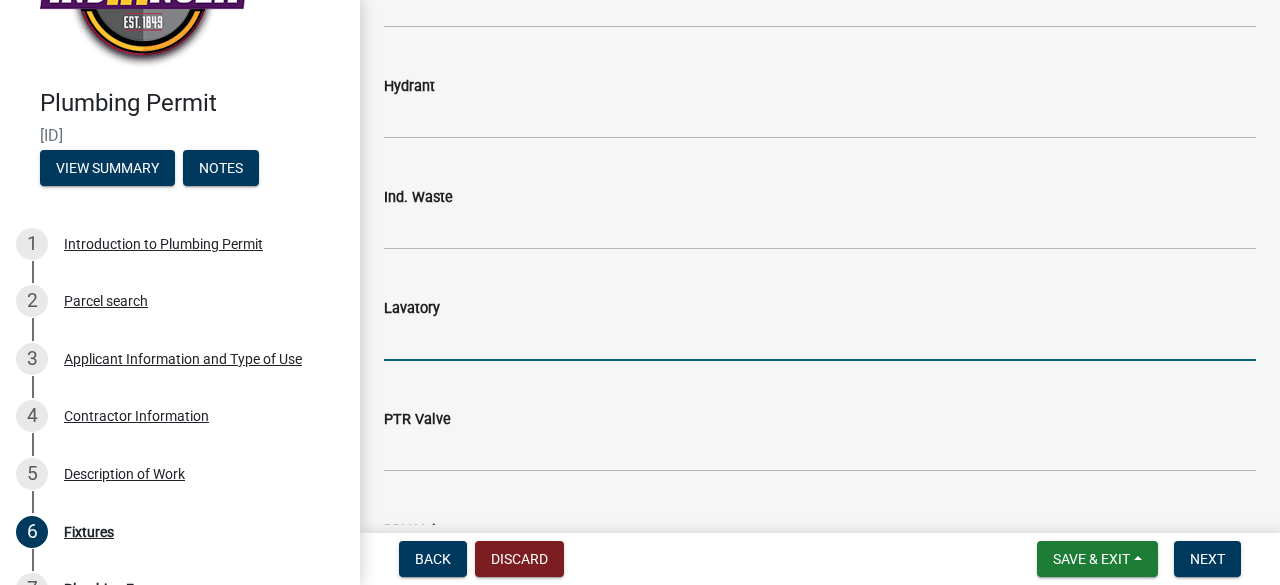 click 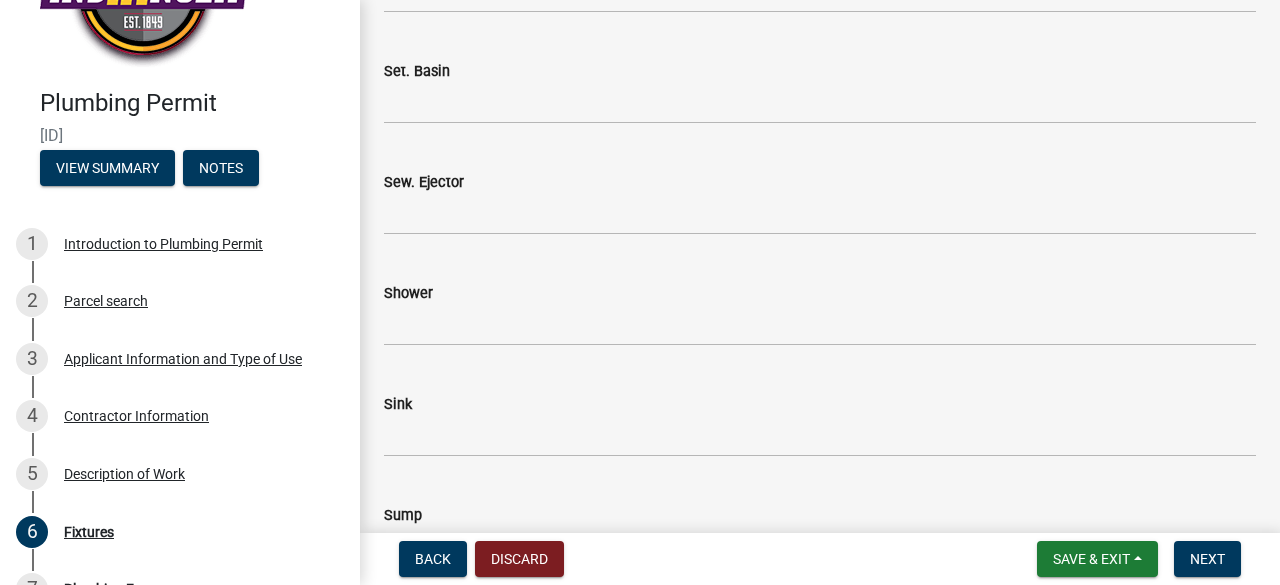 scroll, scrollTop: 2363, scrollLeft: 0, axis: vertical 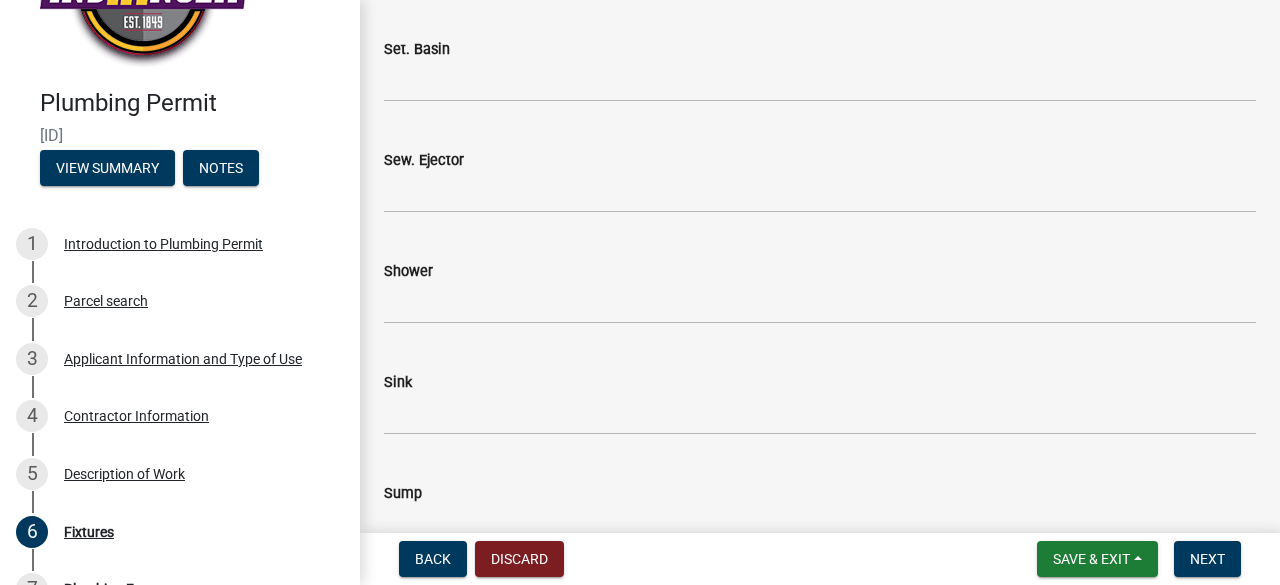 type on "4" 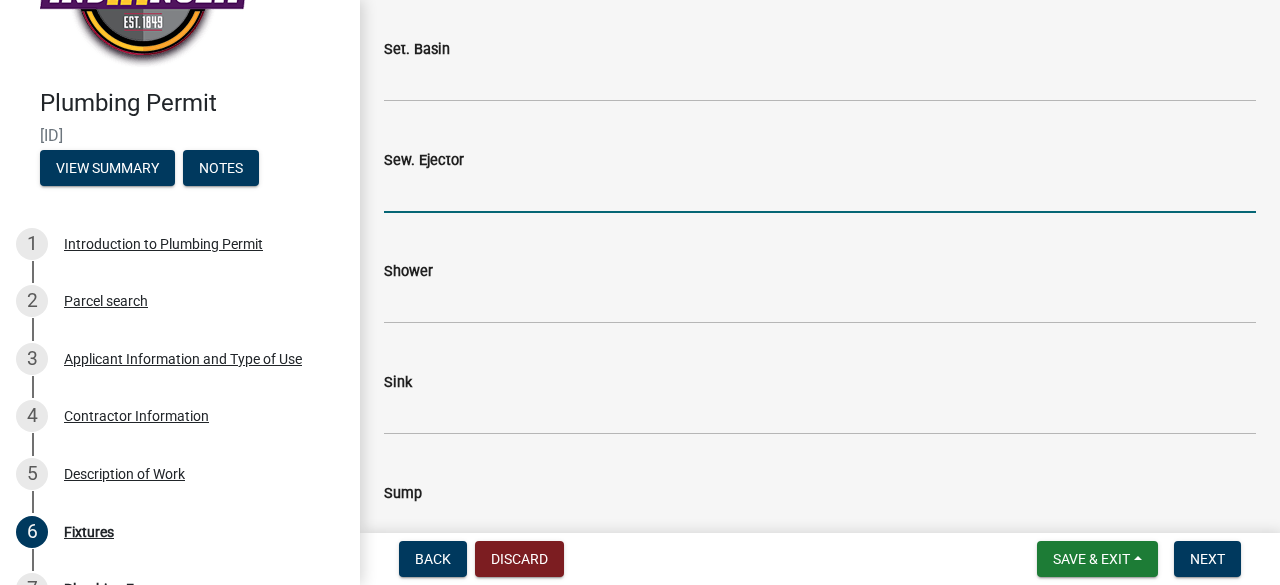 click 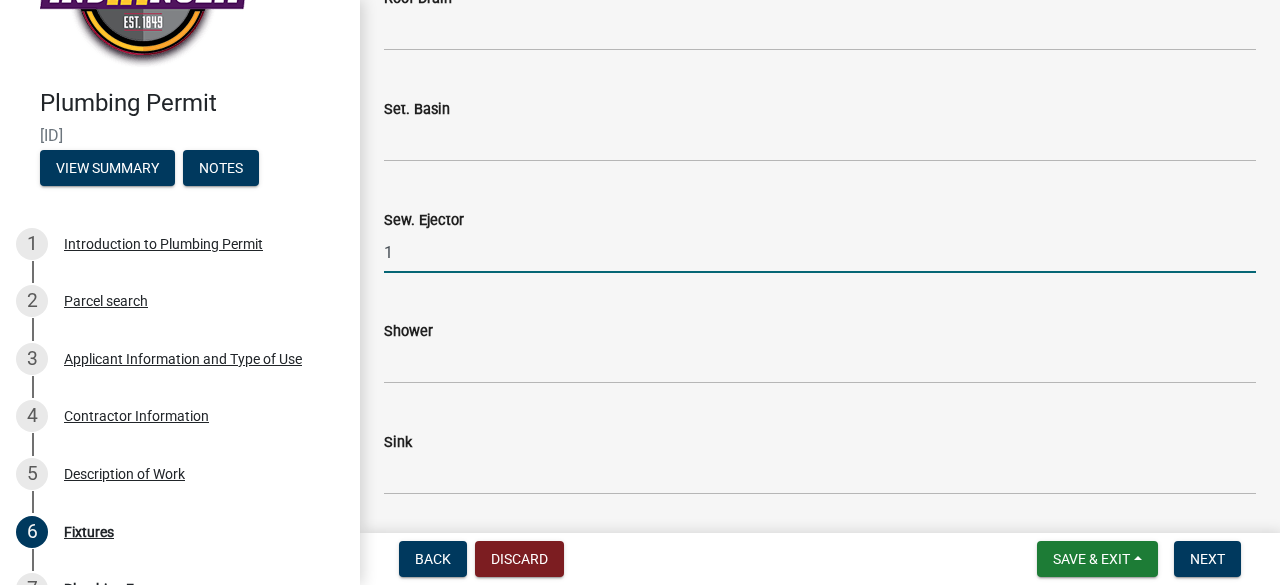 scroll, scrollTop: 2304, scrollLeft: 0, axis: vertical 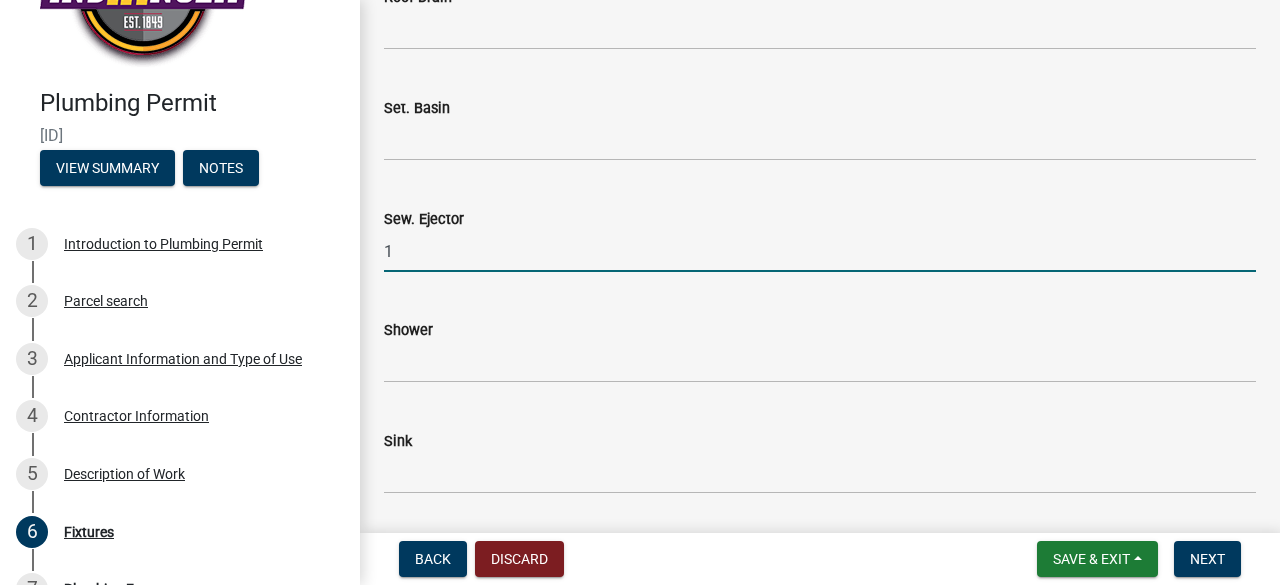 type on "1" 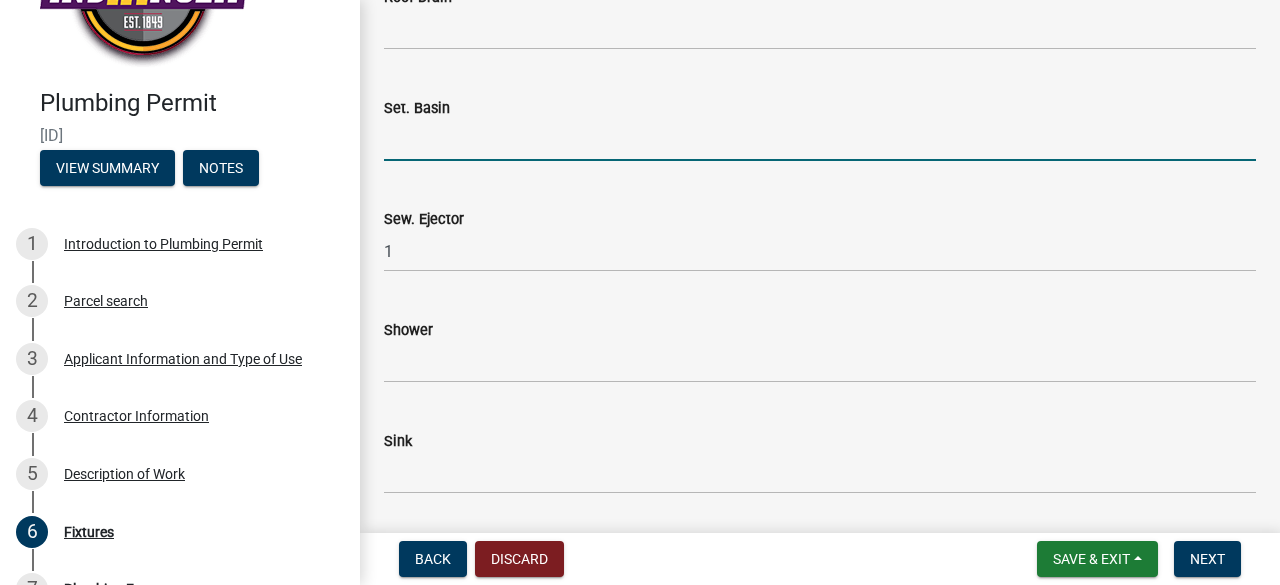 click 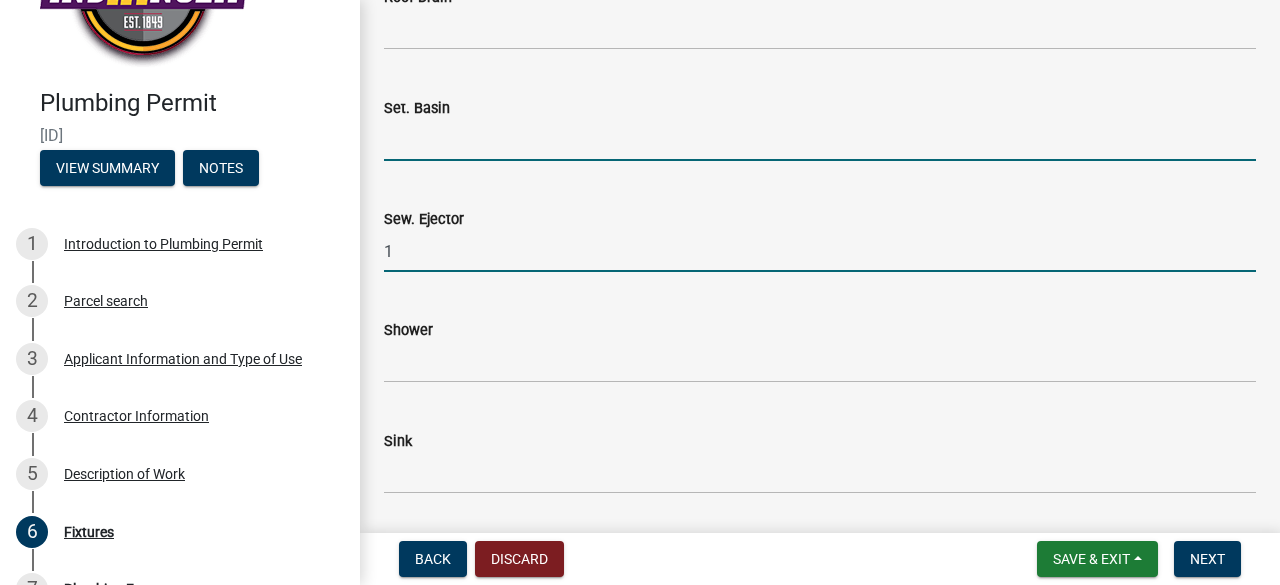 click on "1" 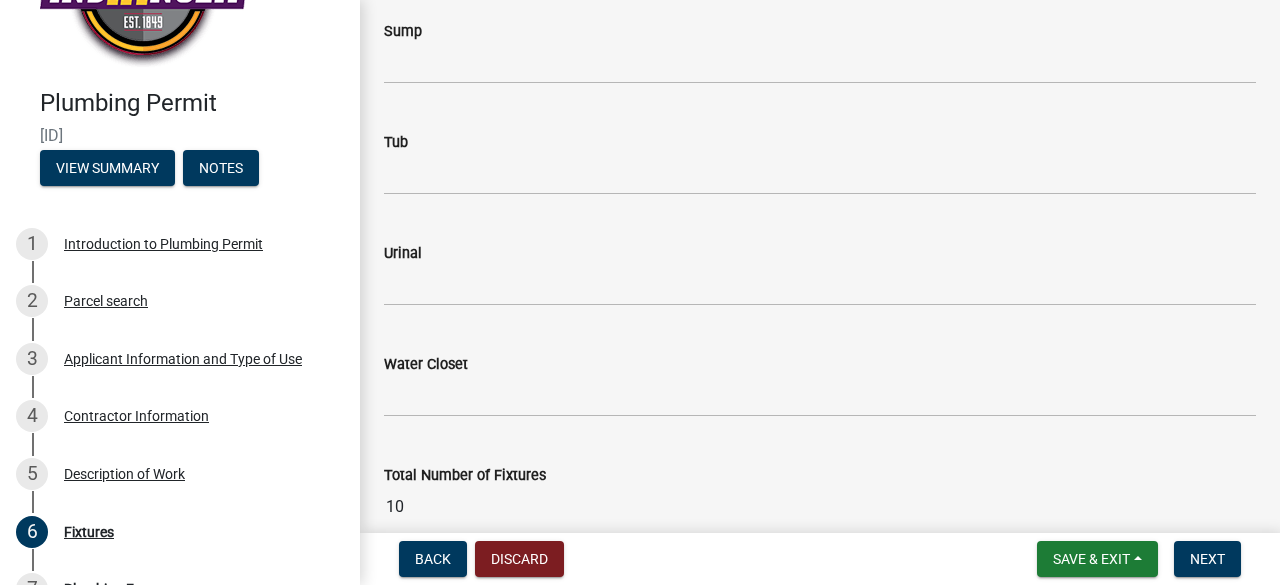 scroll, scrollTop: 2824, scrollLeft: 0, axis: vertical 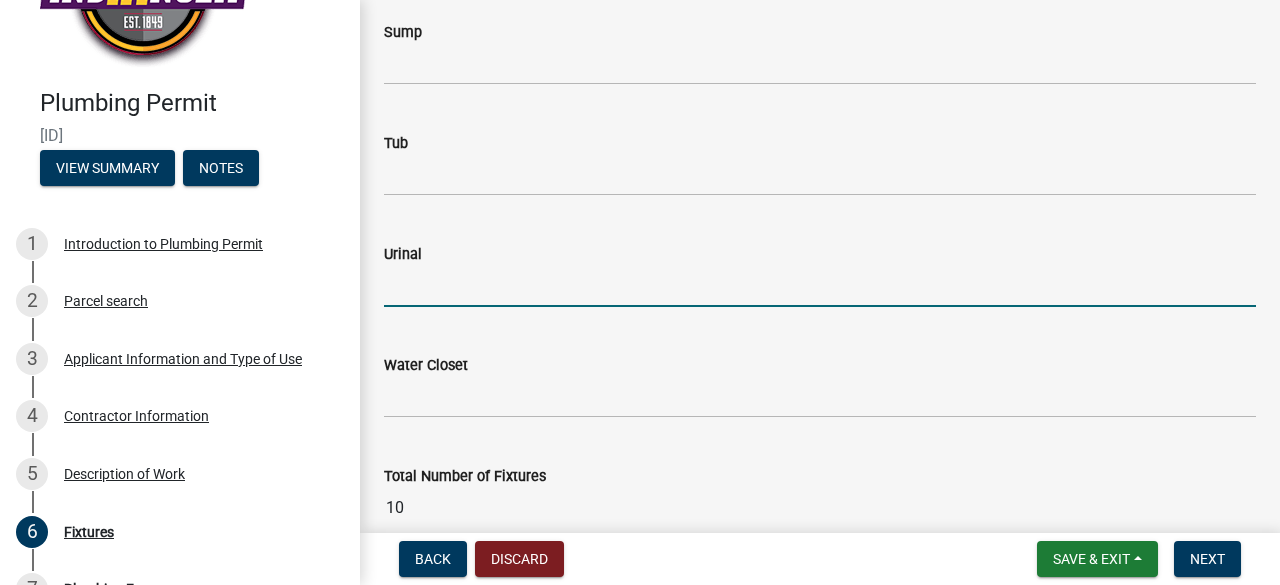 click 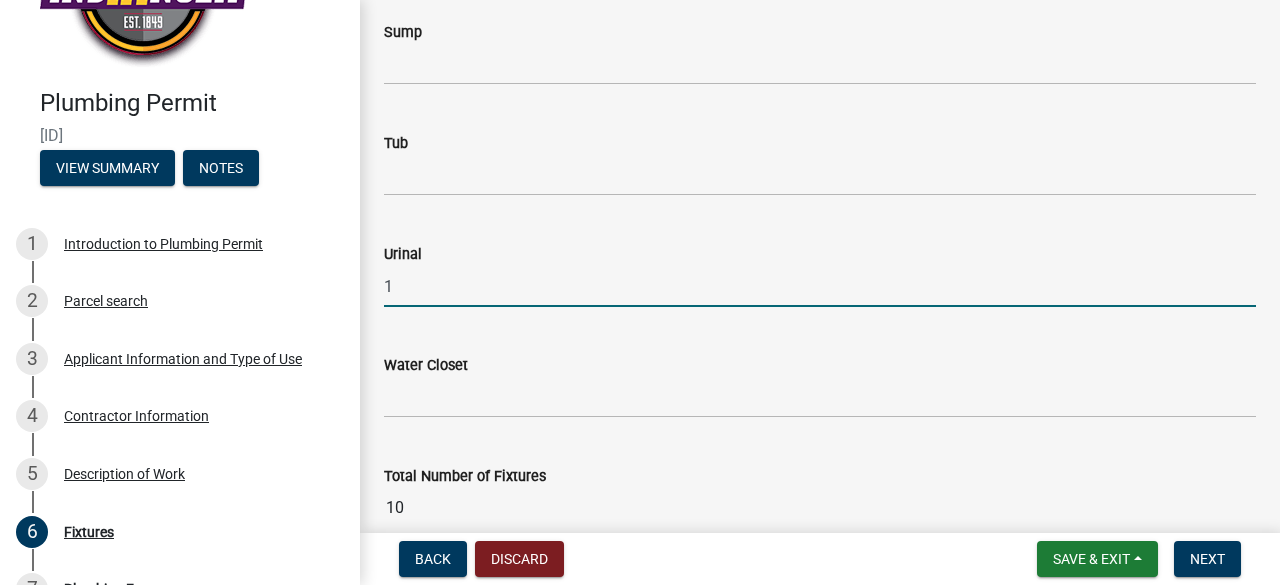 scroll, scrollTop: 2908, scrollLeft: 0, axis: vertical 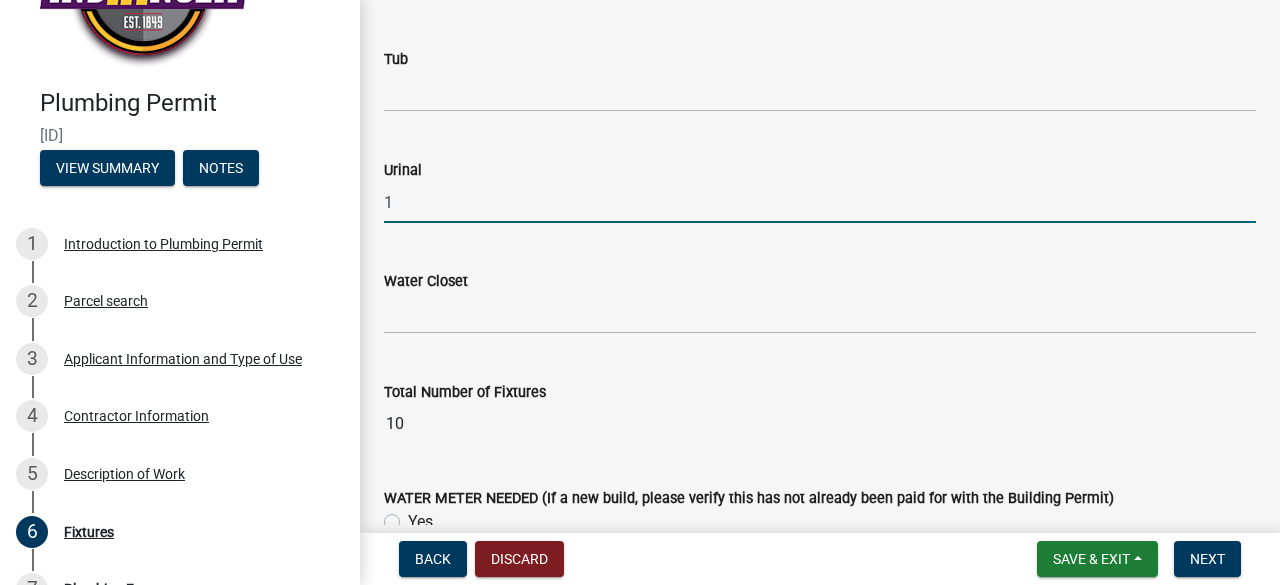 type on "1" 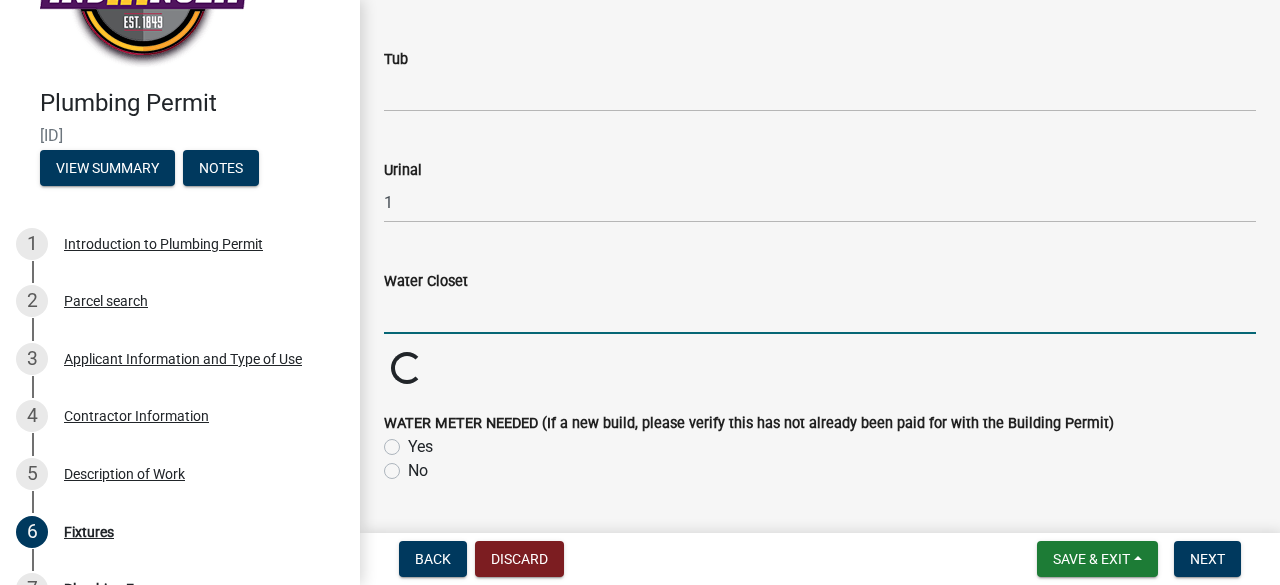 click 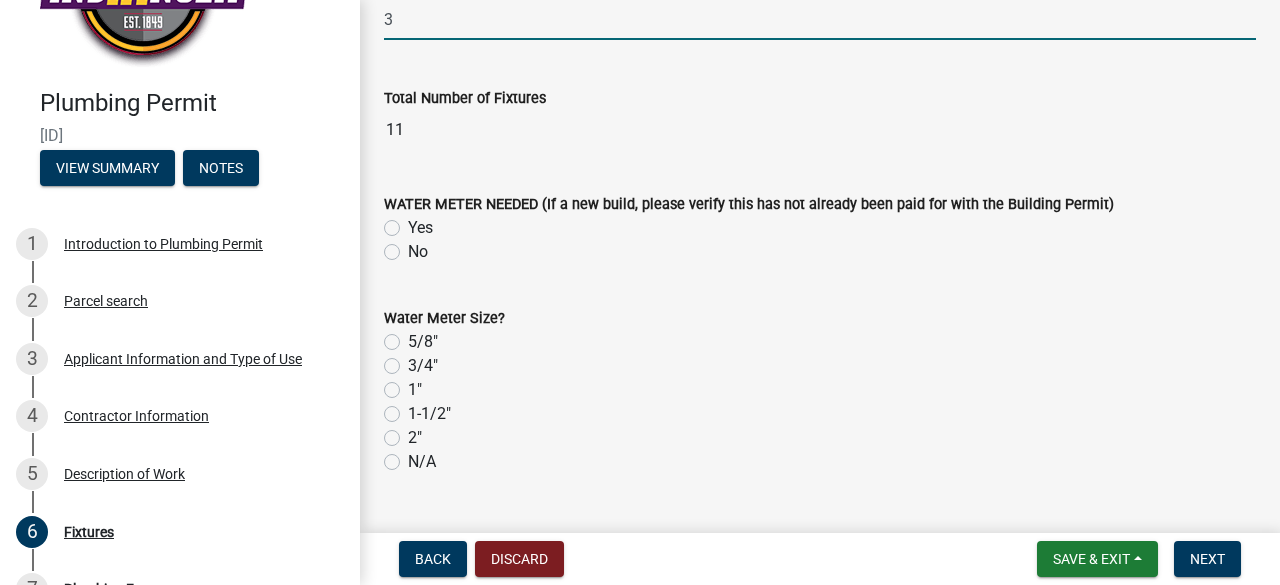 scroll, scrollTop: 3200, scrollLeft: 0, axis: vertical 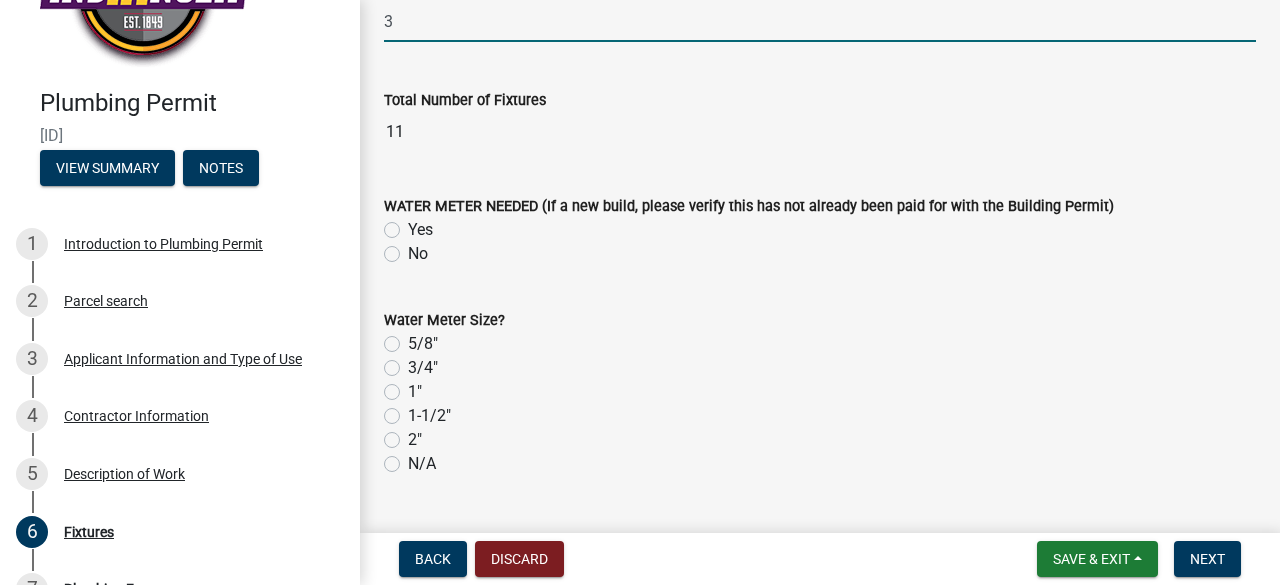 type on "3" 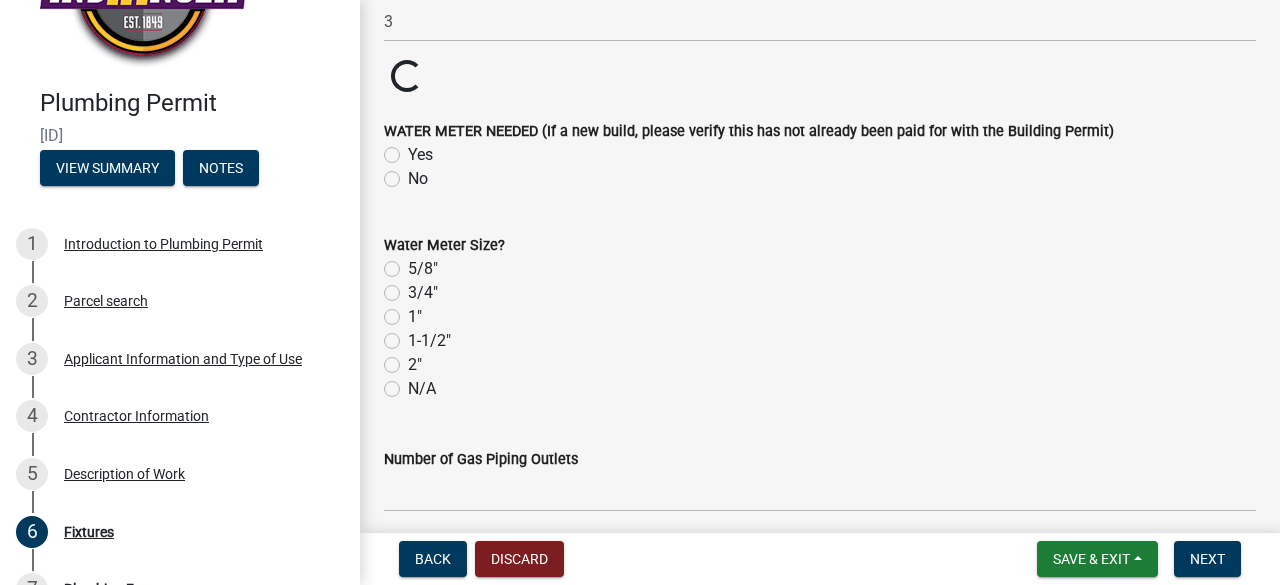 click on "Please note the  number  of any applicable fixtures.  Washer Drain   Water Heater  1  Backflow Prev.   B. Water Valve   Bar Opening   Bidet   Cond. Drain   Dishwasher   Drinking Fountain  1  Exp. Tank   Floor Drain  3  Floor Sink   Garbage Disp.   Grease Trap   Hydrant   Ind. Waste   Lavatory  4  PTR Valve   PRV Valve   Roof Drain   Set. Basin   Sew. Ejector  1  Shower   Sink   Sump   Tub   Urinal  1  Water Closet  3  Total Number of Fixtures  Loading... Loading...  WATER METER NEEDED (If a new build, please verify this has not already been paid for with the Building Permit)   Yes   No   Water Meter Size?   5/8"   3/4"   1"   1-1/2"   2"   N/A   Number of Gas Piping Outlets   Number of Items Not Classified Above   Describe Items not classified" 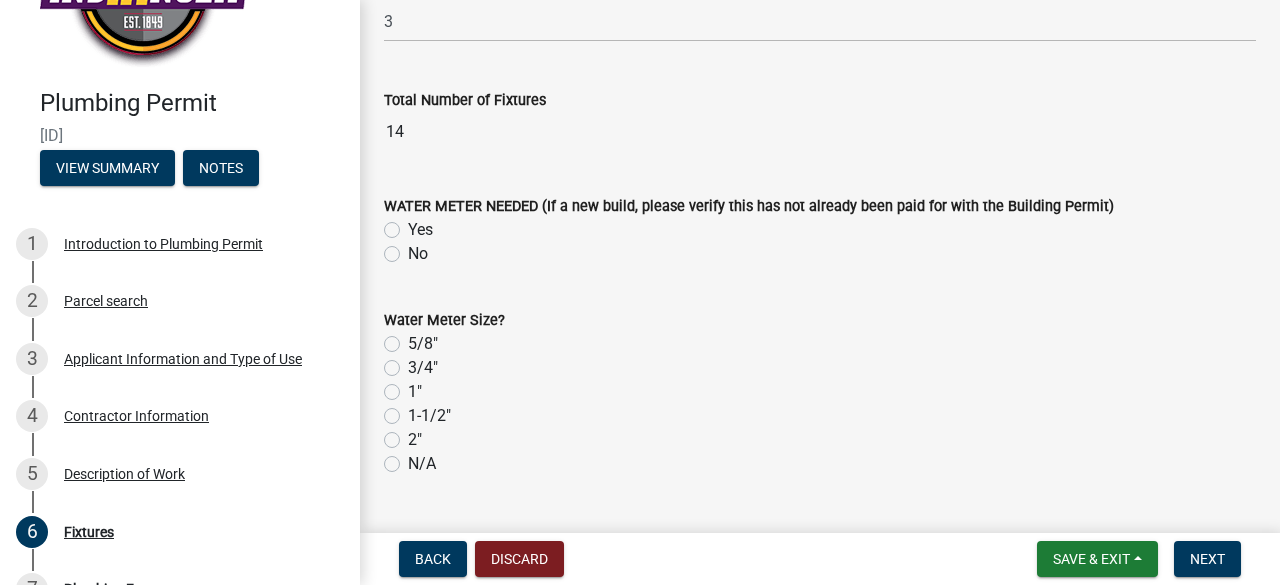 click on "No" 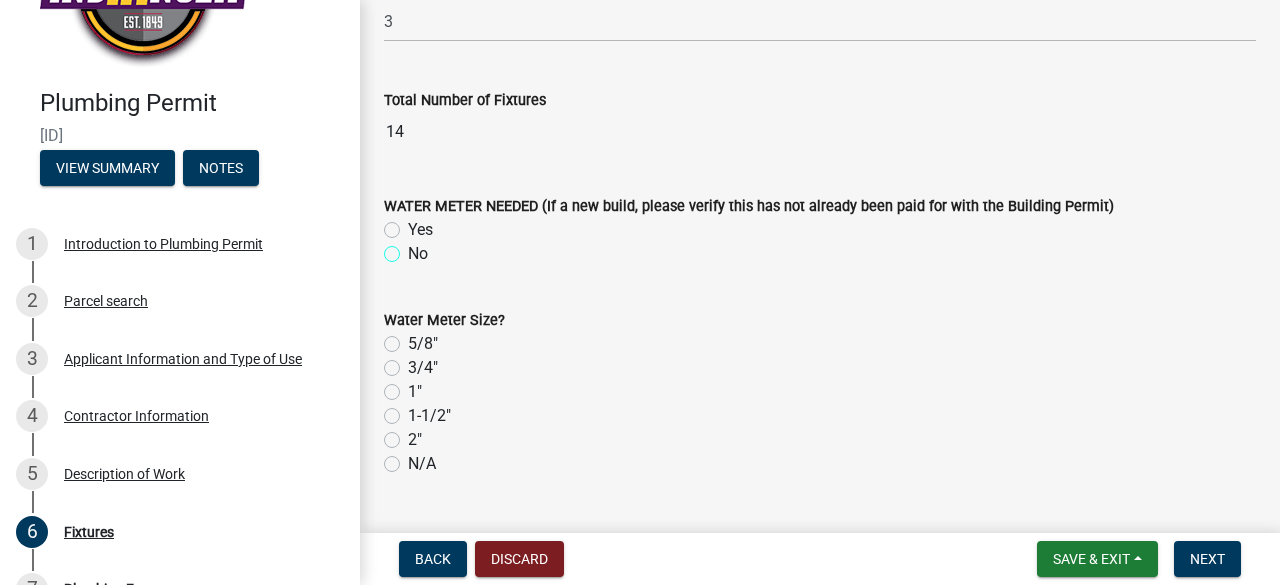 click on "No" at bounding box center (414, 248) 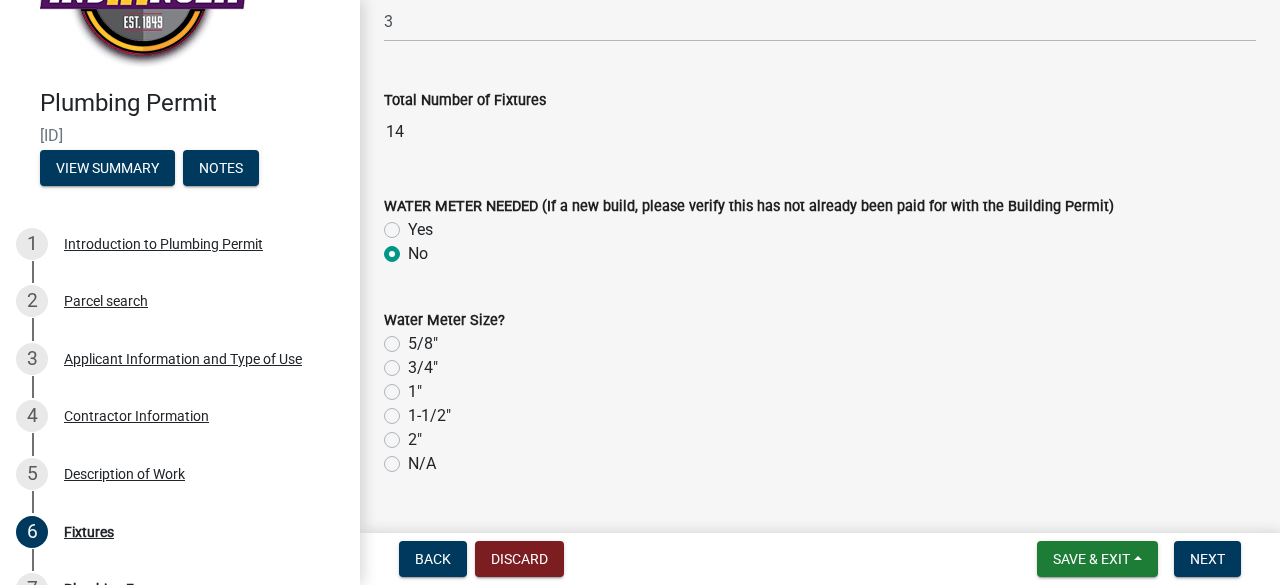 radio on "true" 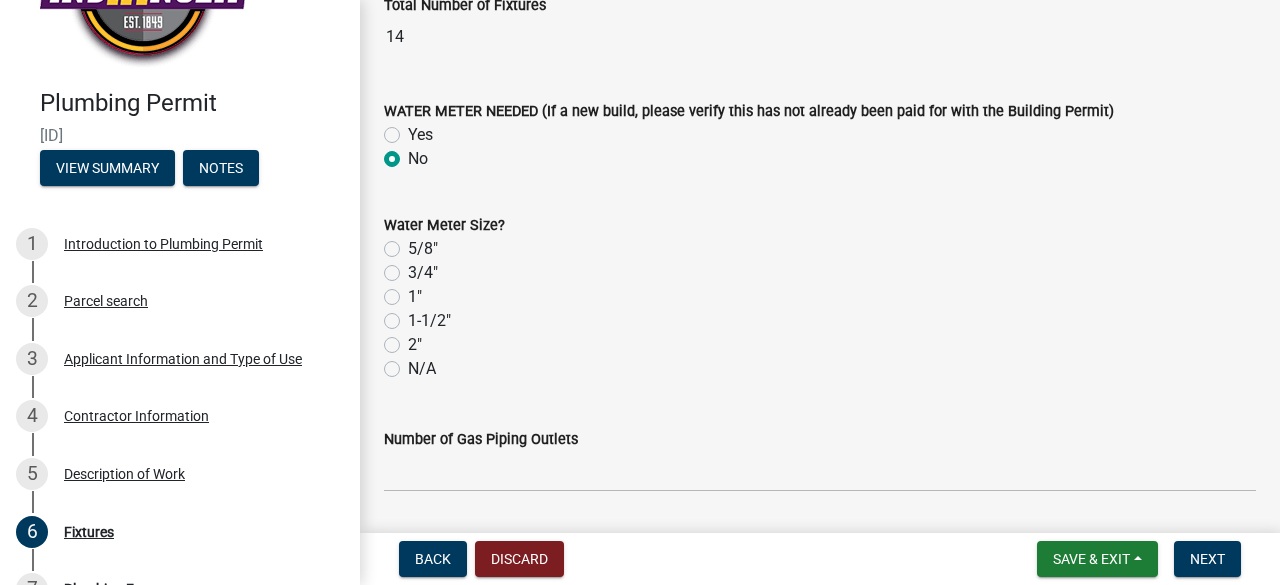 click on "N/A" 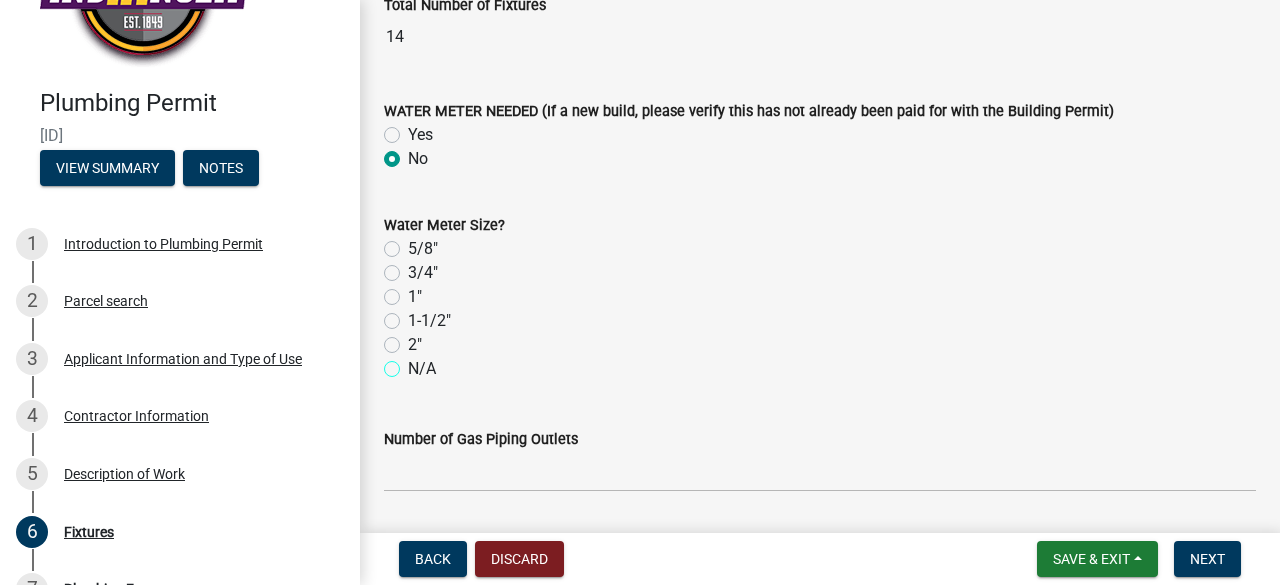 click on "N/A" at bounding box center [414, 363] 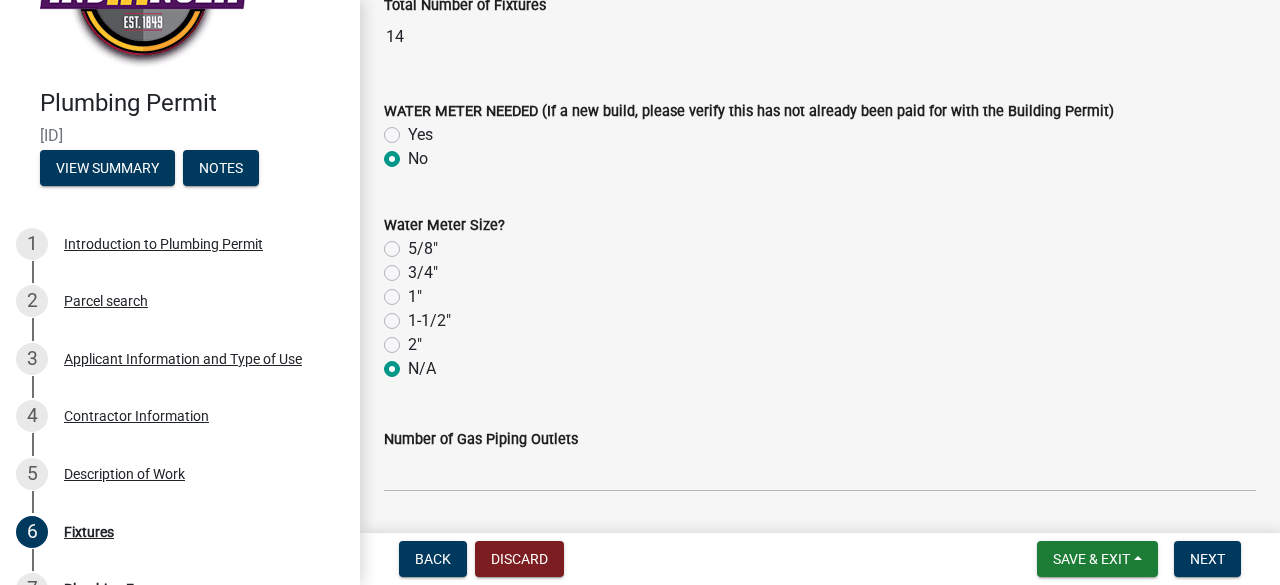 radio on "true" 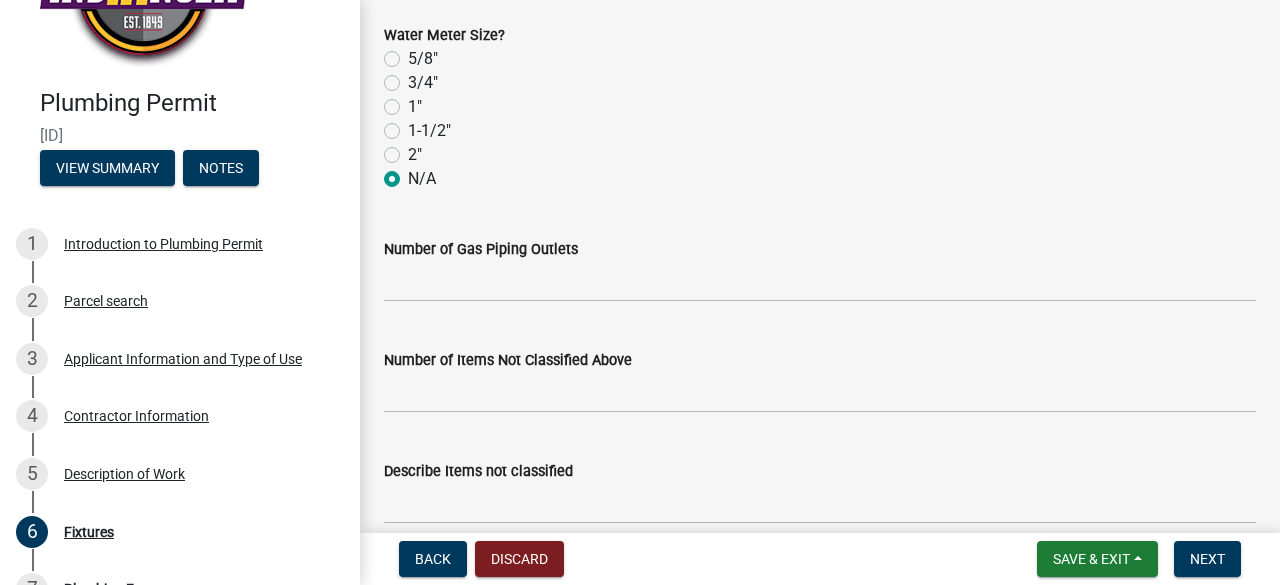 scroll, scrollTop: 3487, scrollLeft: 0, axis: vertical 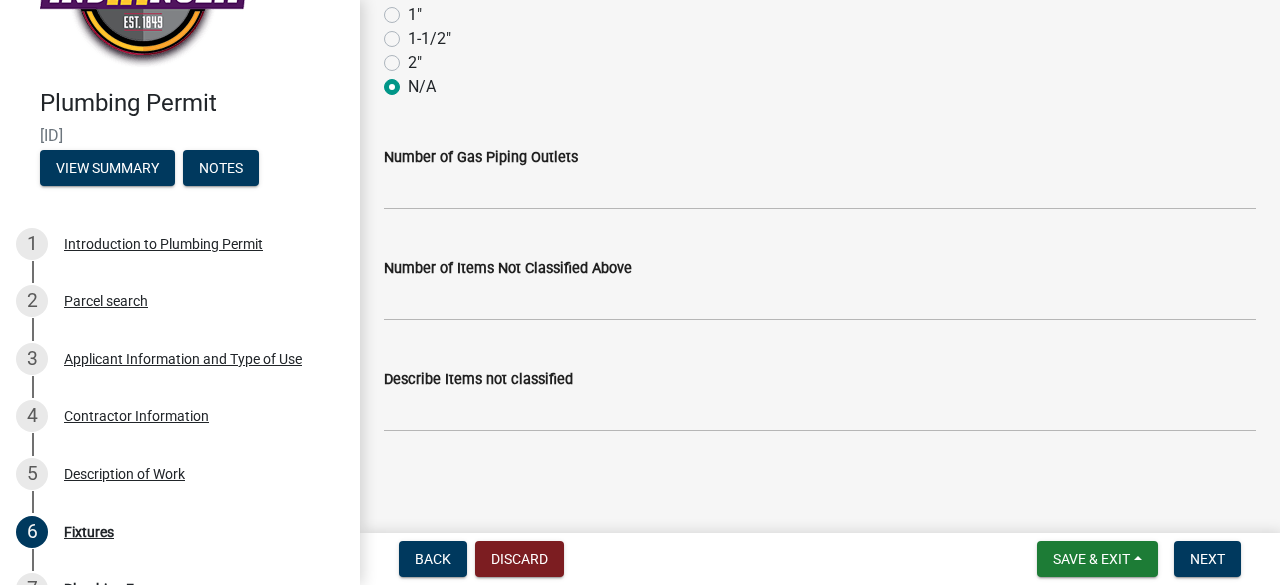 drag, startPoint x: 630, startPoint y: 323, endPoint x: 1103, endPoint y: 156, distance: 501.6154 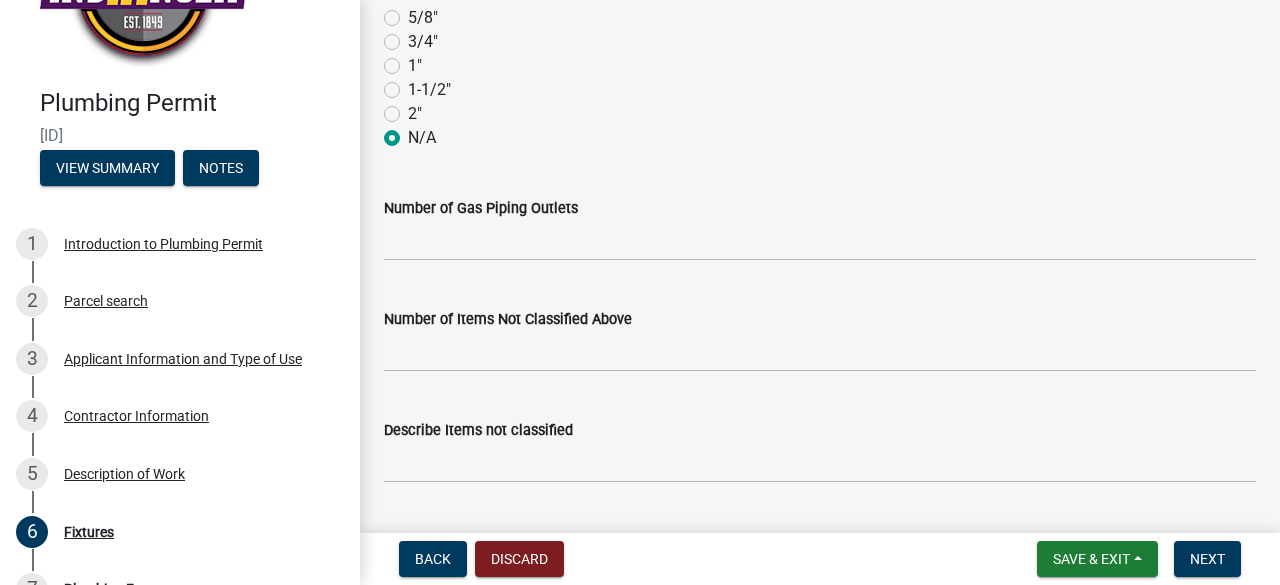 scroll, scrollTop: 3577, scrollLeft: 0, axis: vertical 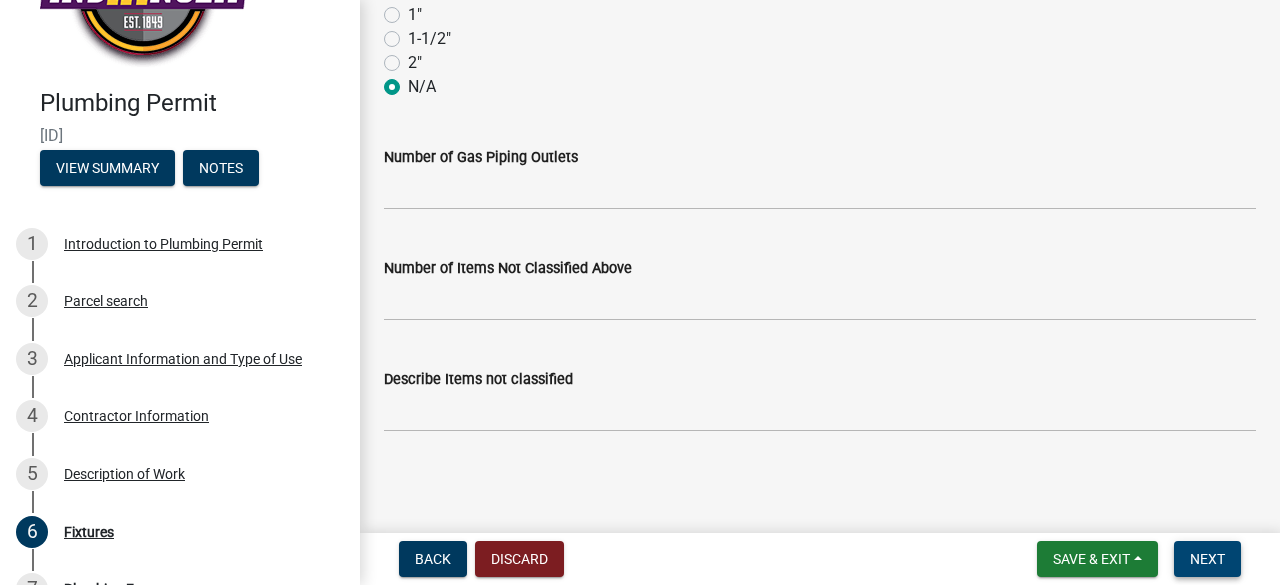 click on "Next" at bounding box center (1207, 559) 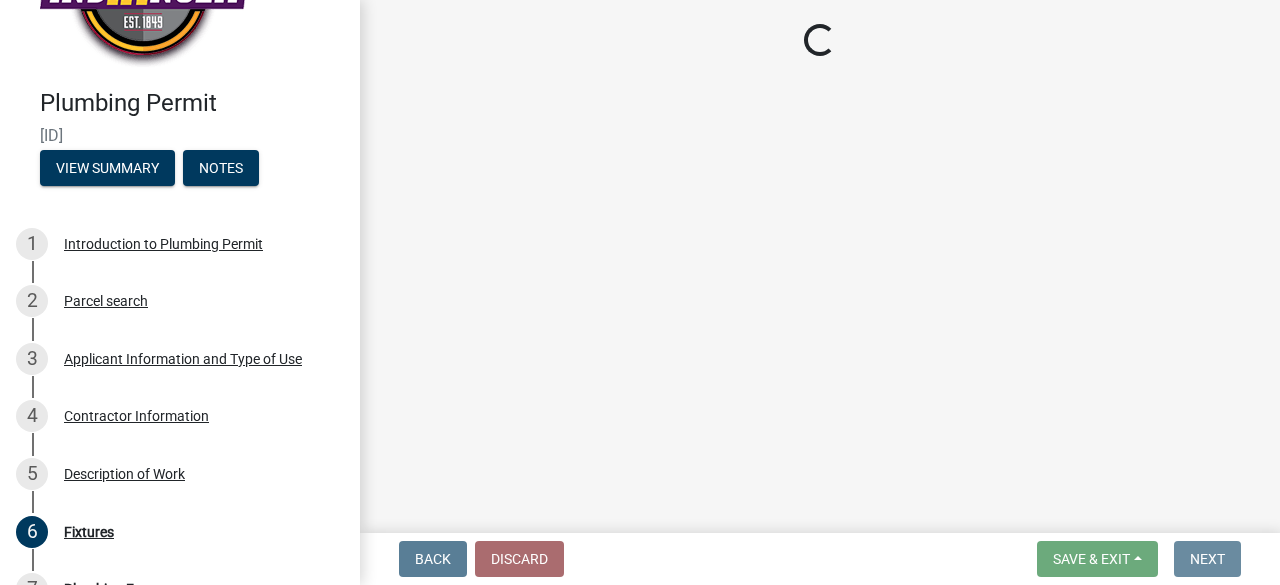scroll, scrollTop: 0, scrollLeft: 0, axis: both 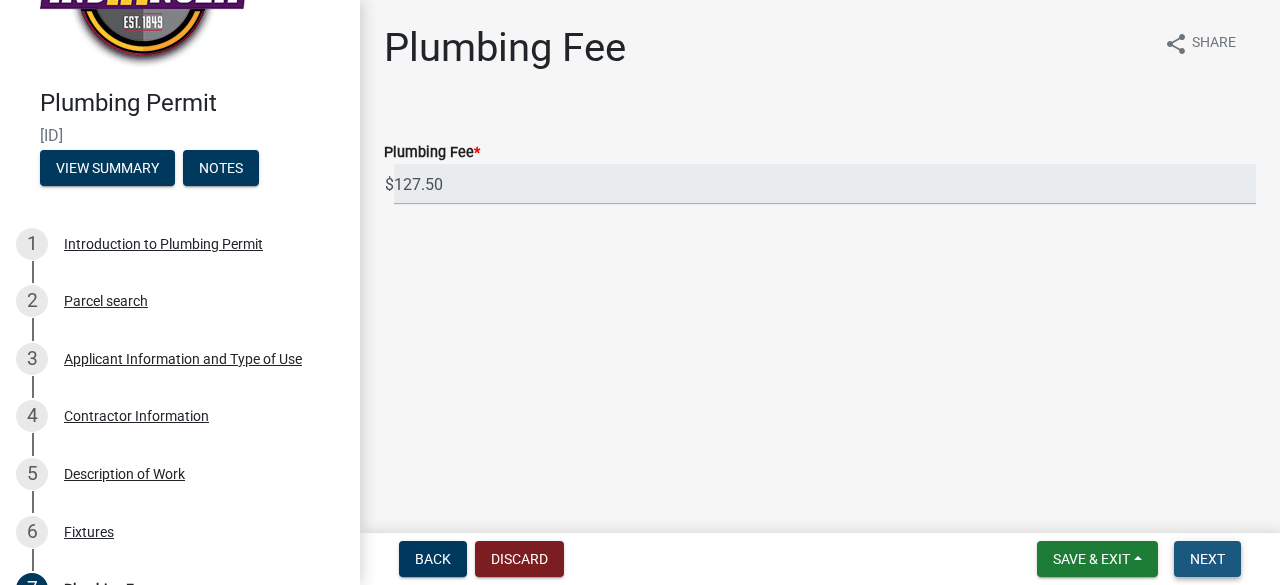 click on "Next" at bounding box center (1207, 559) 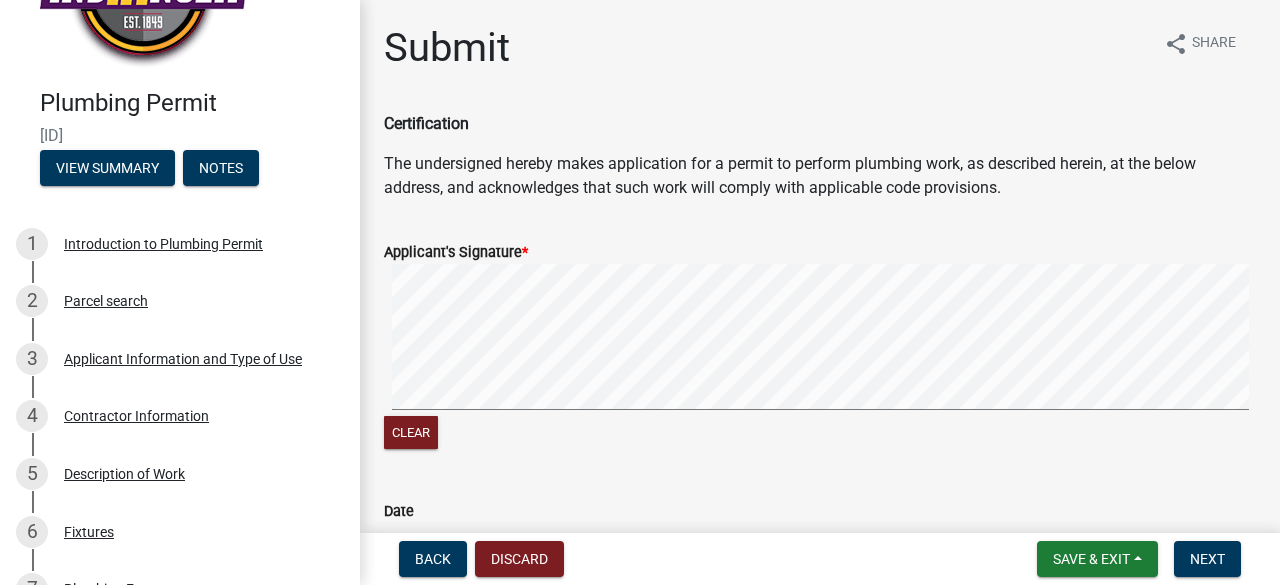 scroll, scrollTop: 131, scrollLeft: 0, axis: vertical 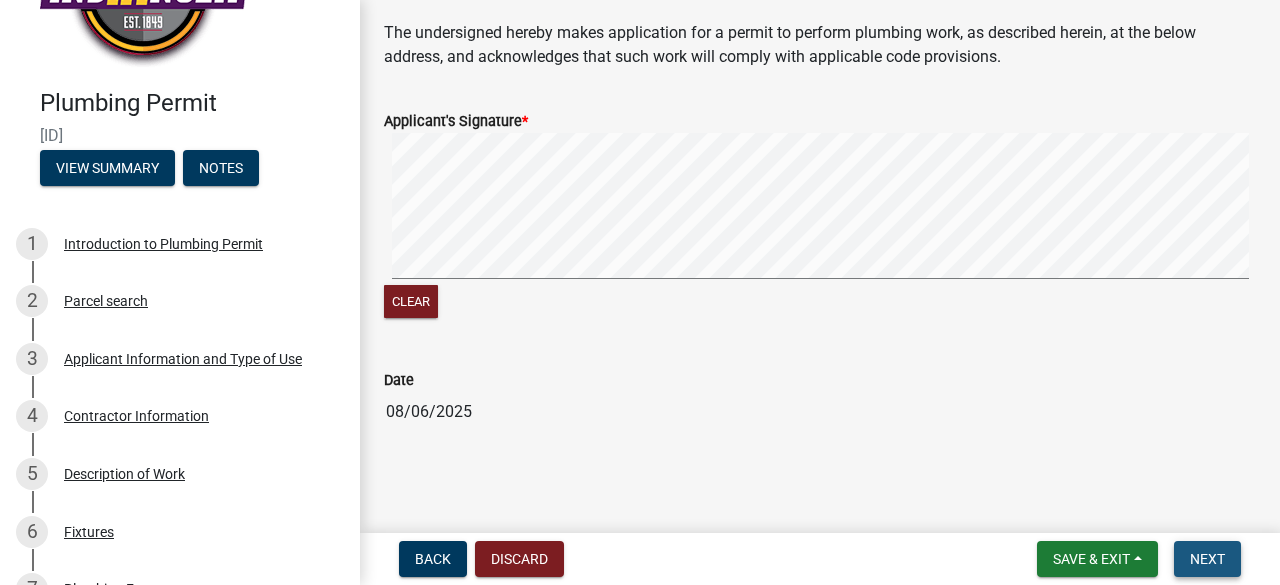 click on "Next" at bounding box center (1207, 559) 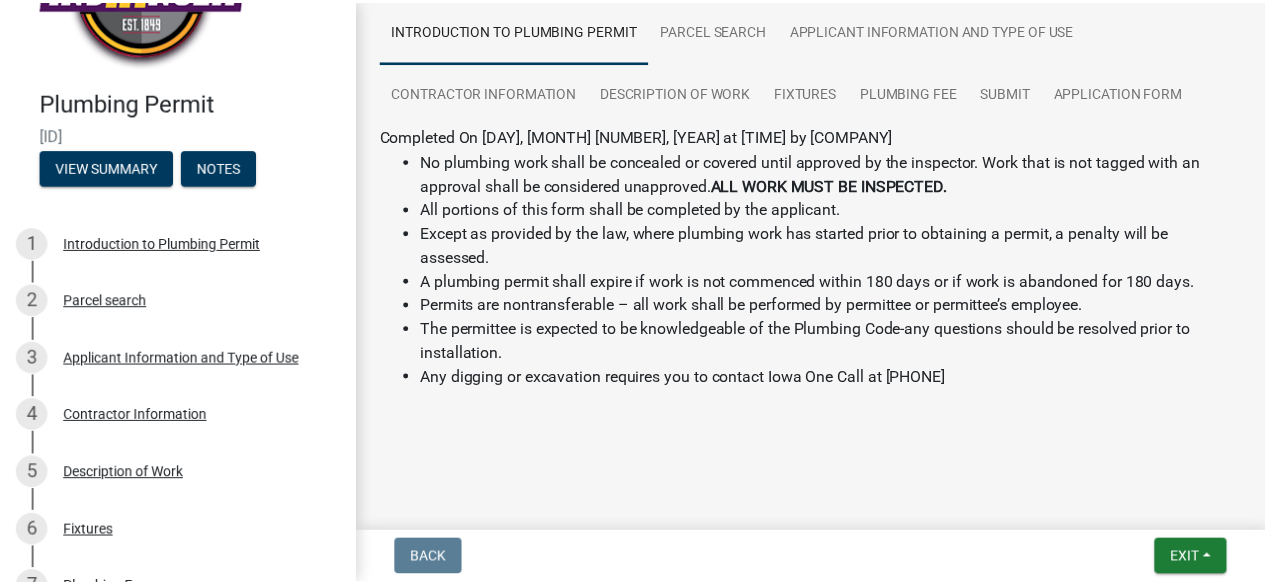 scroll, scrollTop: 0, scrollLeft: 0, axis: both 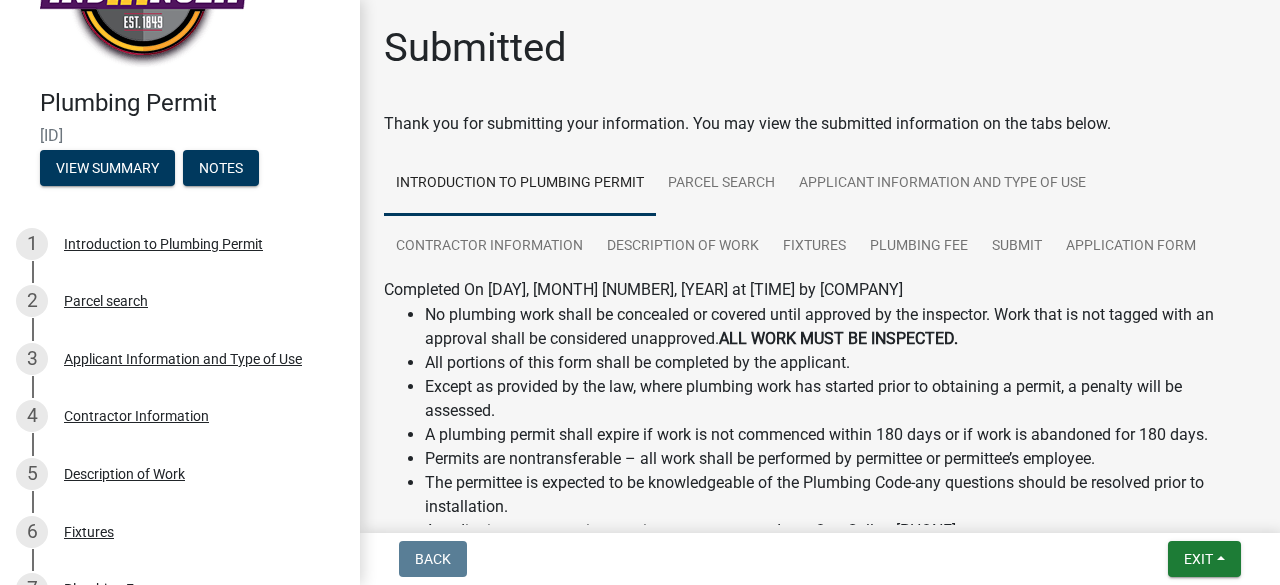 click on "Submitted Thank you for submitting your information. You may view the submitted information on the tabs below.
Introduction to Plumbing Permit Parcel search Applicant Information and Type of Use Contractor Information  Description of Work Fixtures Plumbing Fee Submit Application Form Completed On [DAY], [MONTH] [NUMBER], [YEAR] at [TIME] by [COMPANY] No plumbing work shall be concealed or covered until approved by the inspector. Work that is not tagged with an approval shall be considered unapproved.  ALL WORK MUST BE INSPECTED. All portions of this form shall be completed by the applicant. Except as provided by the law, where plumbing work has started prior to obtaining a permit, a penalty will be assessed. A plumbing permit shall expire if work is not commenced within 180 days or if work is abandoned for 180 days. Permits are nontransferable – all work shall be performed by permittee or permittee’s employee. Any digging or excavation requires you to contact Iowa One Call at [PHONE]   Esri" 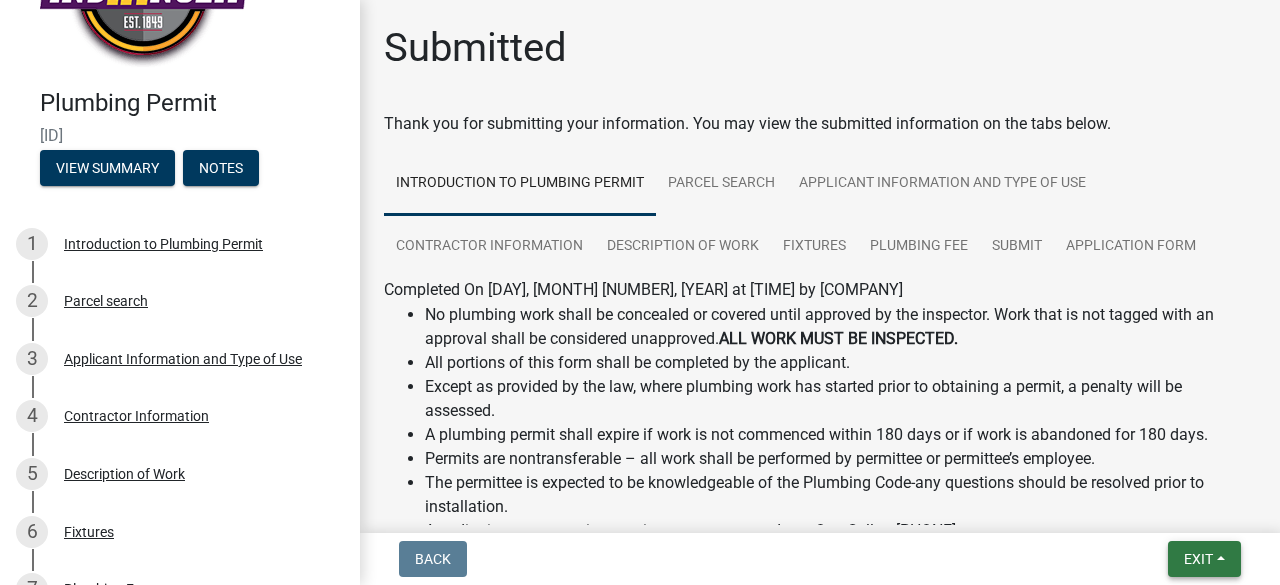 click on "Exit" at bounding box center (1198, 559) 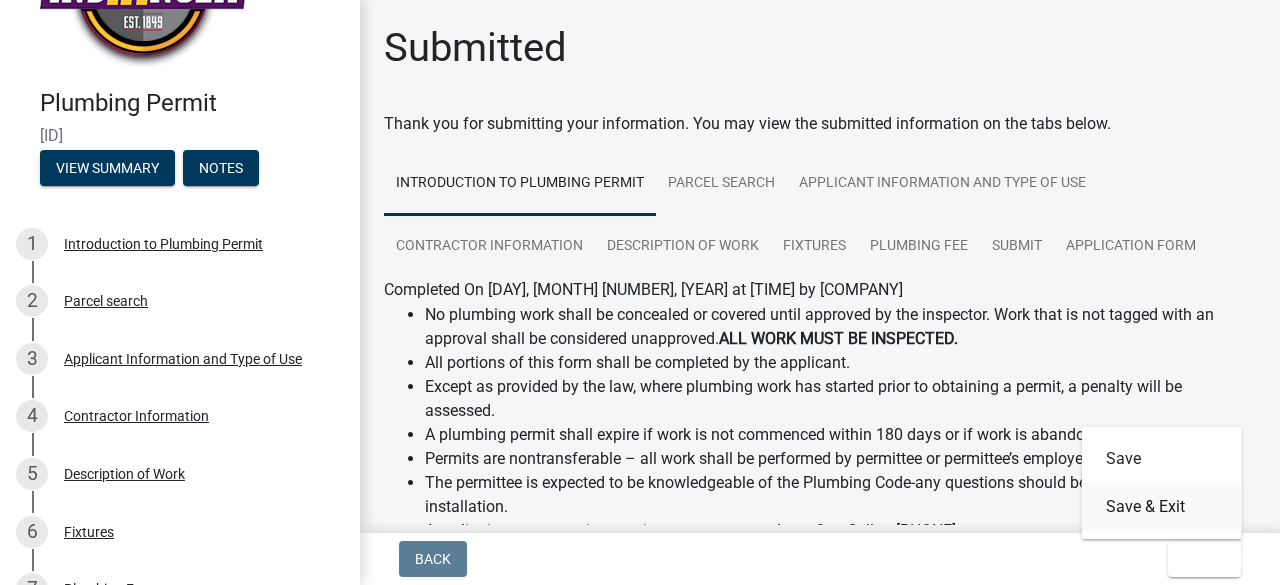 click on "Save & Exit" at bounding box center [1162, 507] 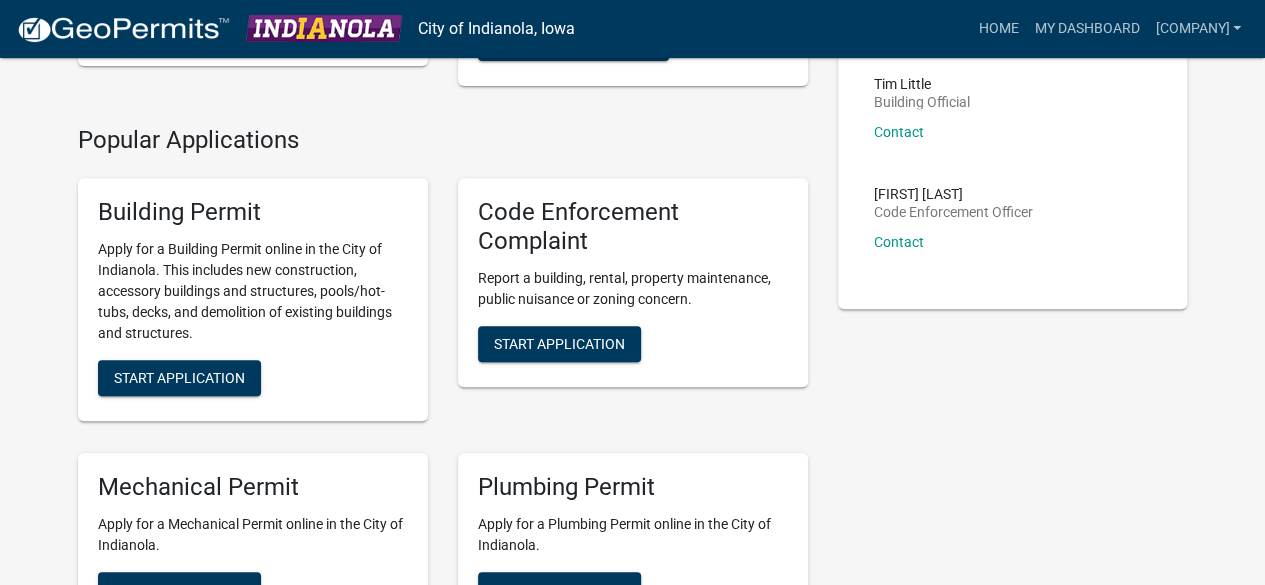 scroll, scrollTop: 0, scrollLeft: 0, axis: both 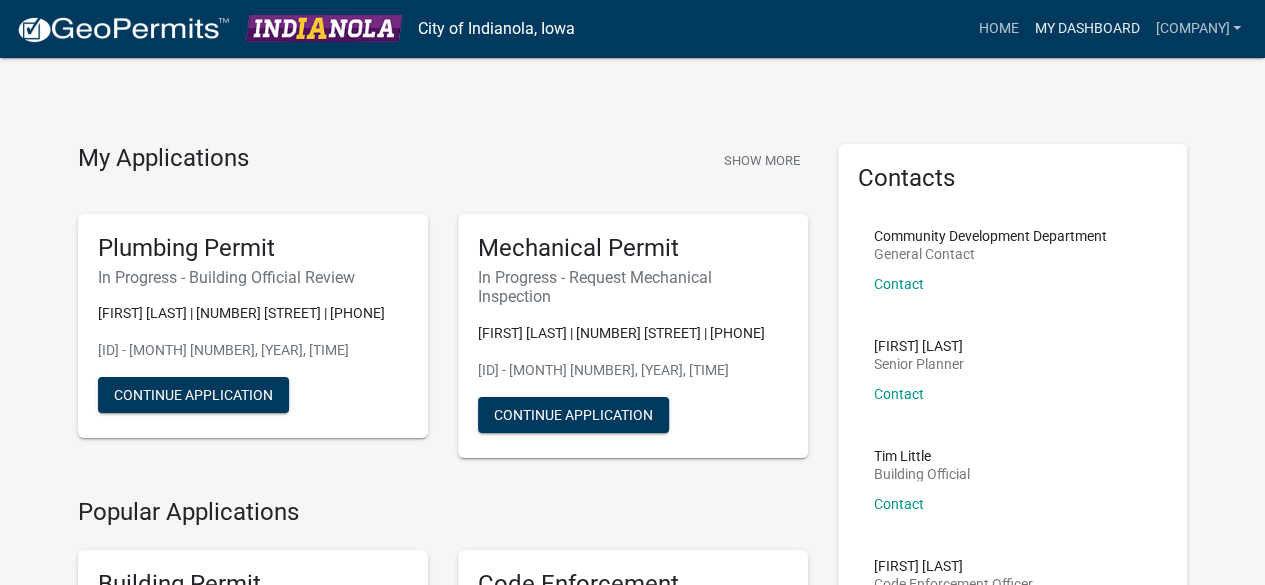 click on "My Dashboard" at bounding box center [1086, 29] 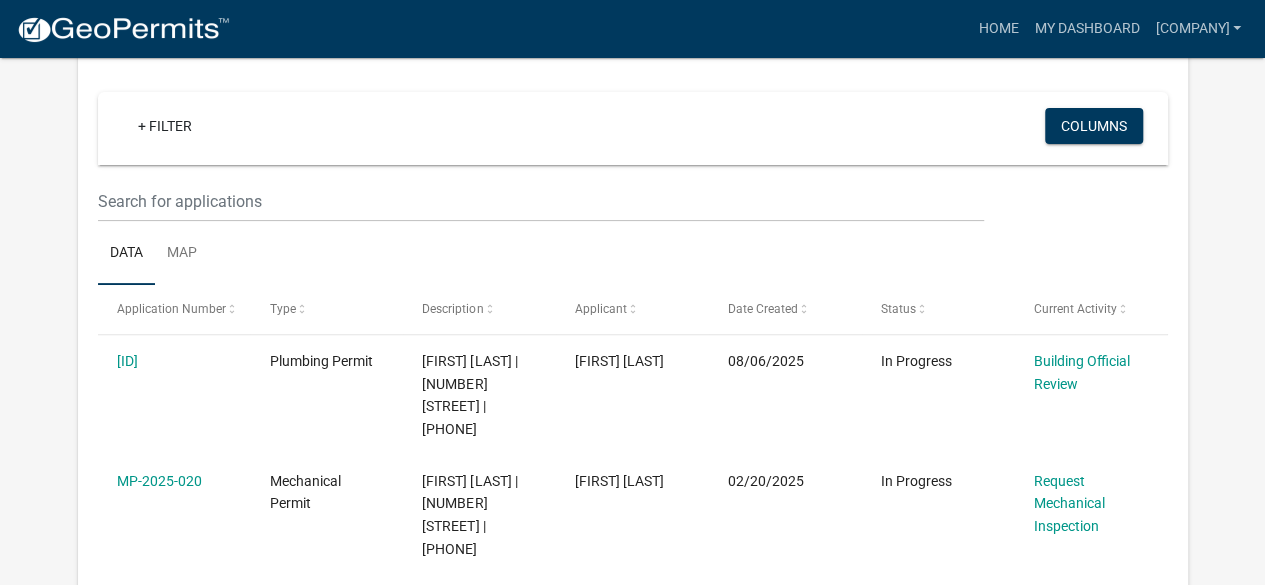 scroll, scrollTop: 328, scrollLeft: 0, axis: vertical 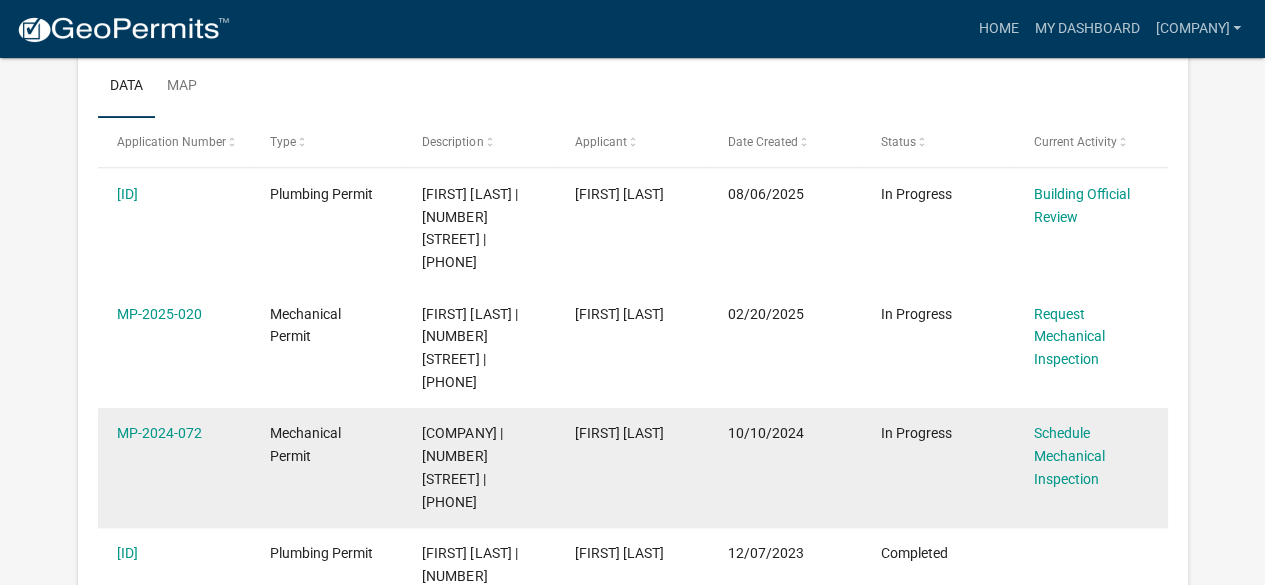 click on "[COMPANY] | [NUMBER] [STREET] | [PHONE]" 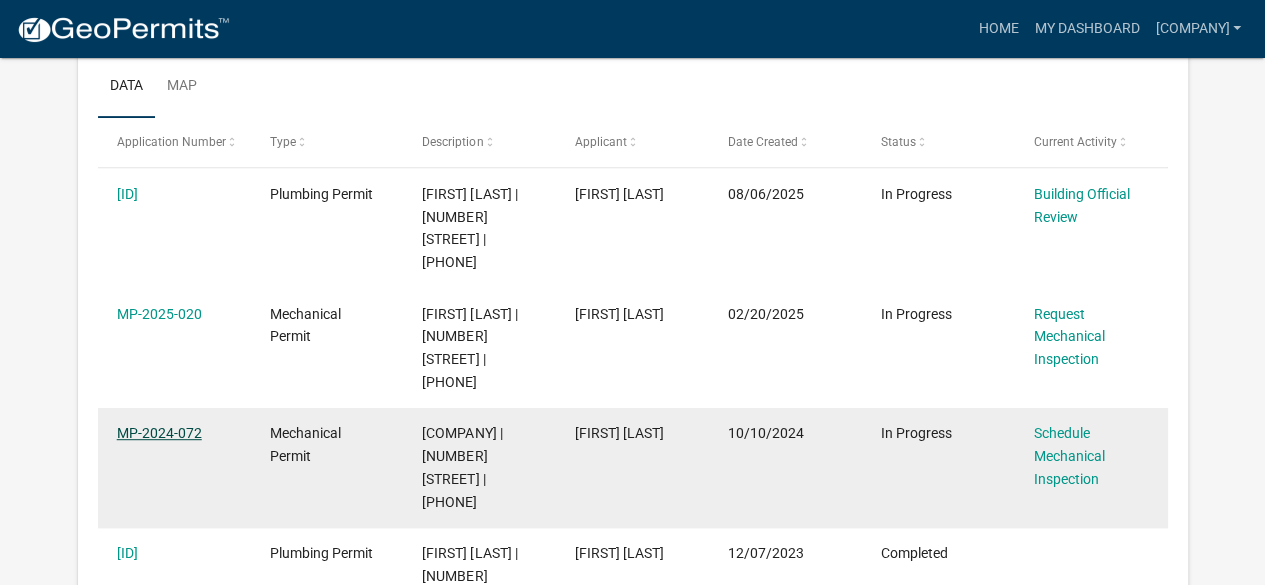 click on "MP-2024-072" 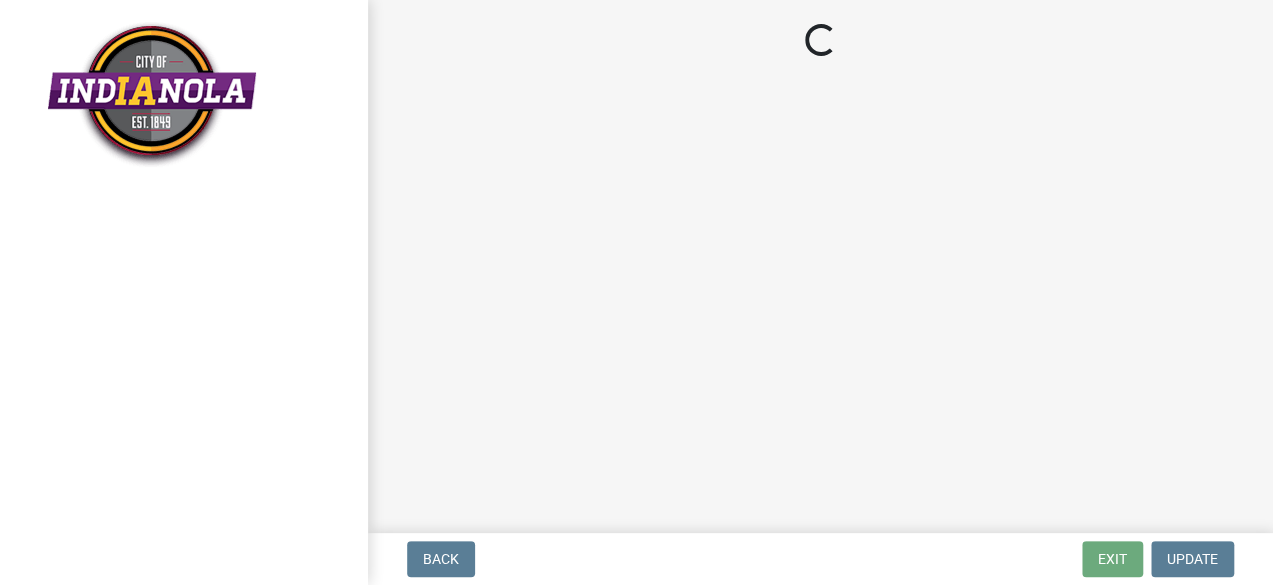 scroll, scrollTop: 0, scrollLeft: 0, axis: both 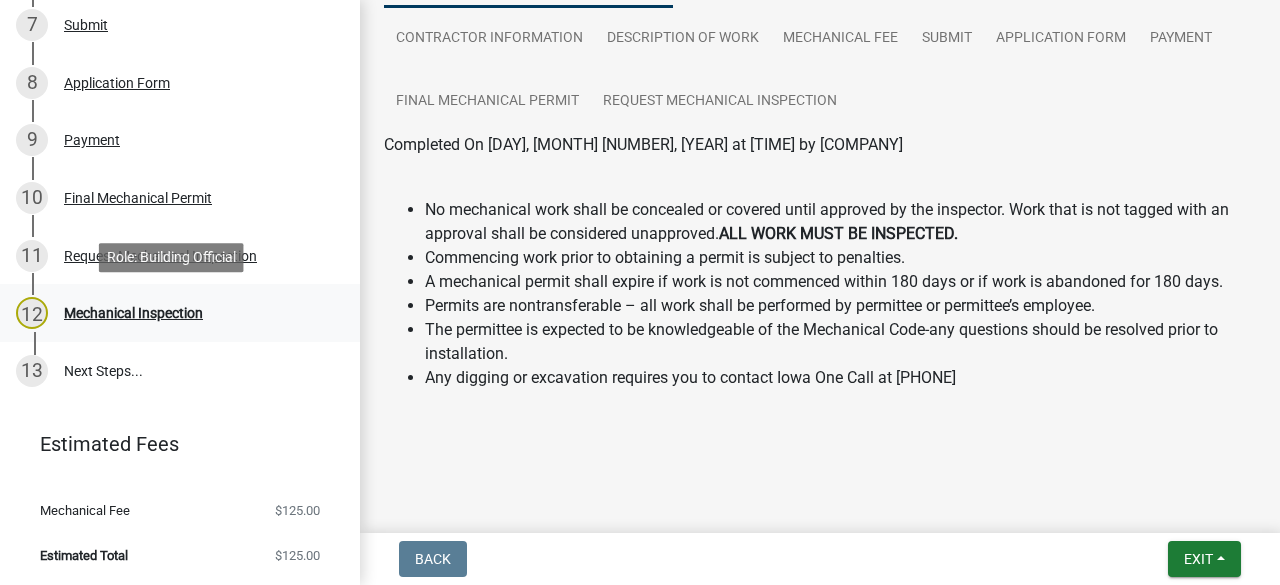 click on "12     Mechanical Inspection" at bounding box center [172, 313] 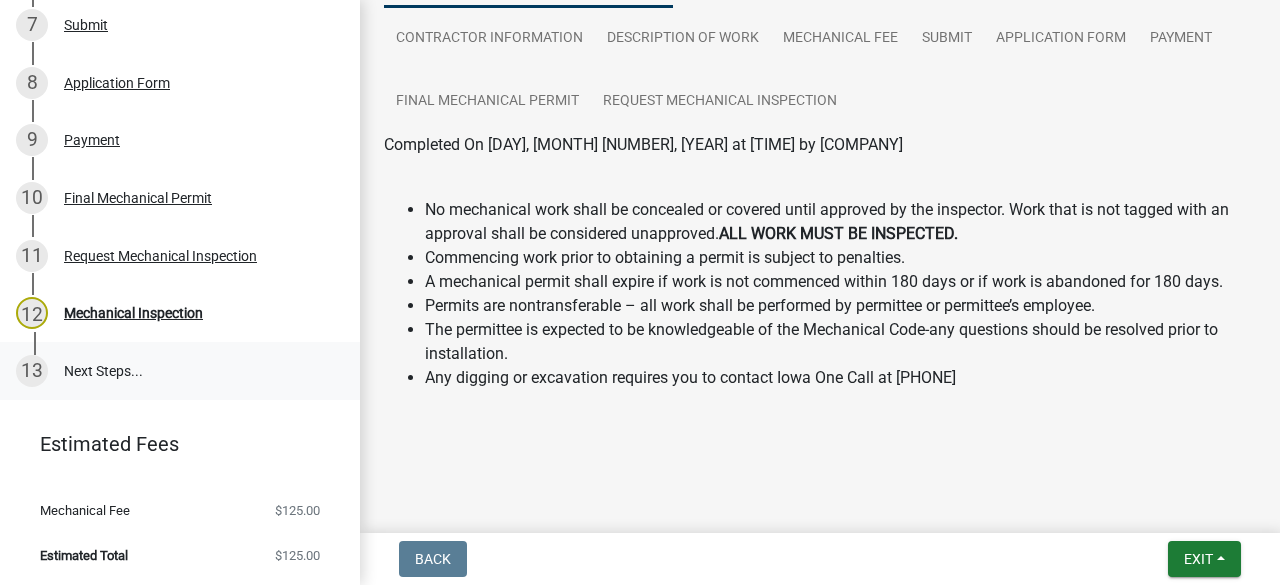 click on "13   Next Steps..." at bounding box center [180, 371] 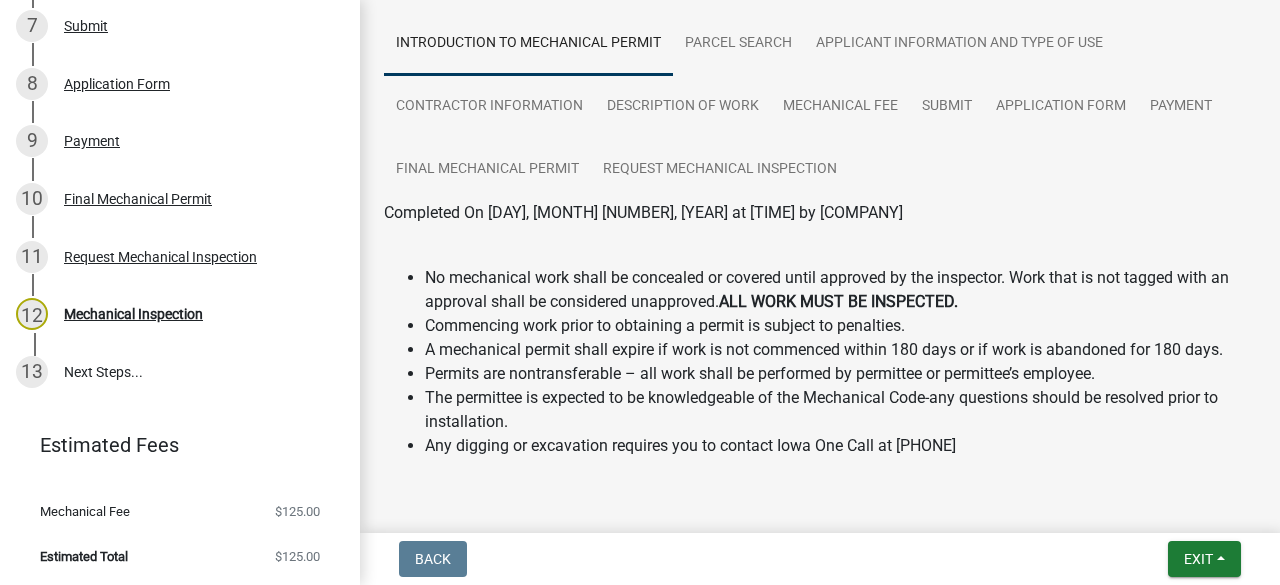 scroll, scrollTop: 140, scrollLeft: 0, axis: vertical 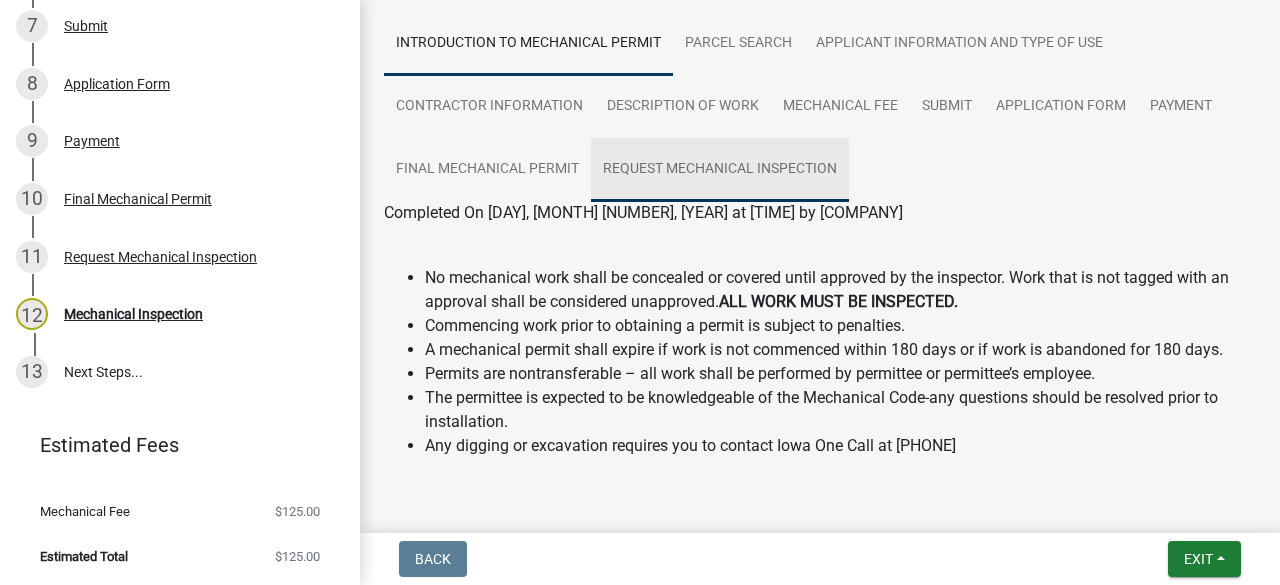 click on "Request Mechanical Inspection" at bounding box center (720, 170) 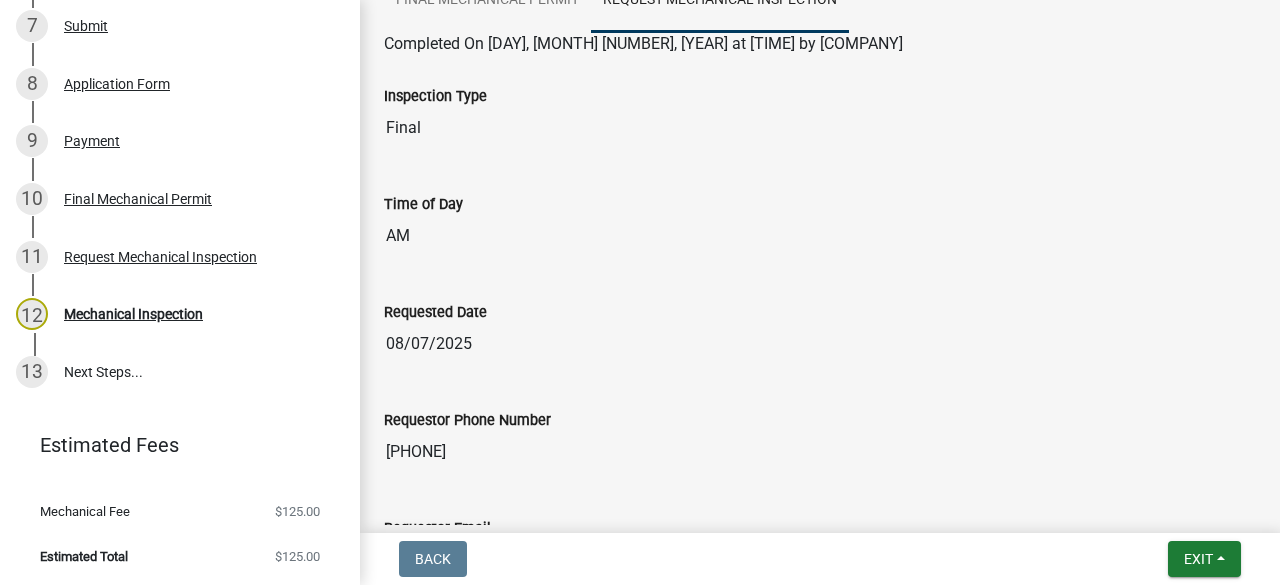scroll, scrollTop: 0, scrollLeft: 0, axis: both 